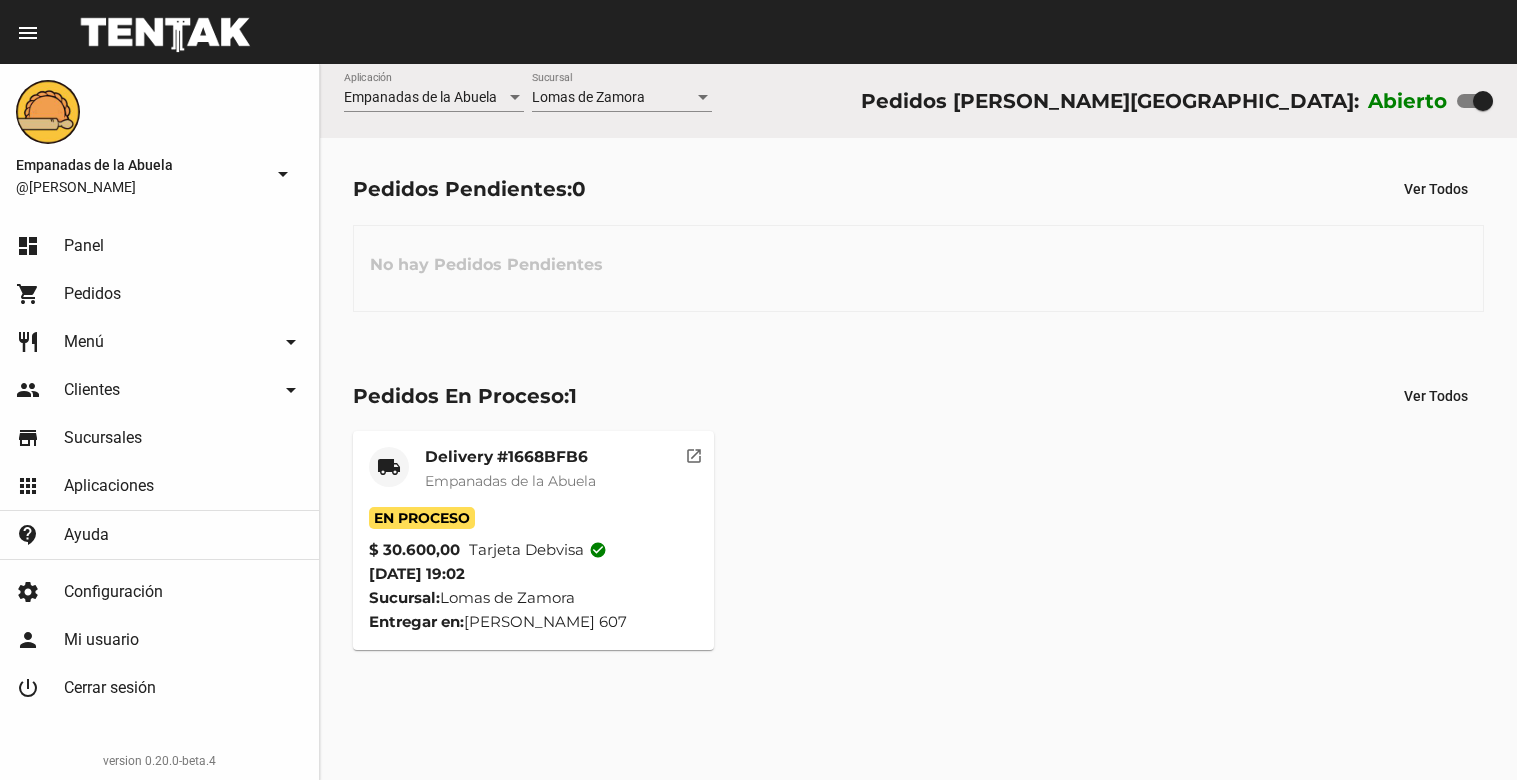 scroll, scrollTop: 0, scrollLeft: 0, axis: both 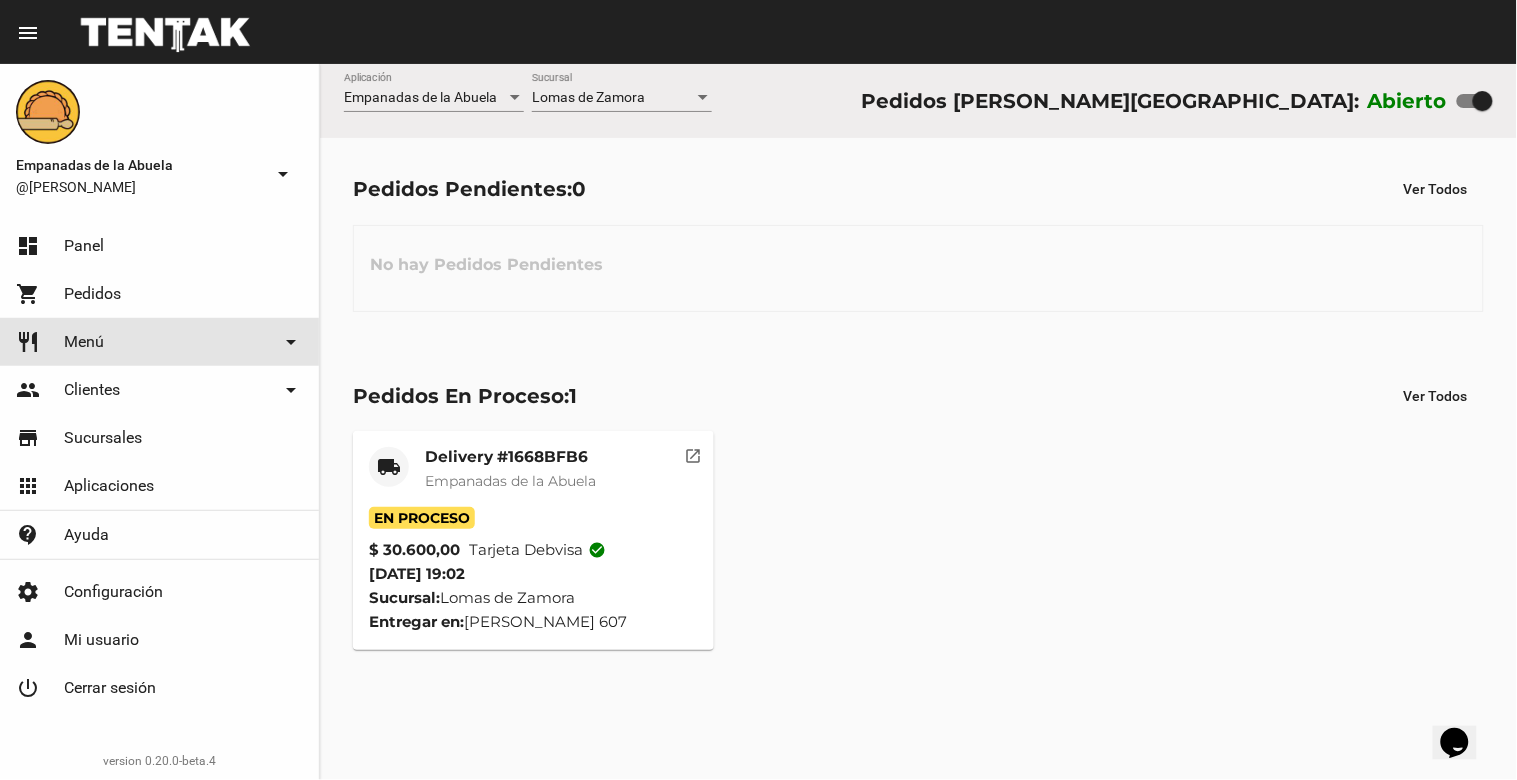 click on "restaurant Menú arrow_drop_down" 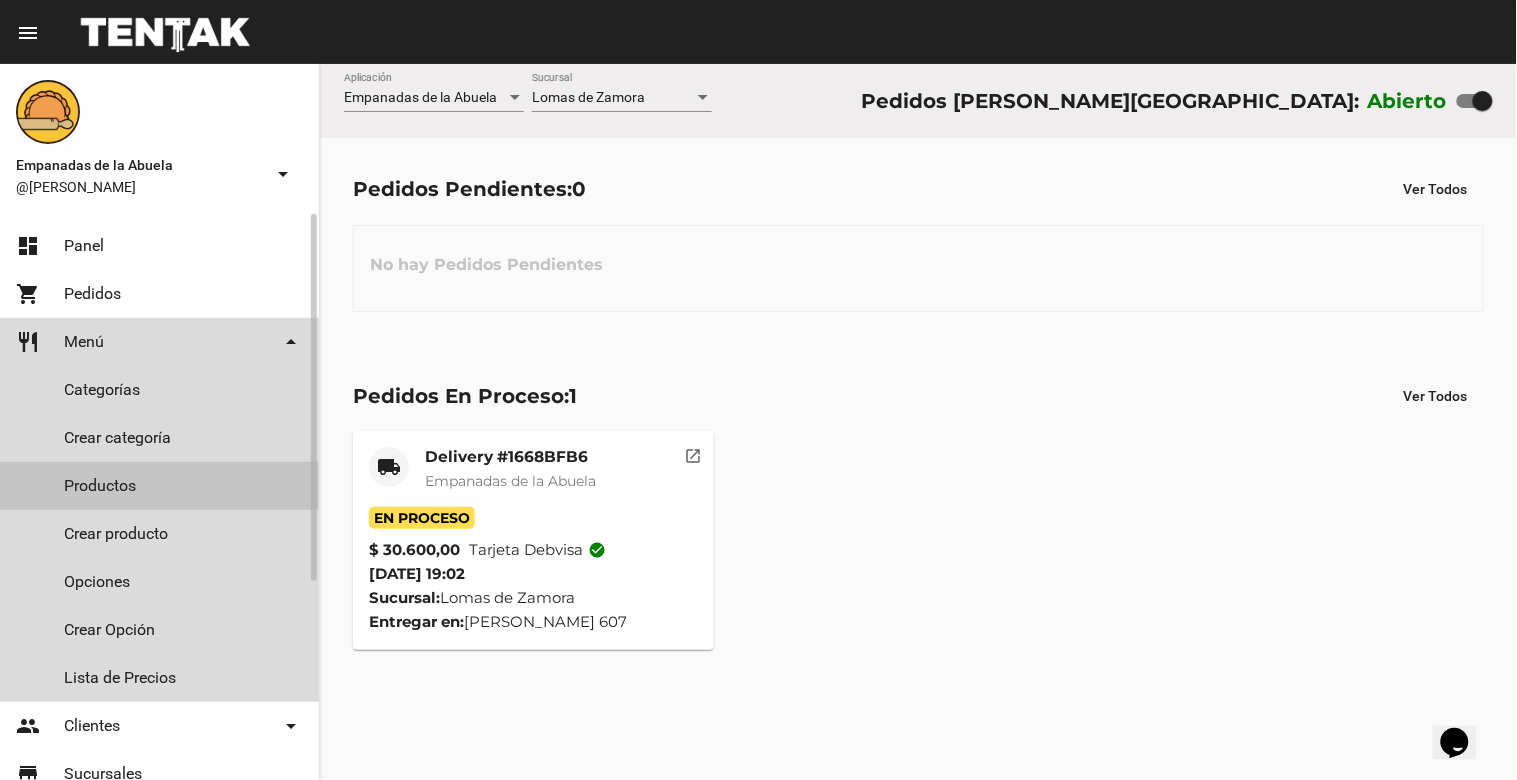 click on "Productos" 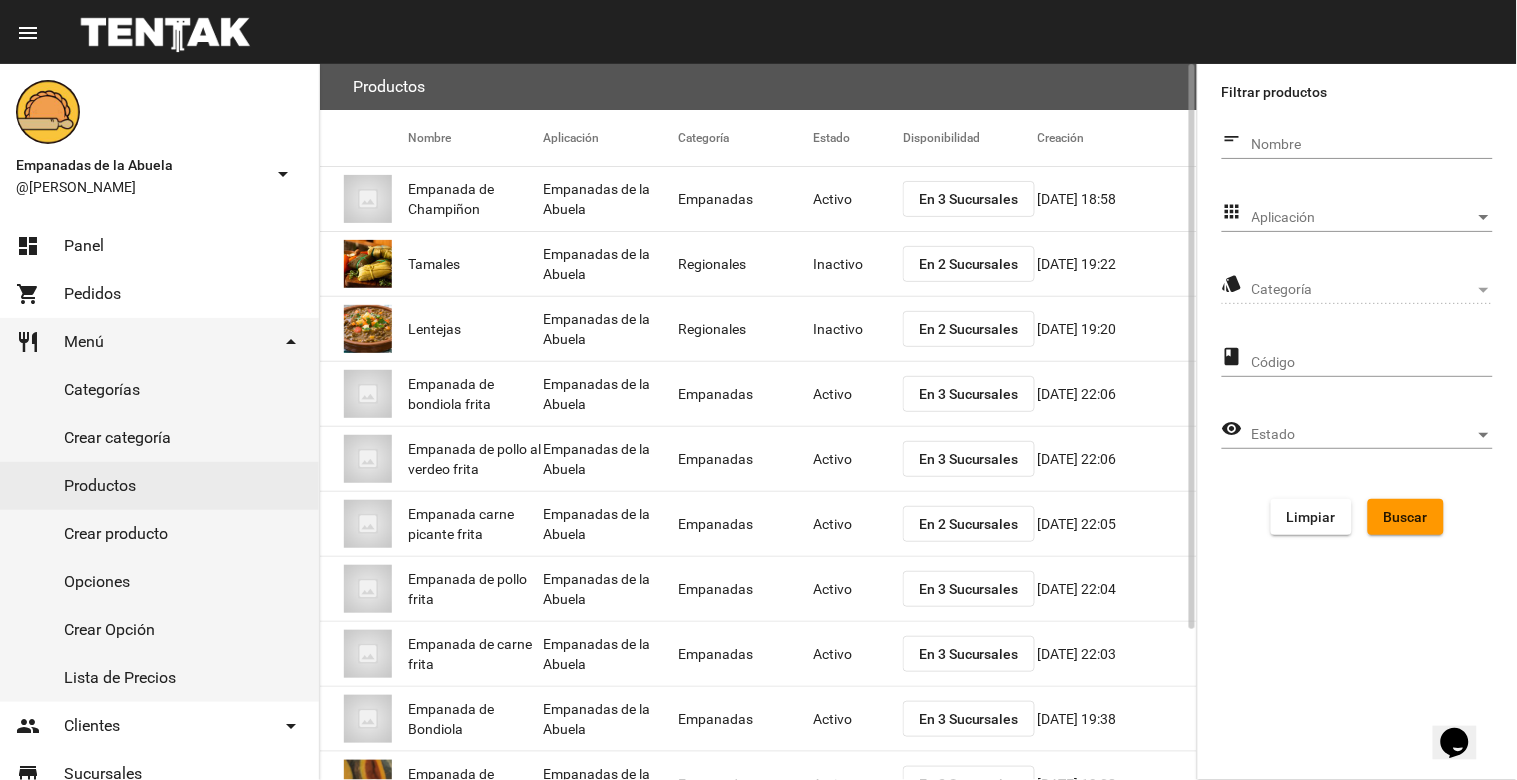 click on "En 3 Sucursales" 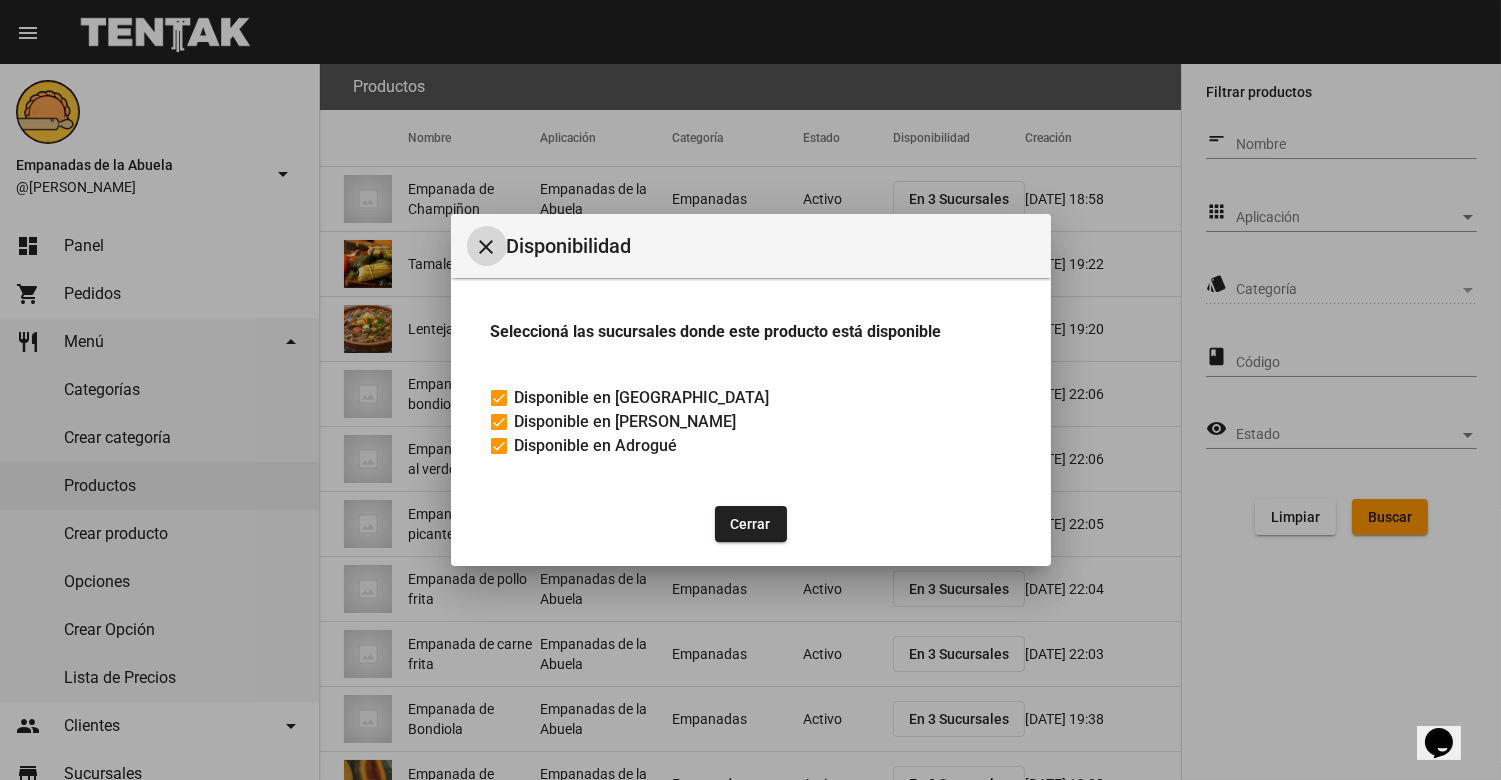 click on "Disponible en [PERSON_NAME]" at bounding box center [626, 422] 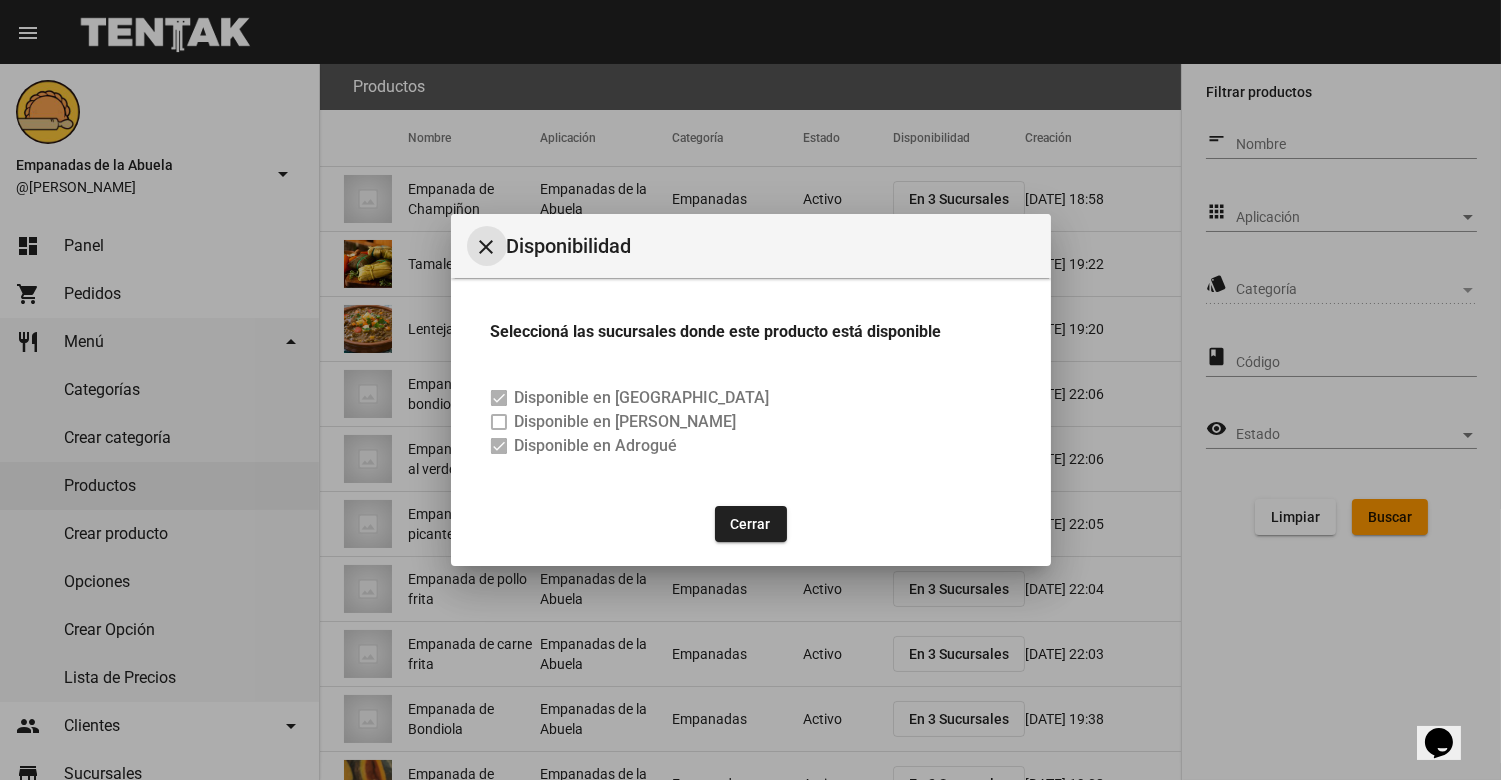 click on "close" at bounding box center [487, 247] 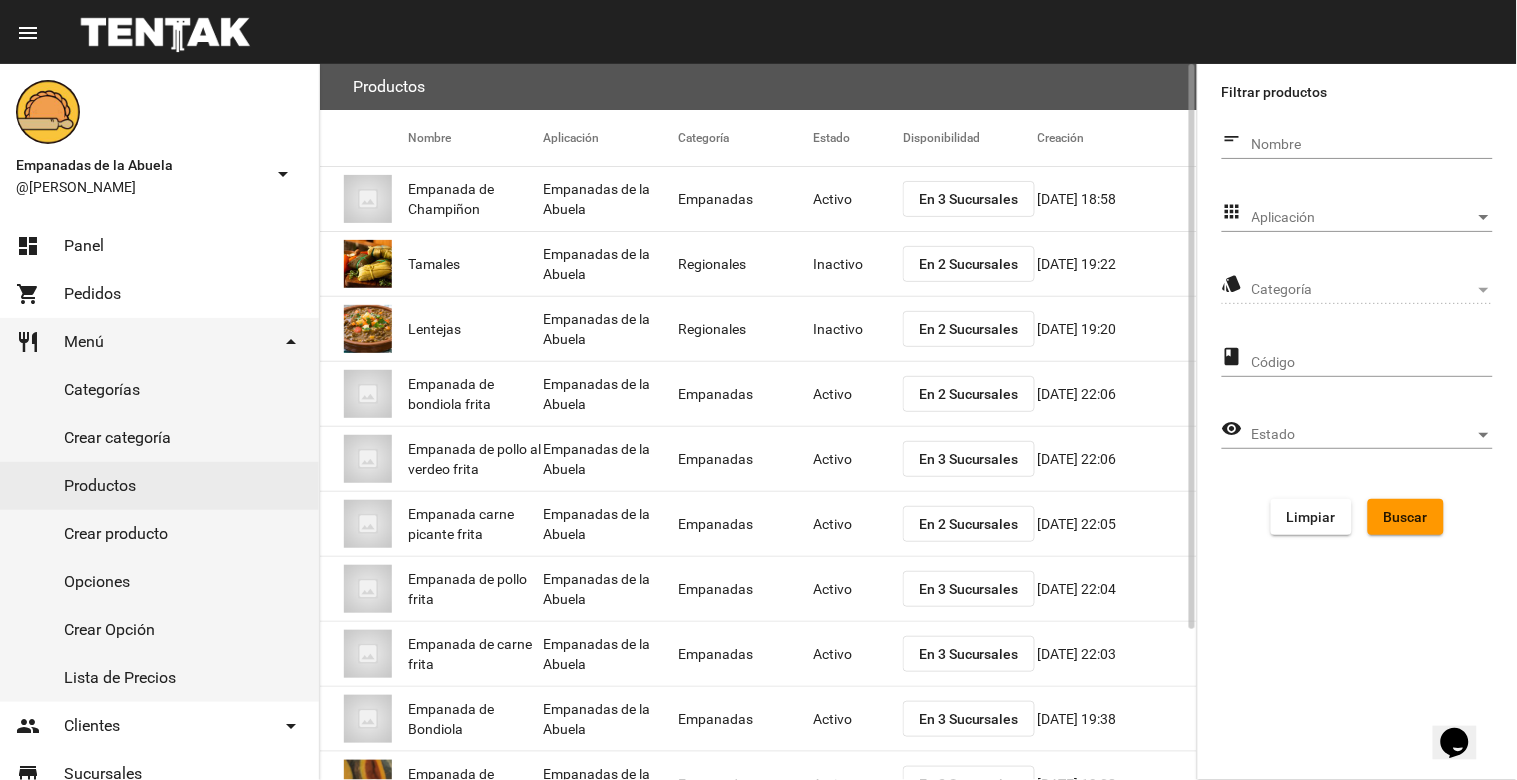 click on "En 3 Sucursales" 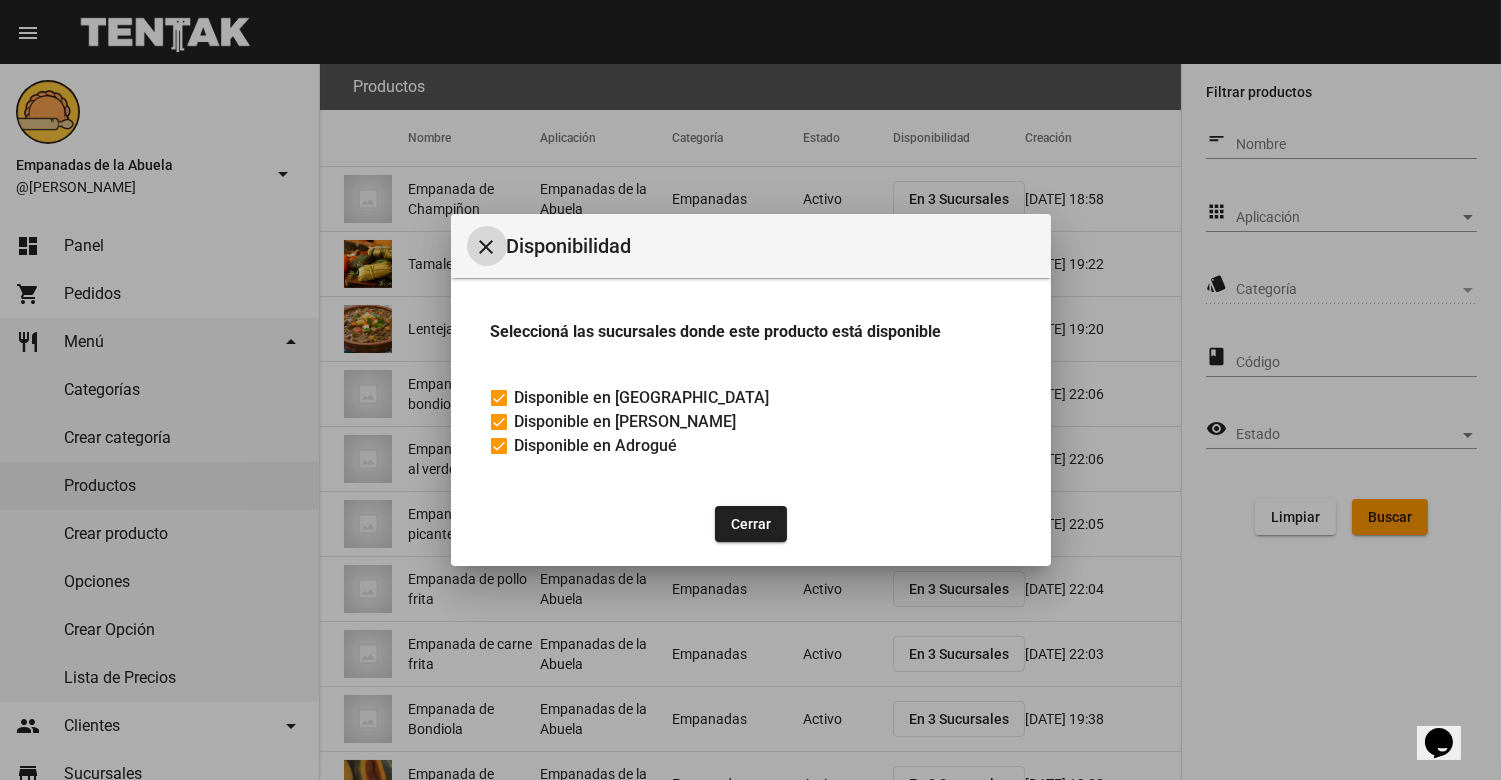 click on "Disponible en [PERSON_NAME]" at bounding box center [626, 422] 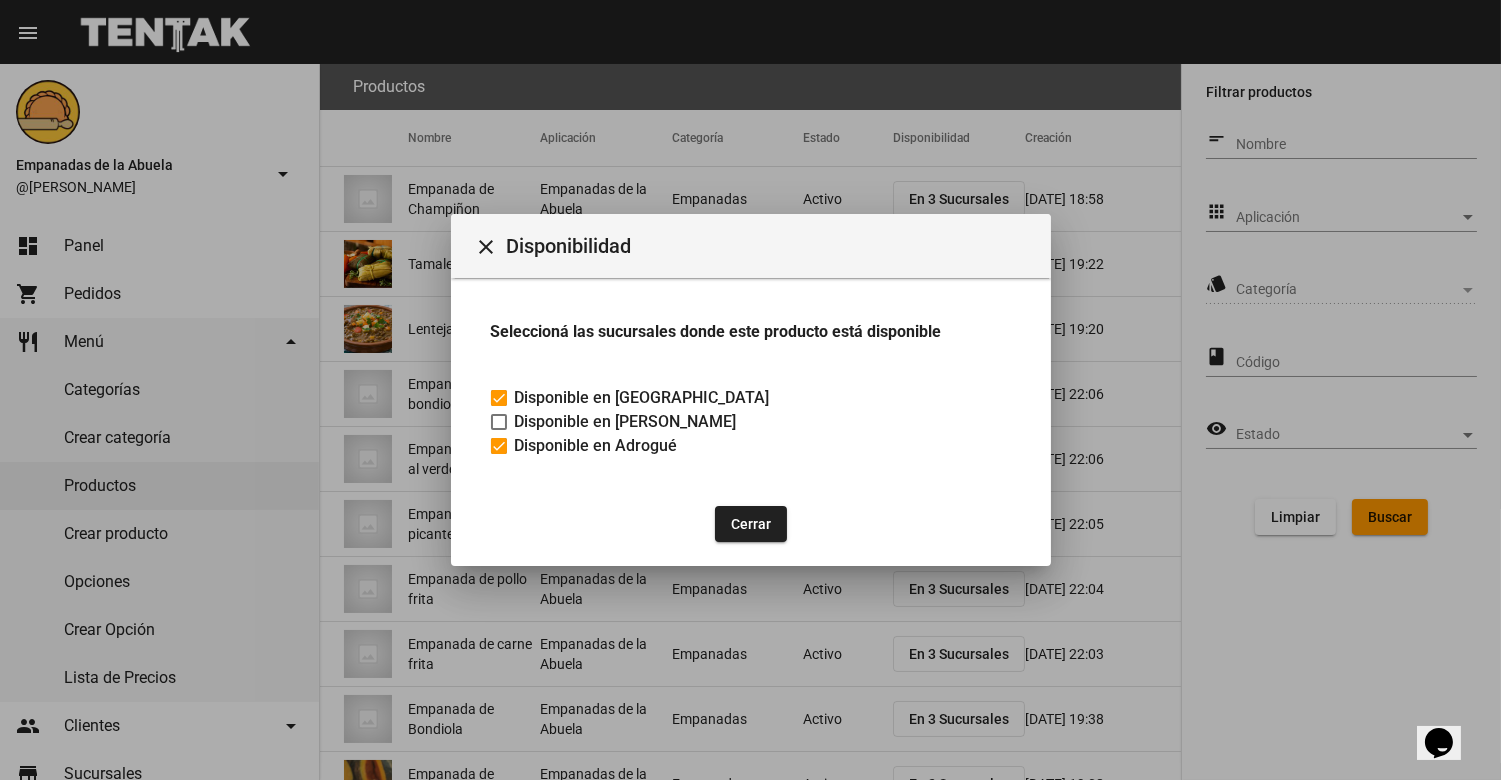 click on "close" at bounding box center (487, 247) 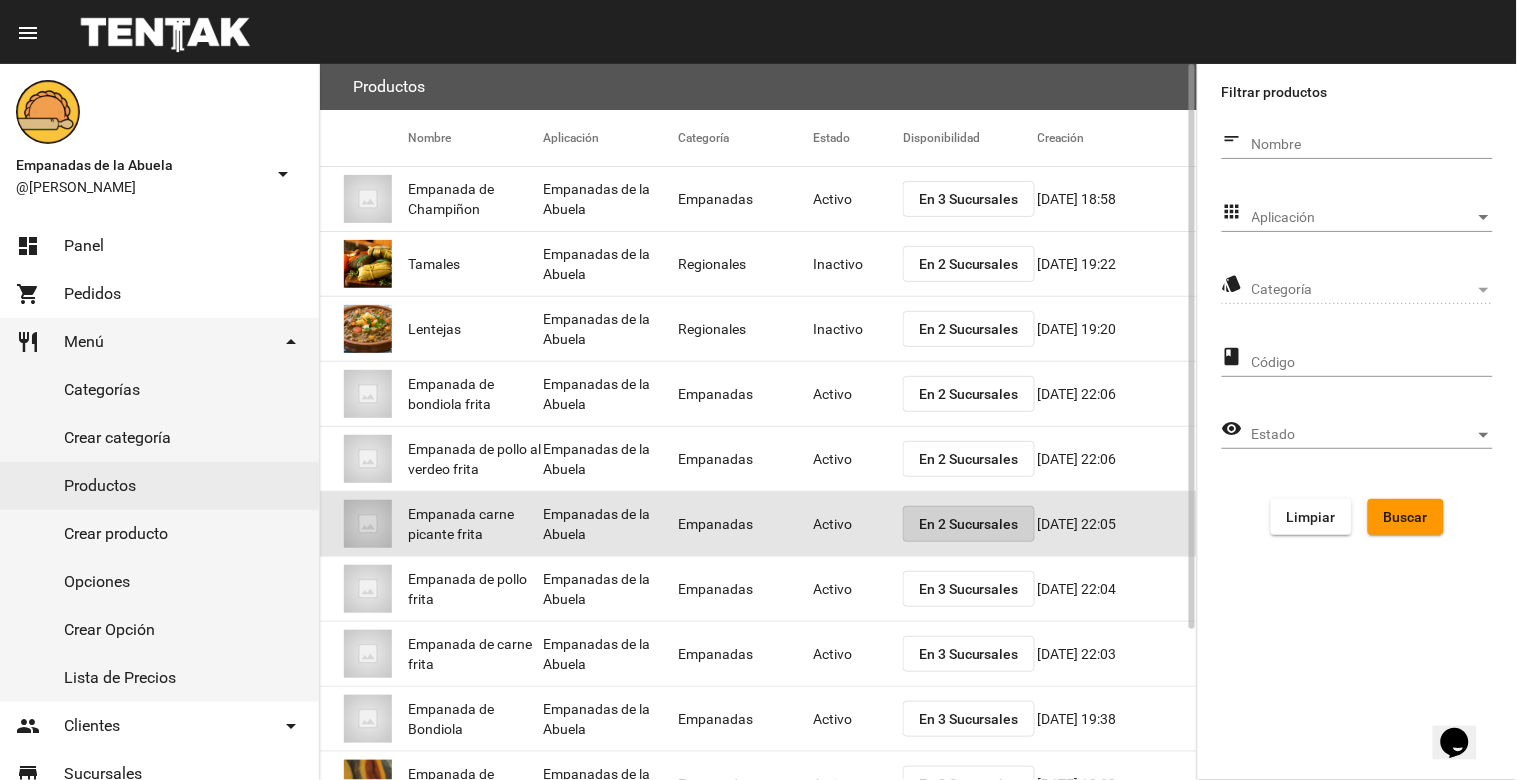 click on "En 2 Sucursales" 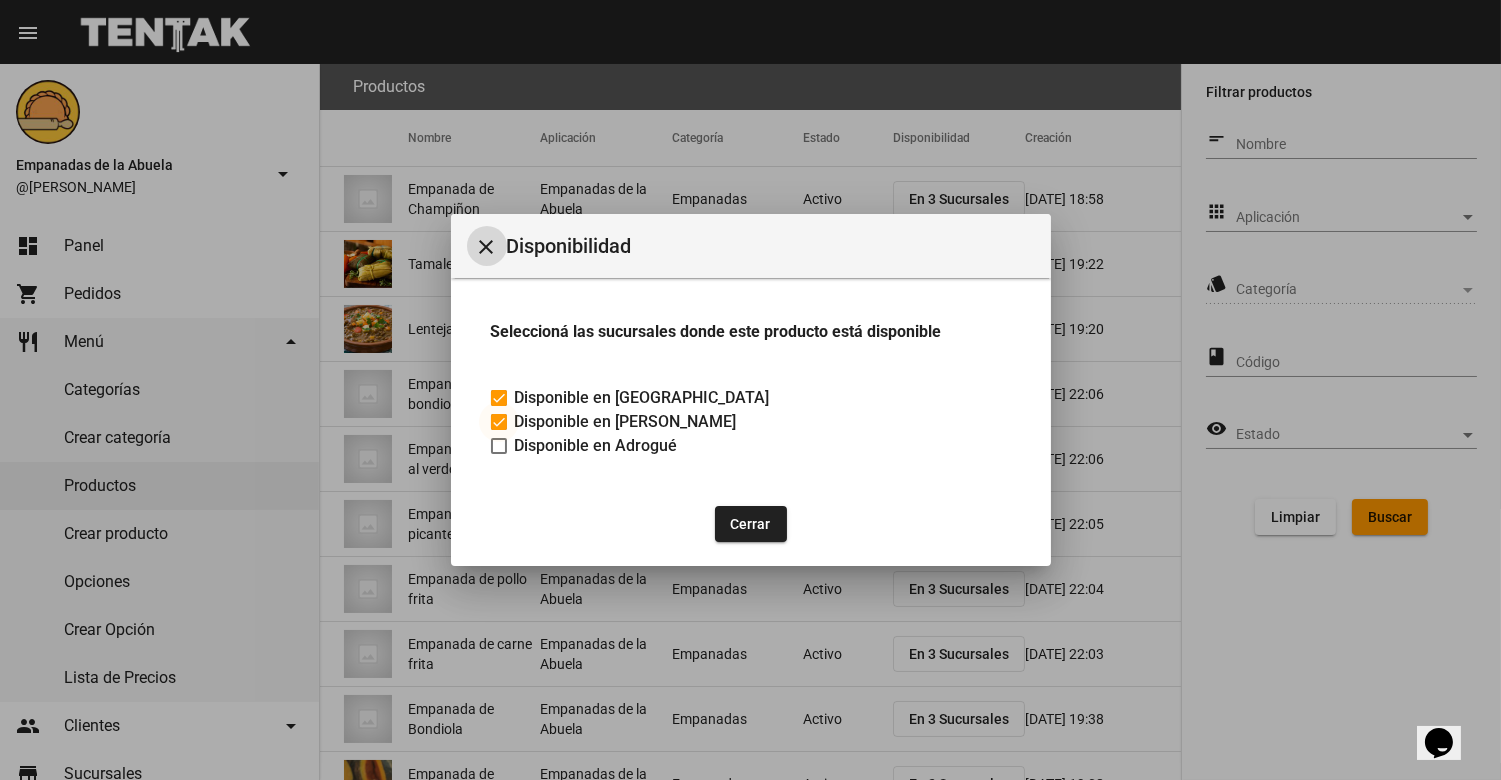 click at bounding box center (499, 422) 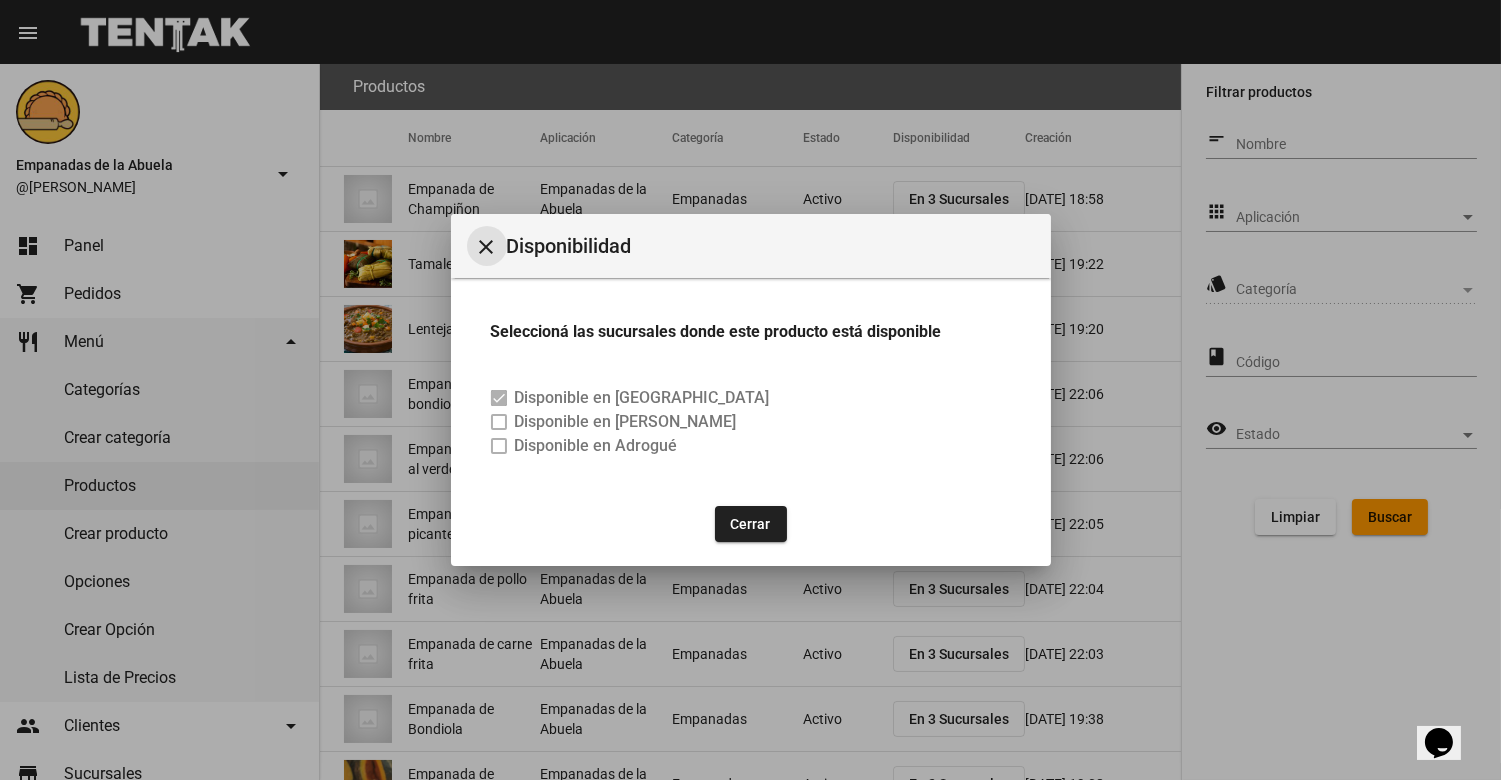 click on "close" at bounding box center [487, 247] 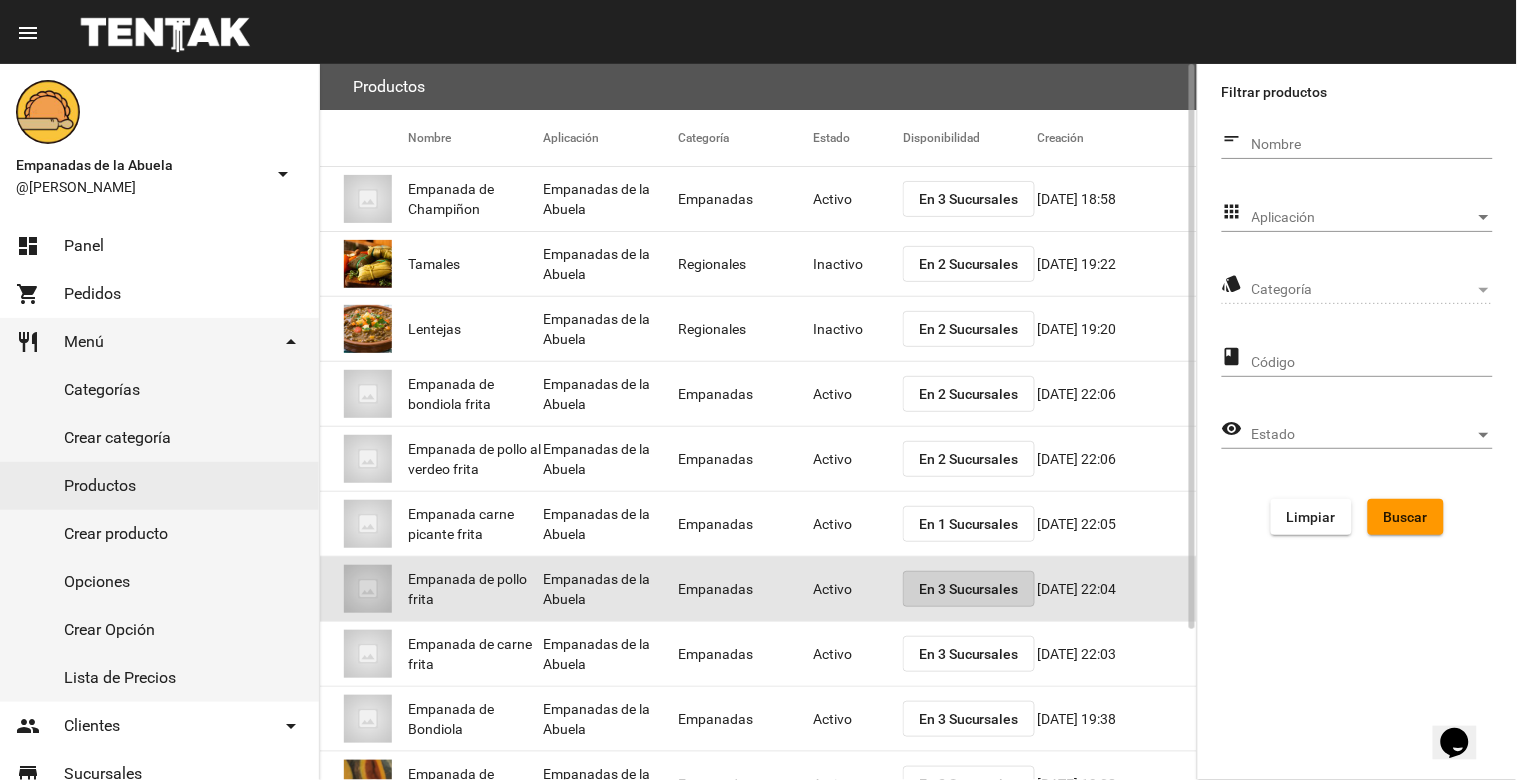 click on "En 3 Sucursales" 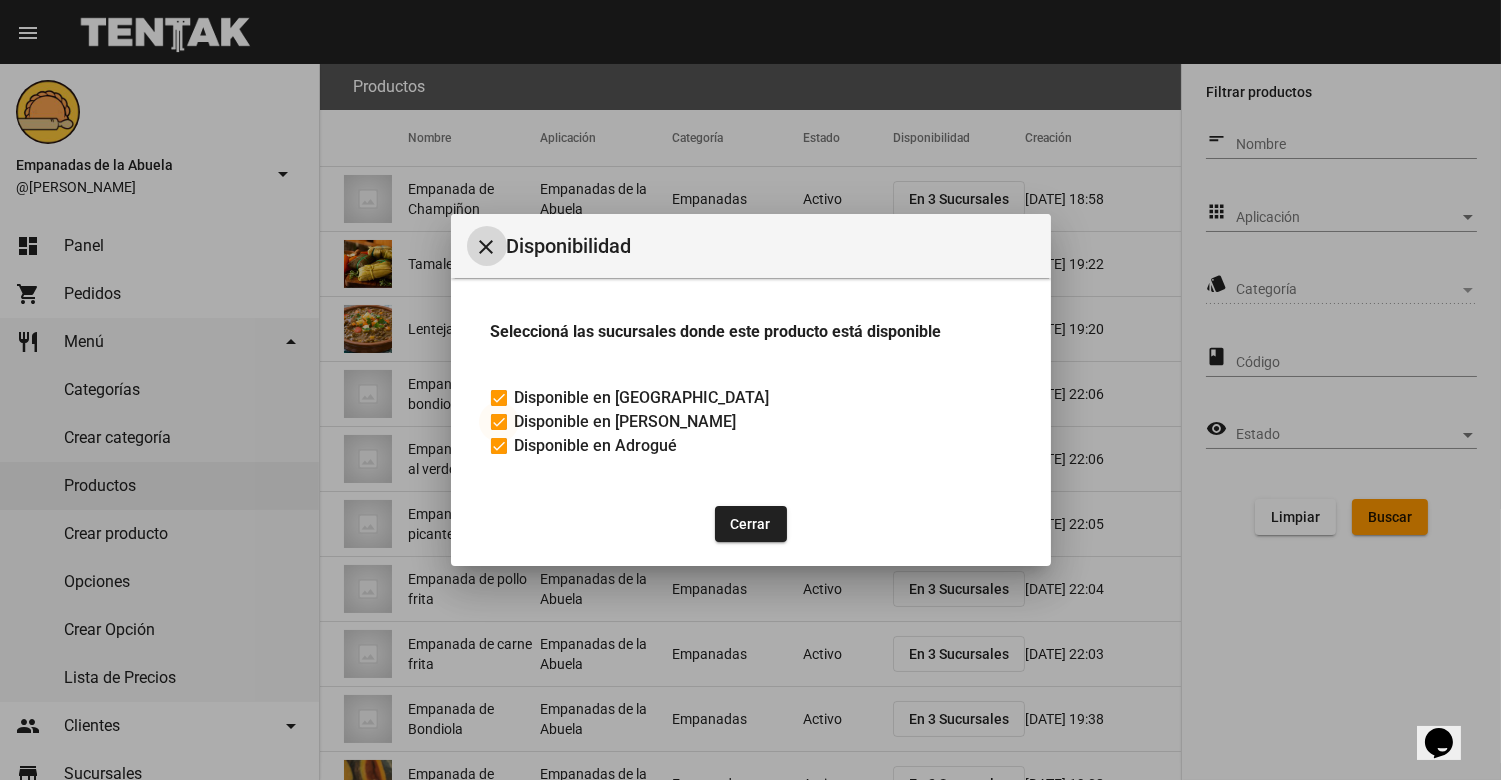 click at bounding box center (499, 422) 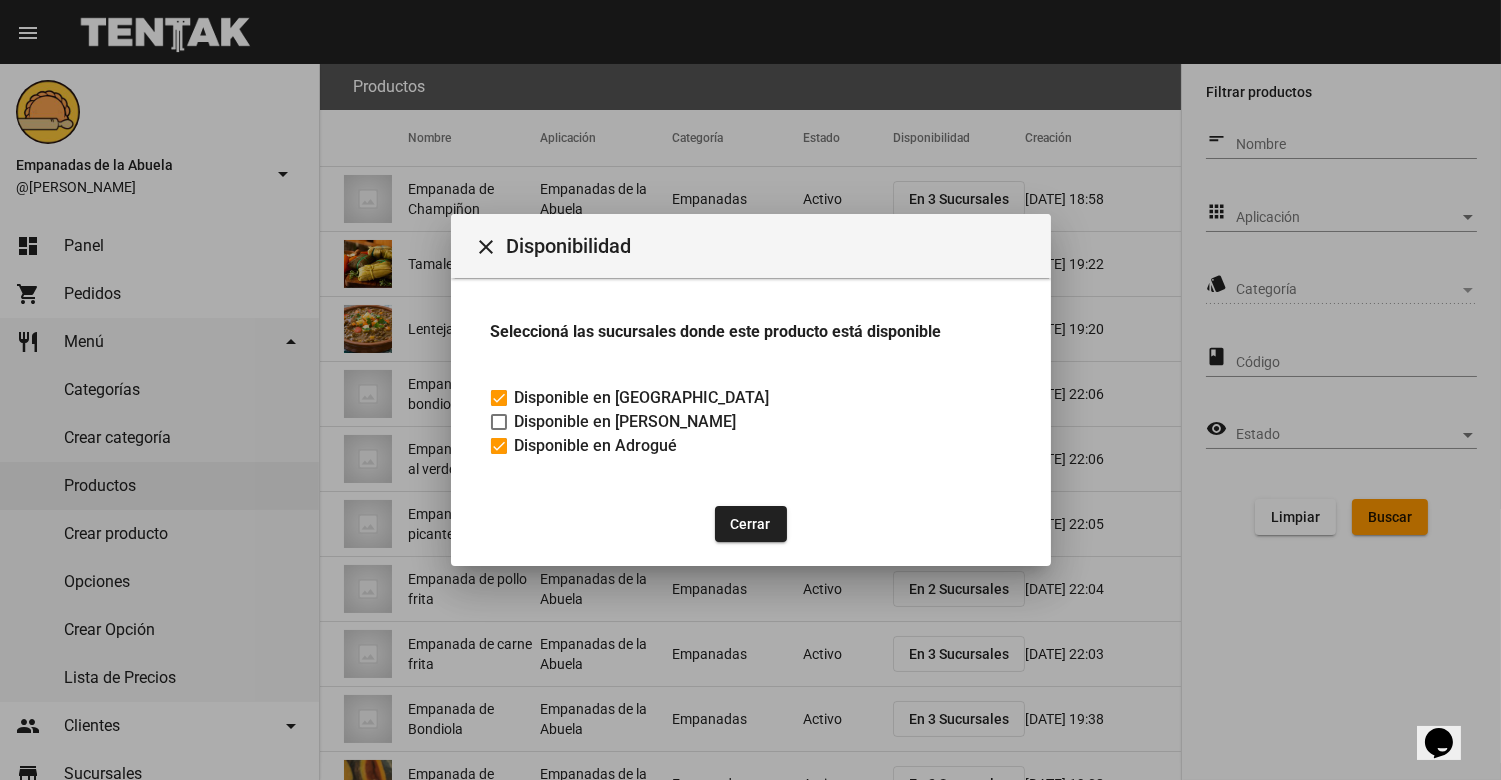 click on "close" at bounding box center [487, 247] 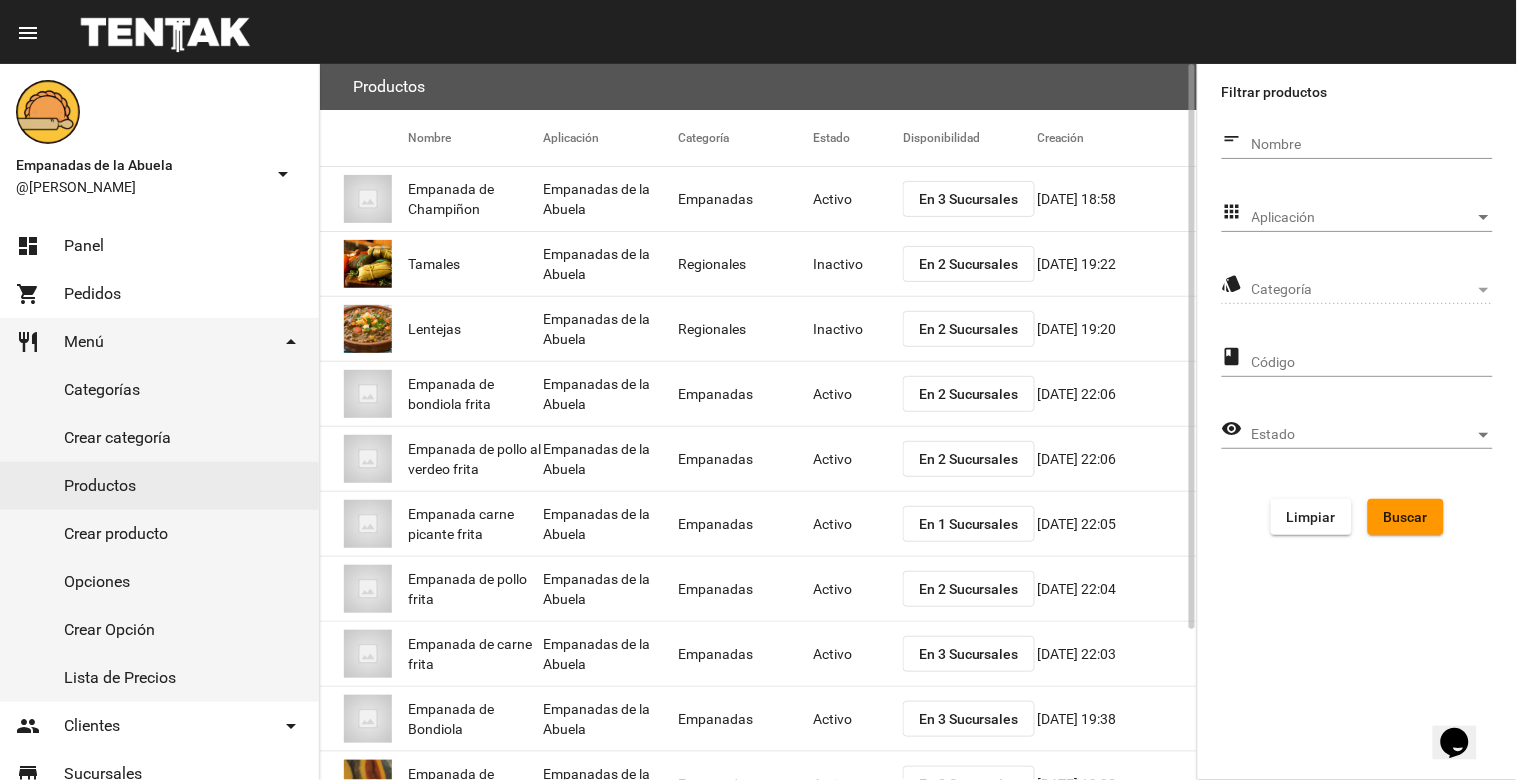 click on "En 3 Sucursales" 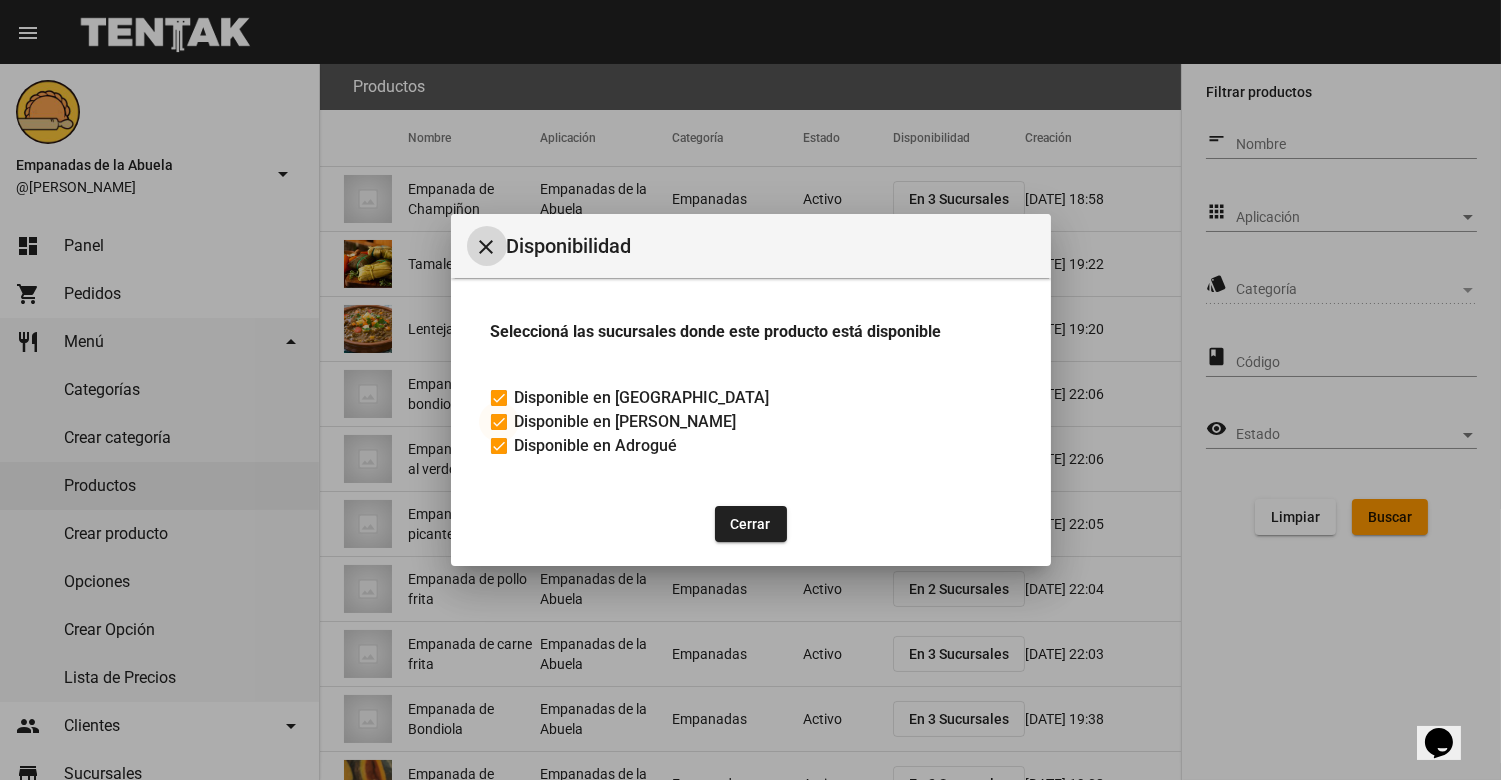 click at bounding box center [499, 422] 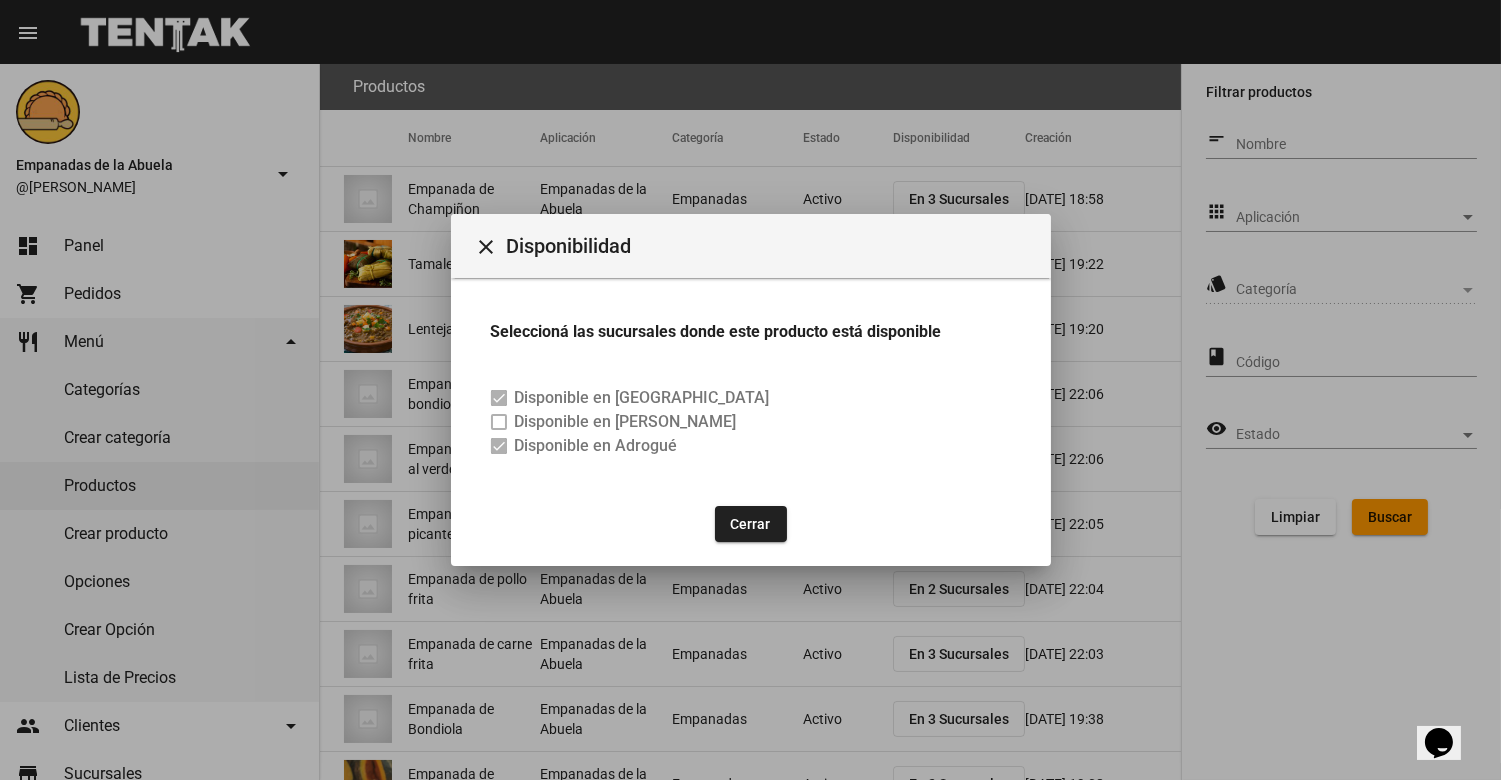 click on "close" at bounding box center (487, 247) 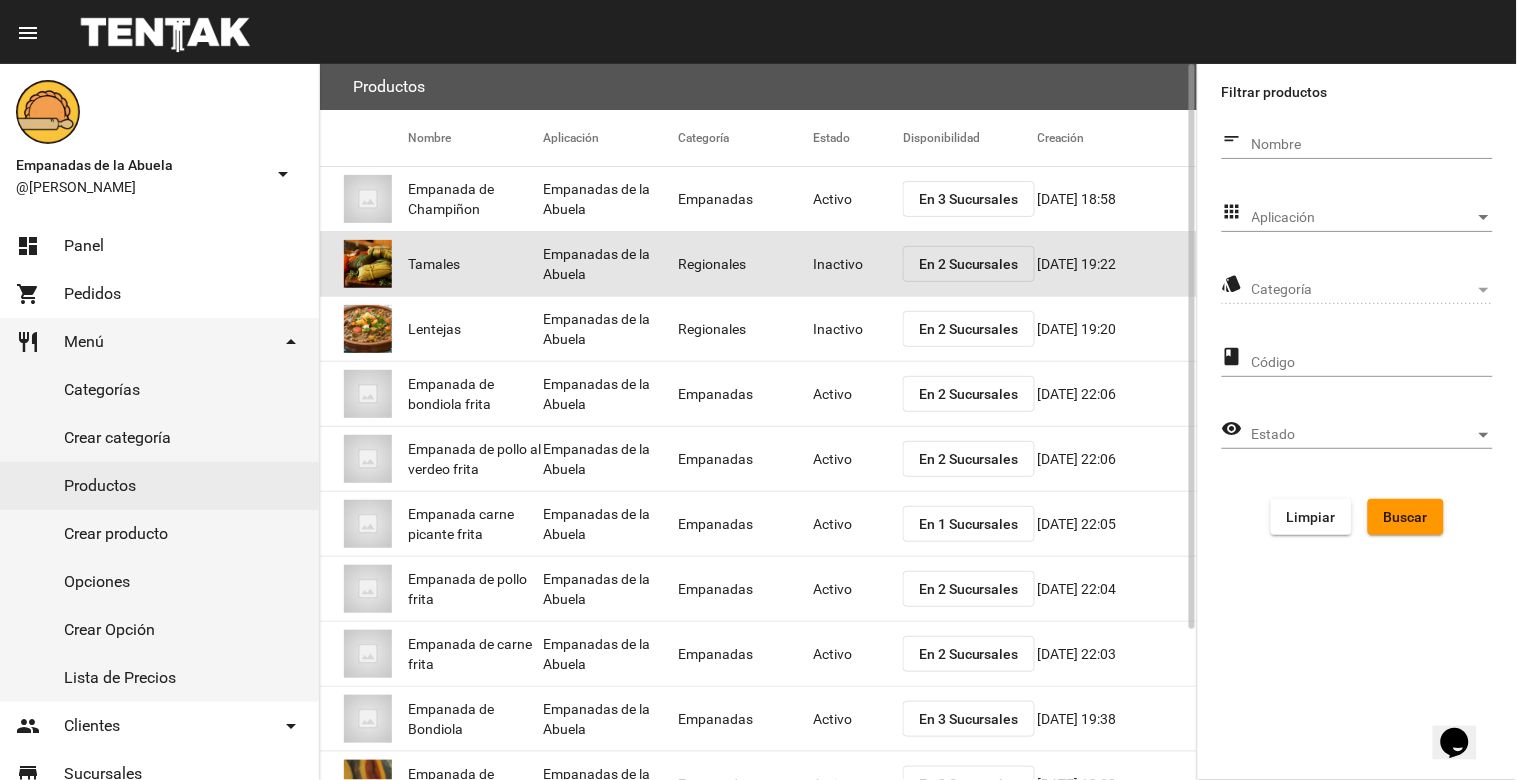 click on "Inactivo" 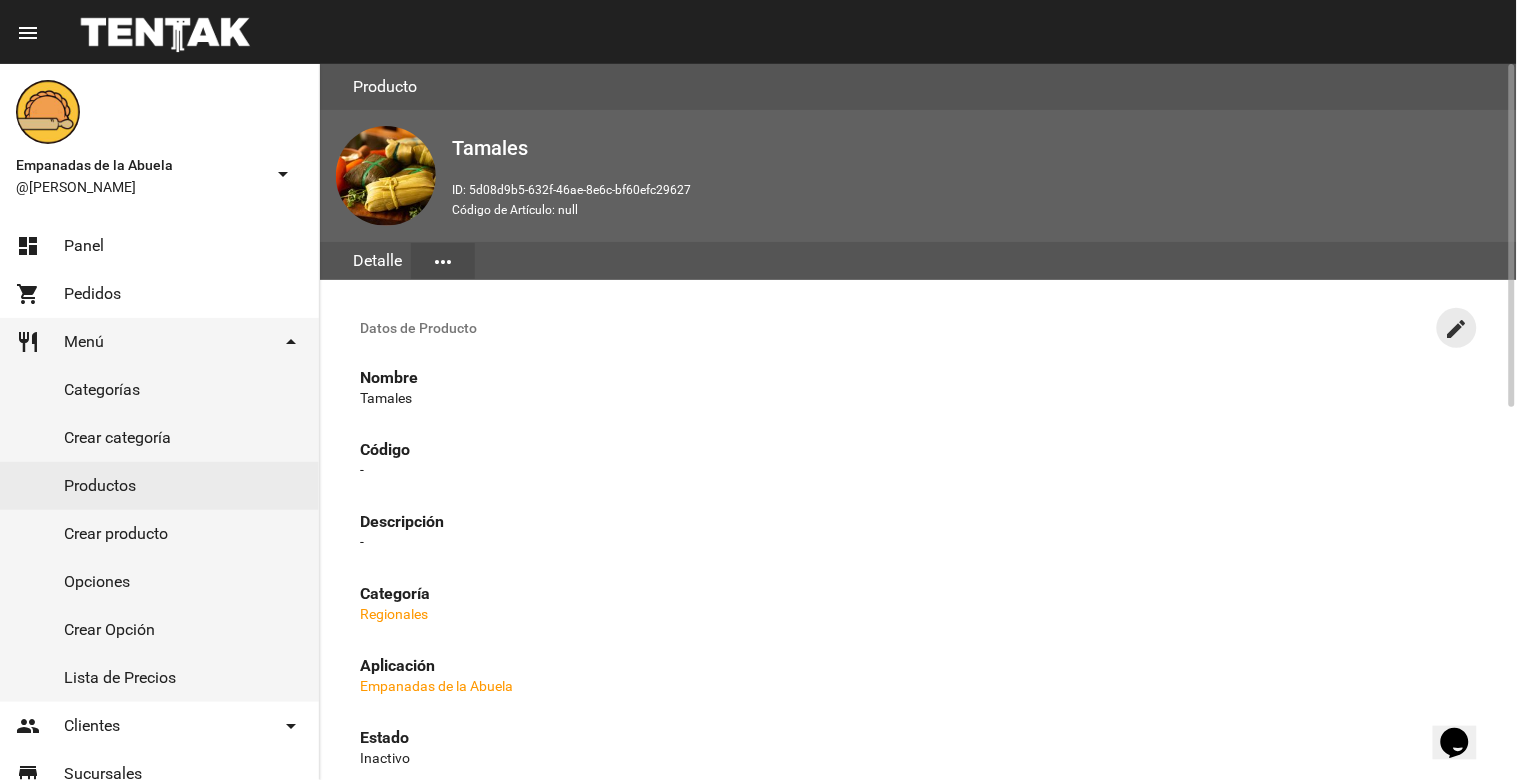 click on "create" 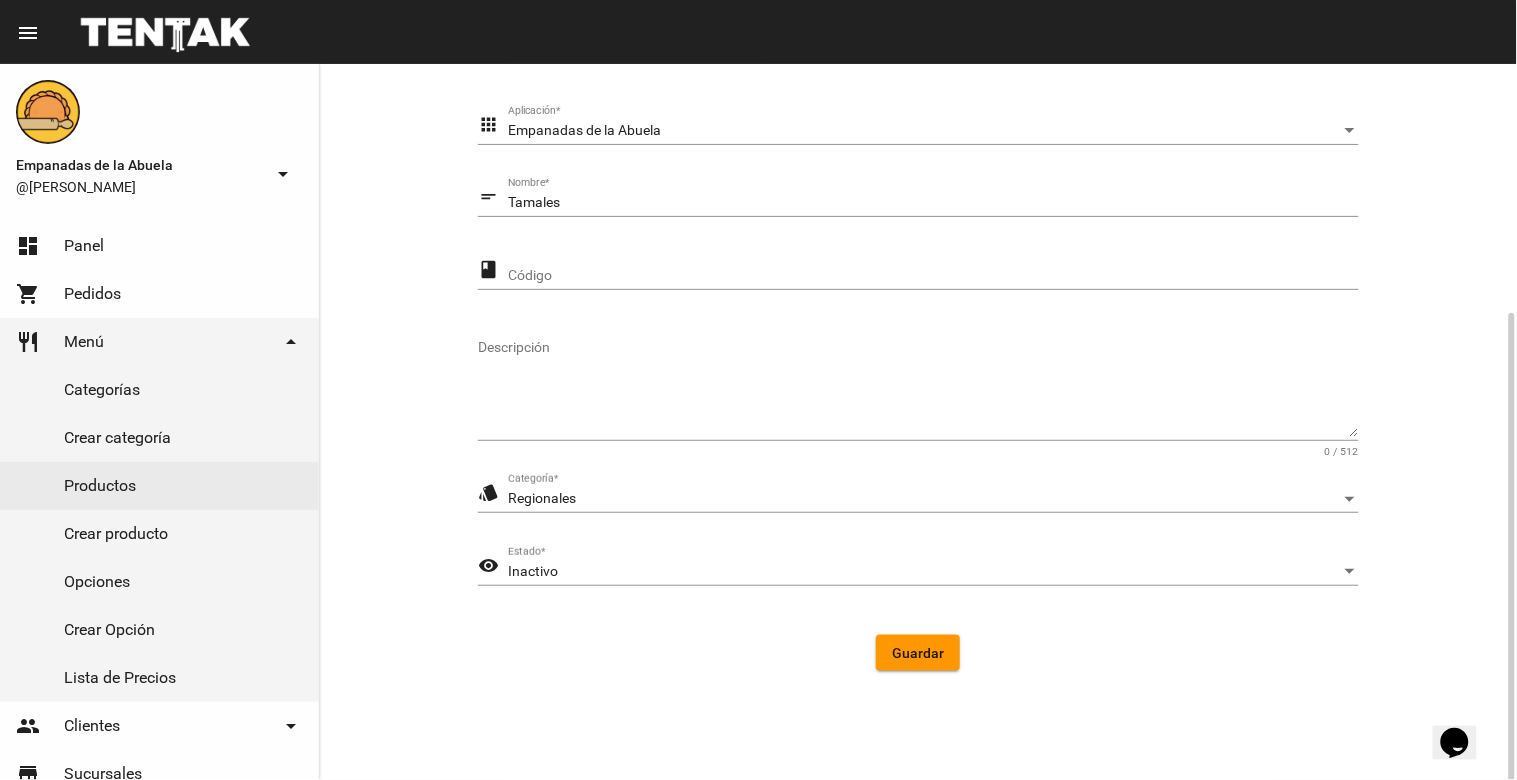scroll, scrollTop: 273, scrollLeft: 0, axis: vertical 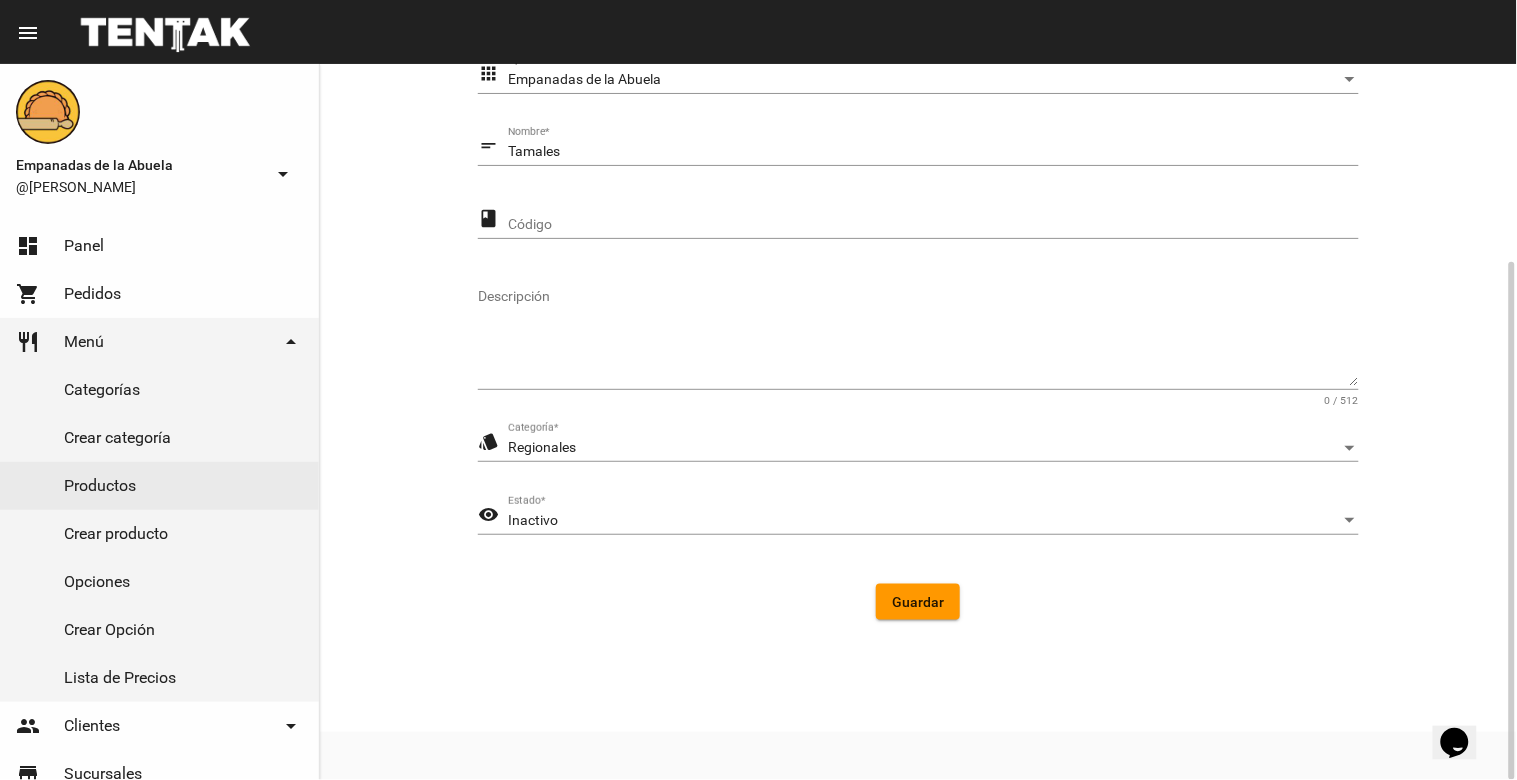 click on "Inactivo" at bounding box center [924, 521] 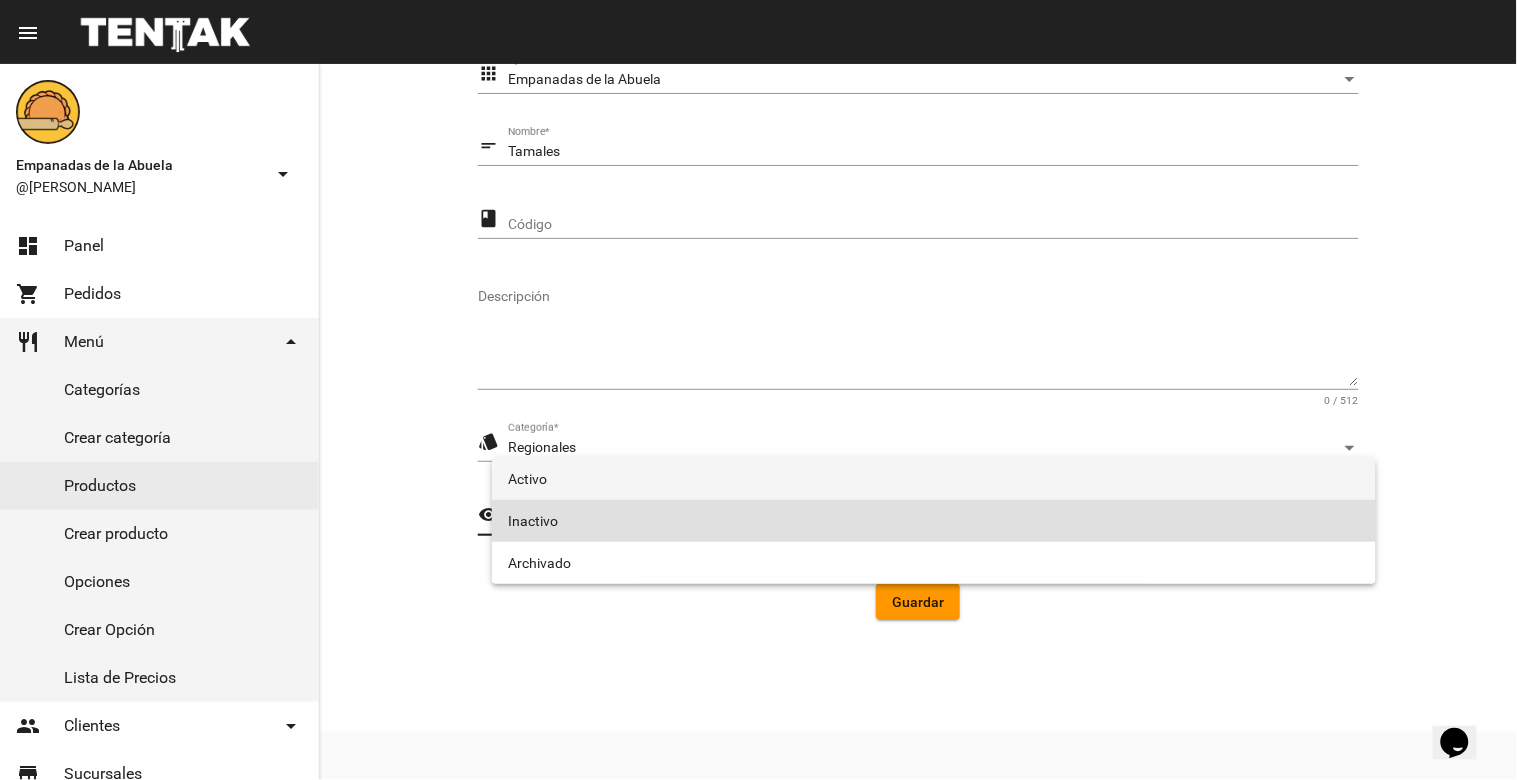 click on "Activo" at bounding box center [934, 479] 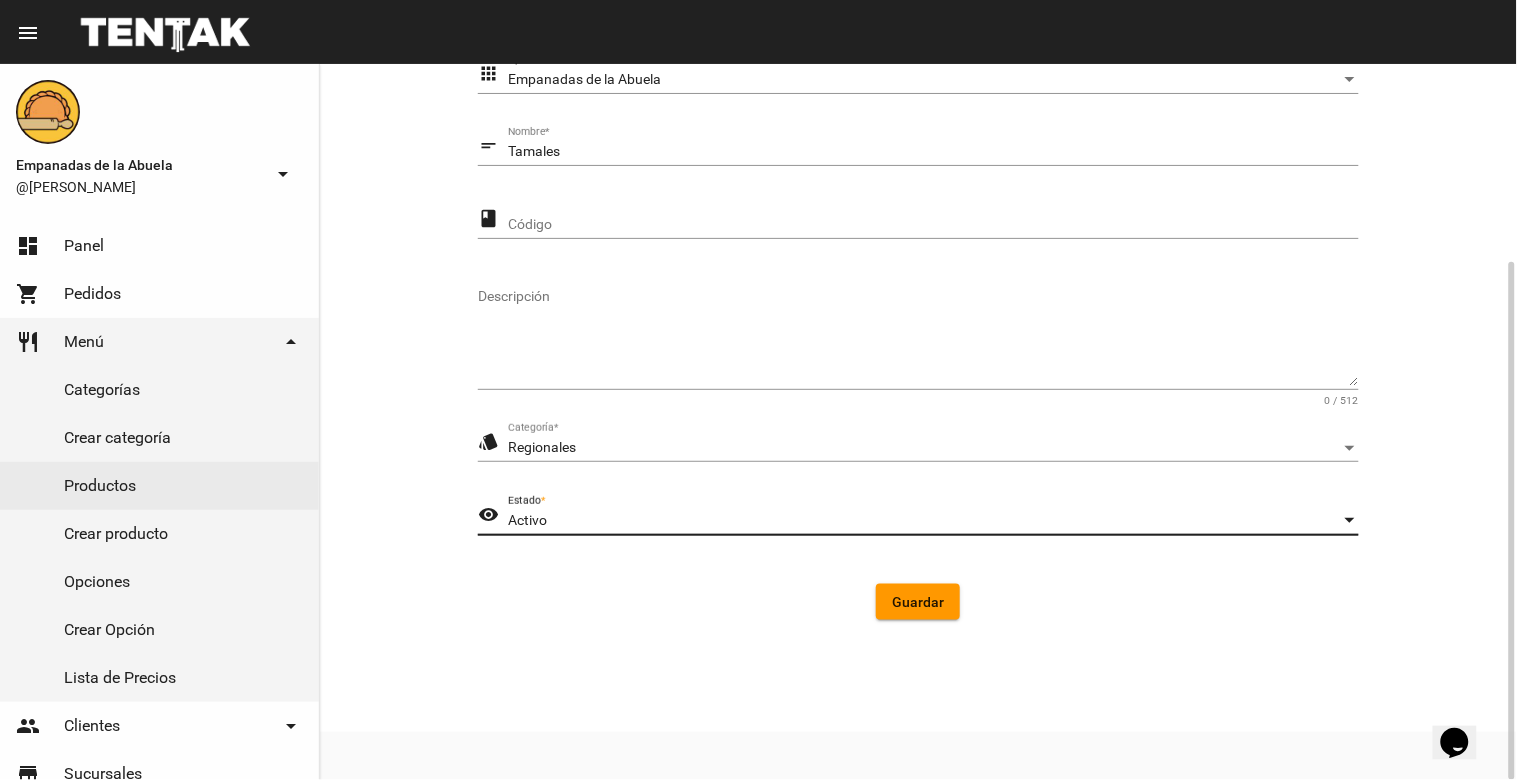 click on "Guardar" 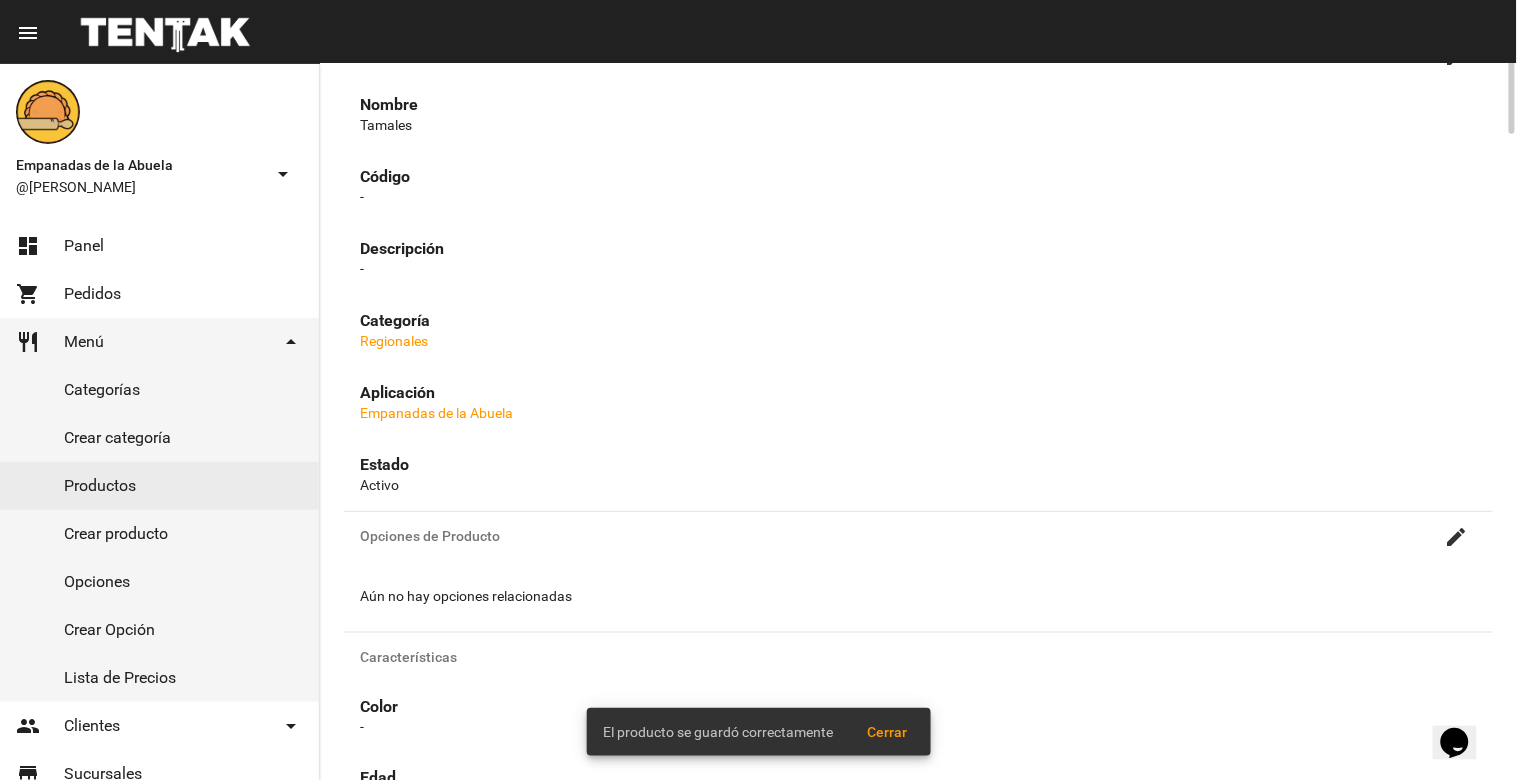 scroll, scrollTop: 0, scrollLeft: 0, axis: both 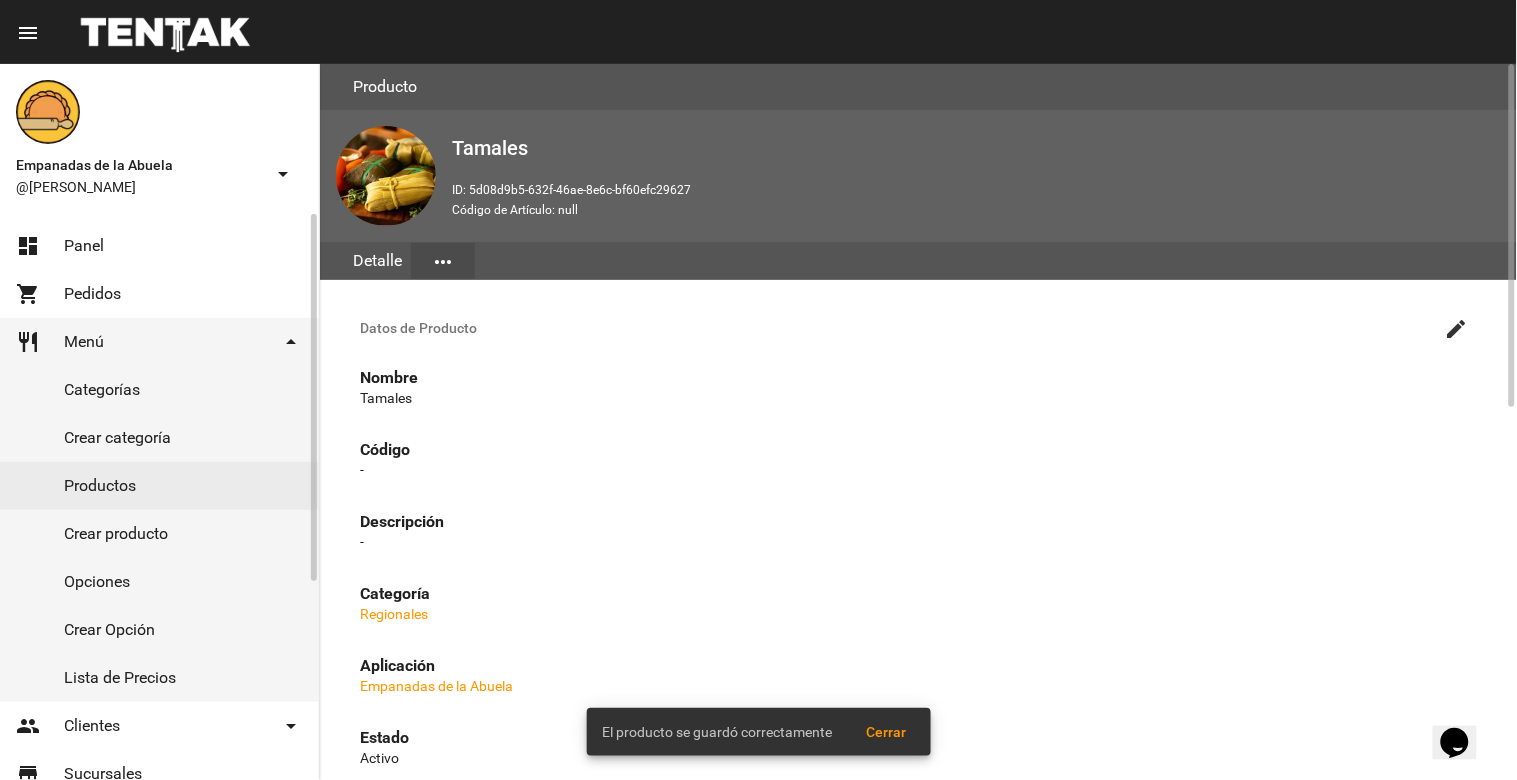click on "Productos" 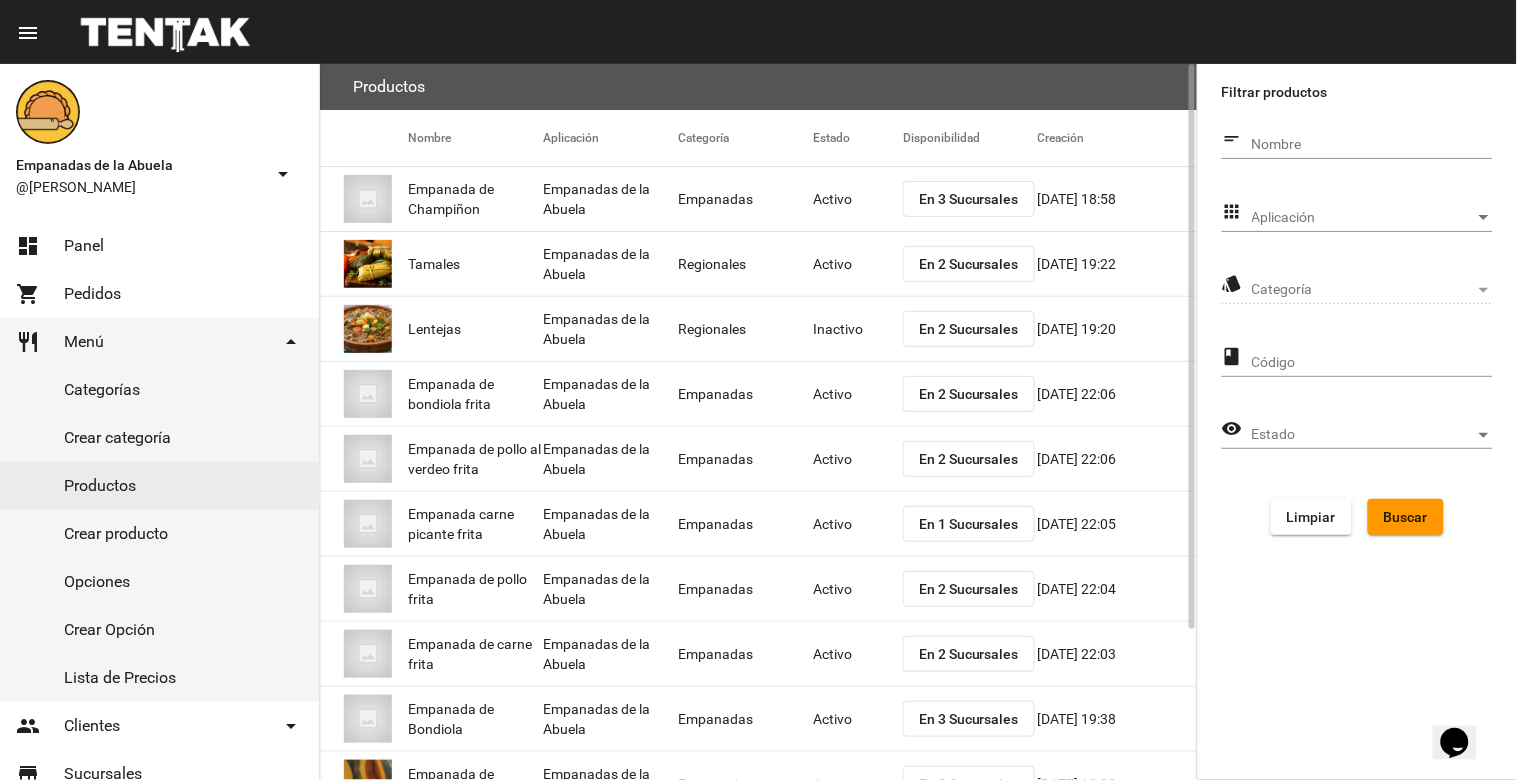 click on "Inactivo" 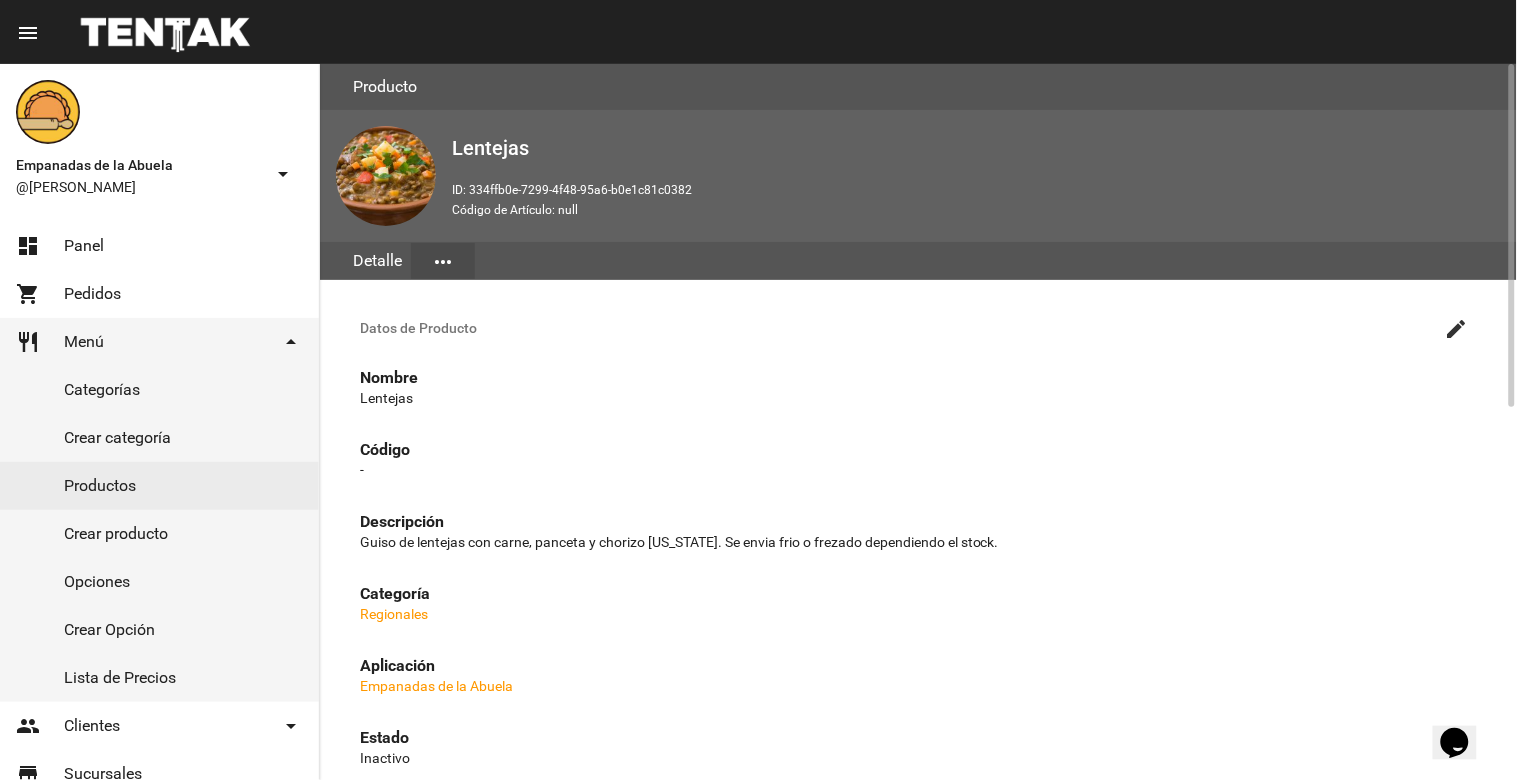 click on "create" 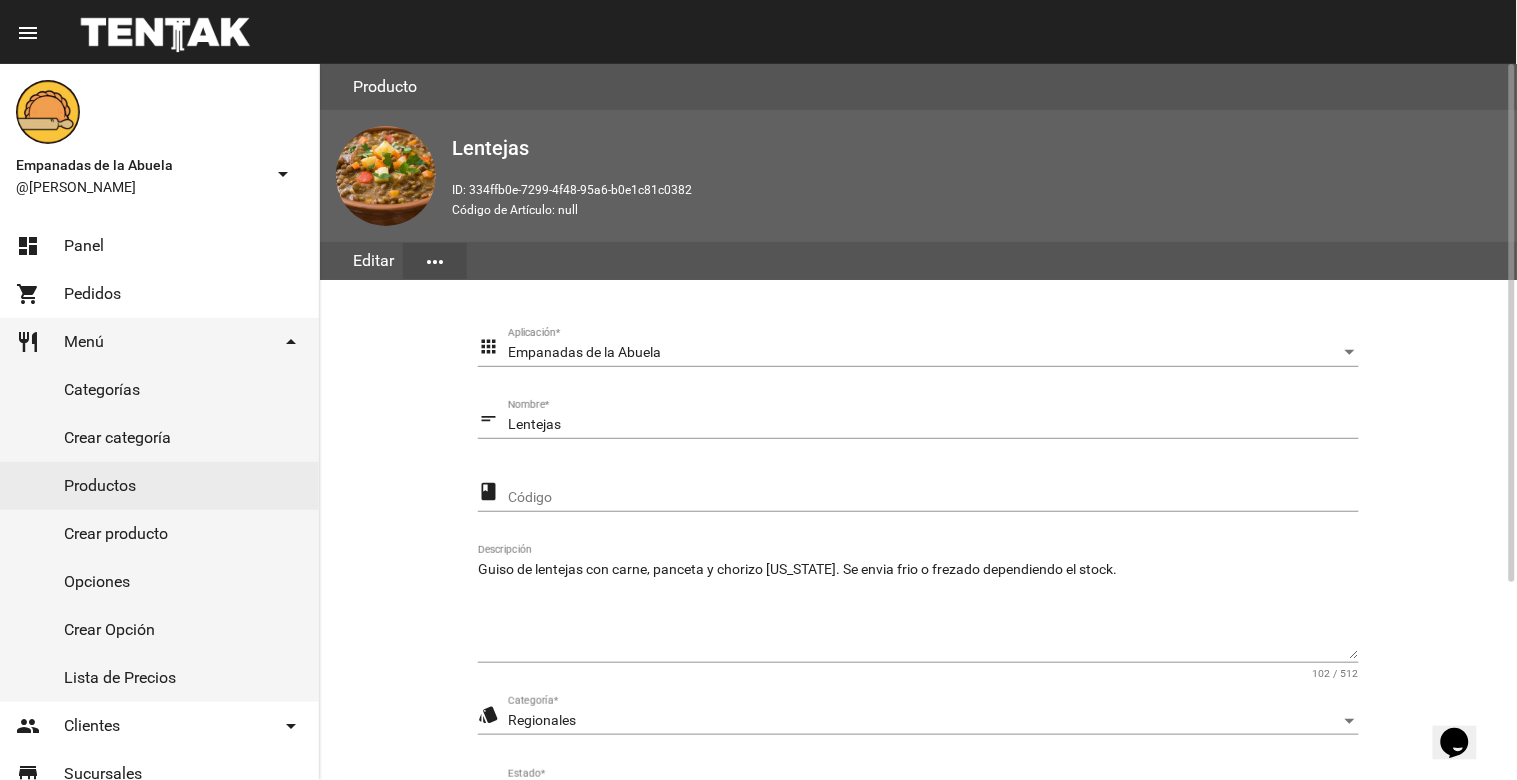 scroll, scrollTop: 273, scrollLeft: 0, axis: vertical 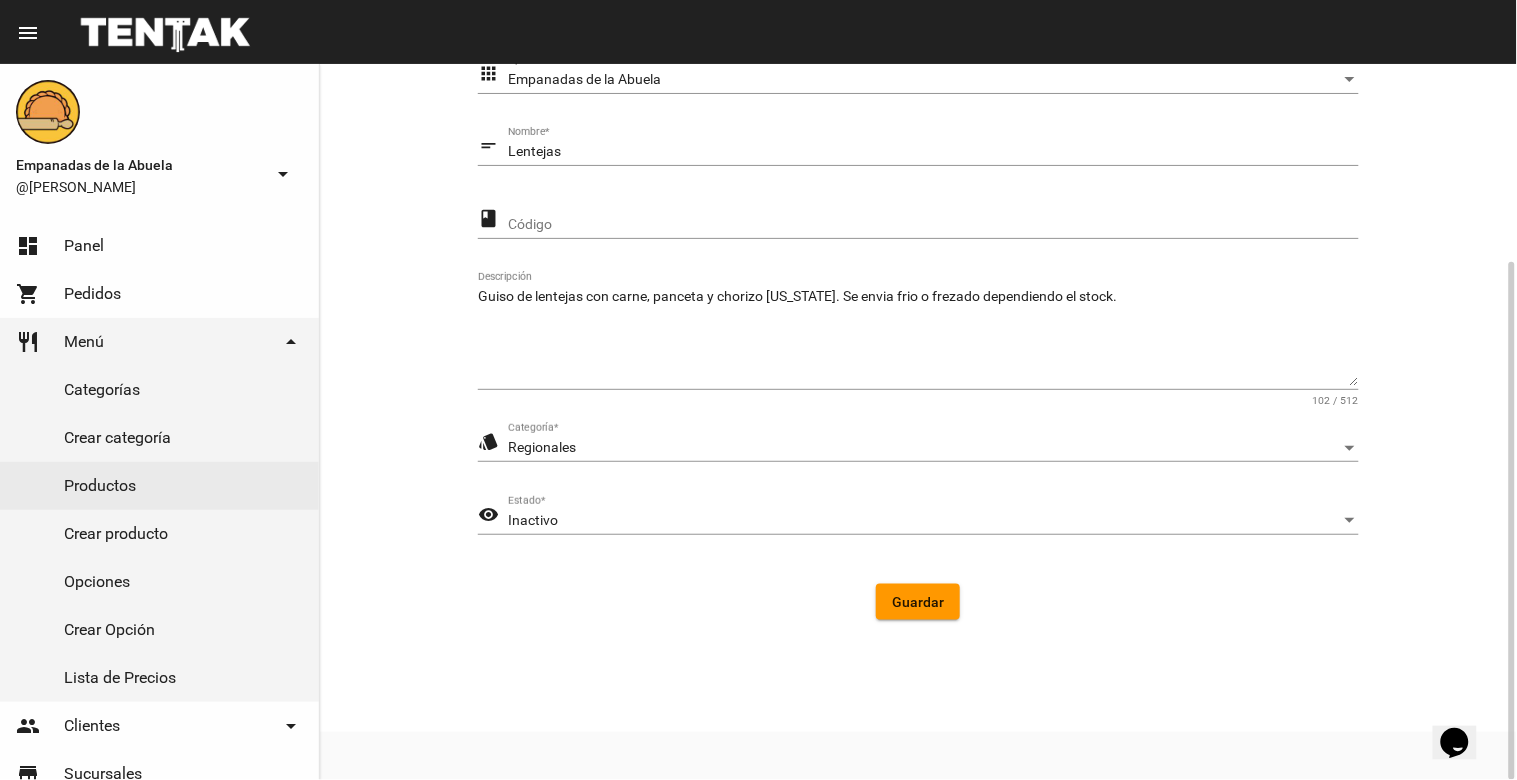 click on "Inactivo Estado  *" 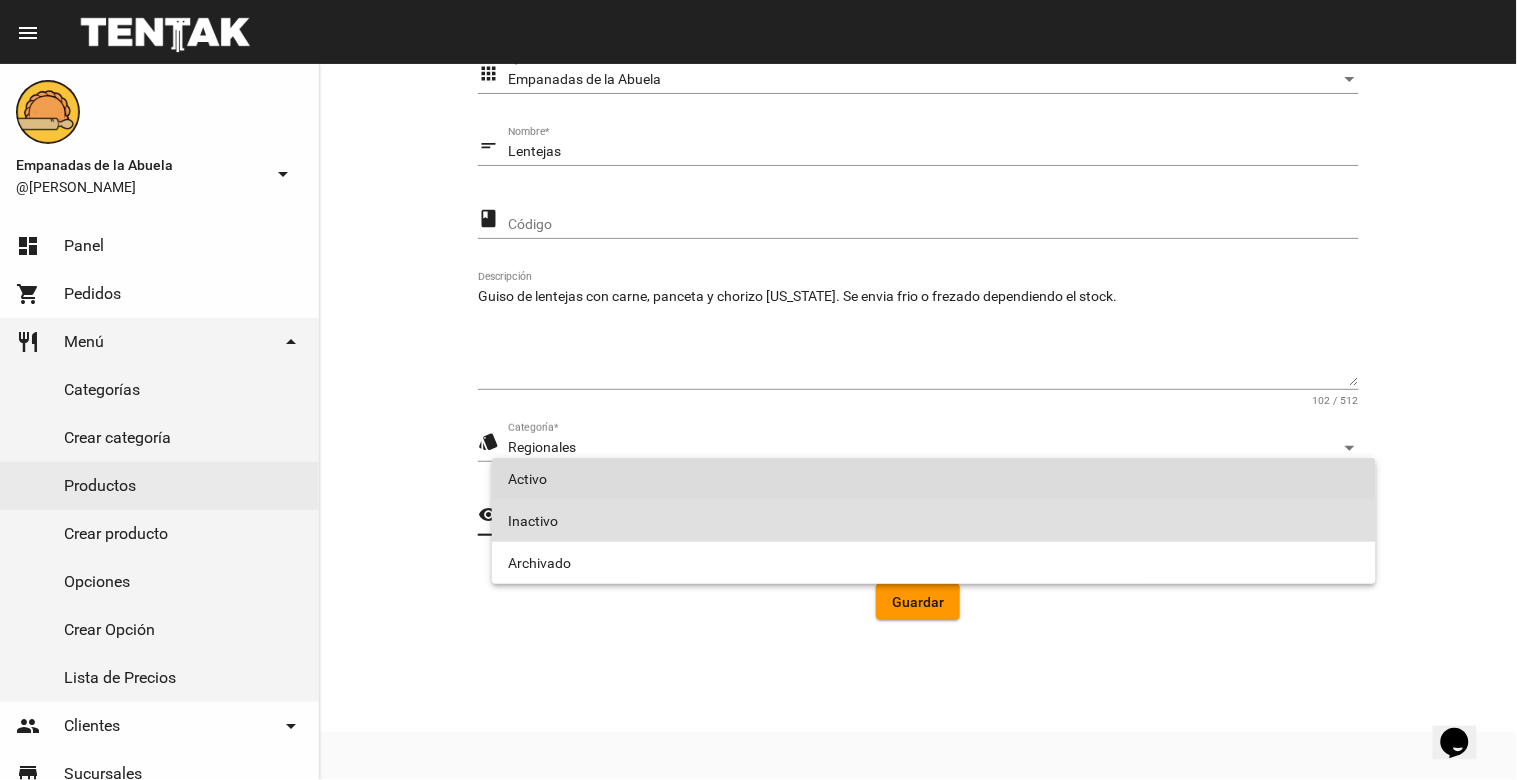 click on "Activo" at bounding box center (934, 479) 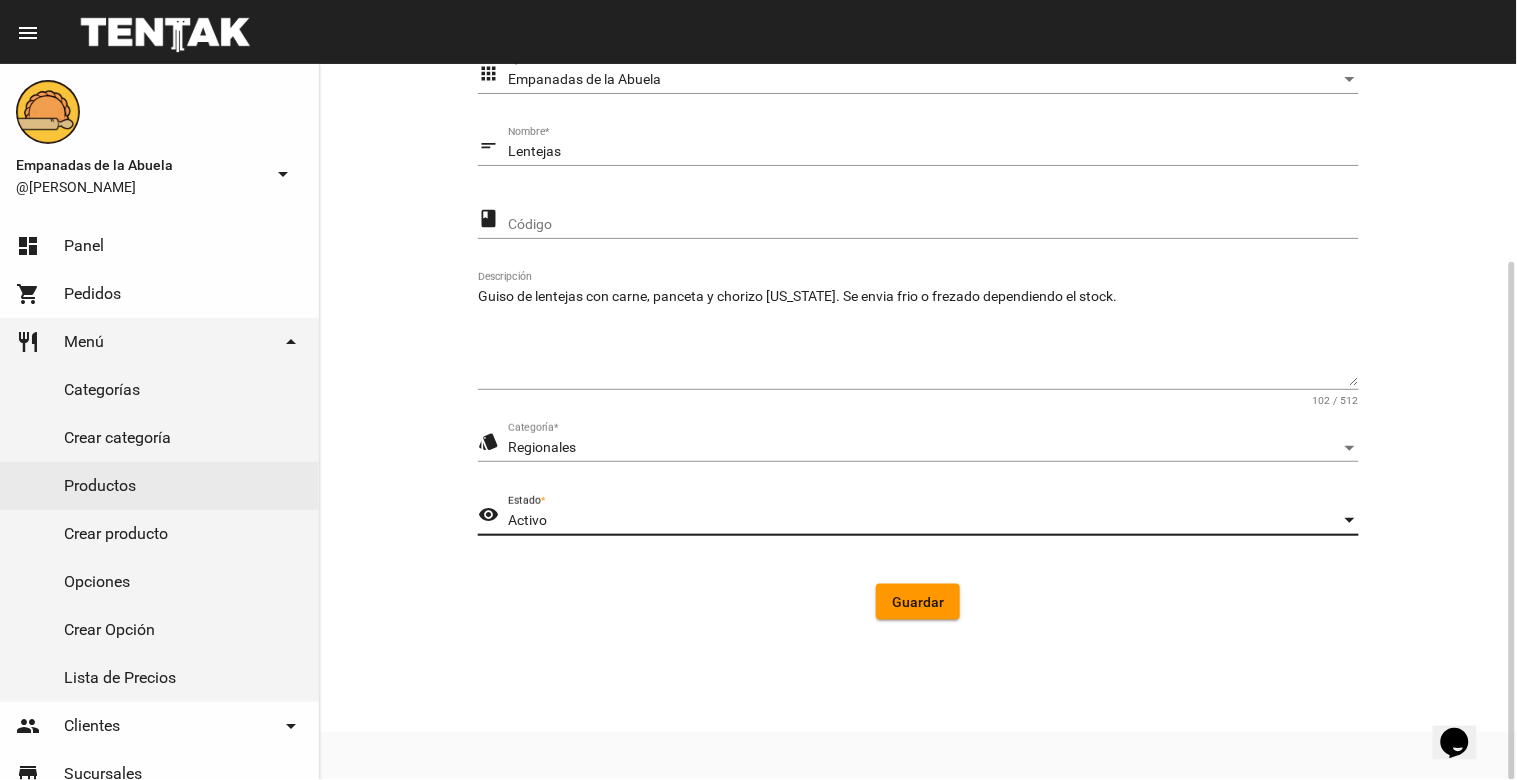 click on "Guardar" 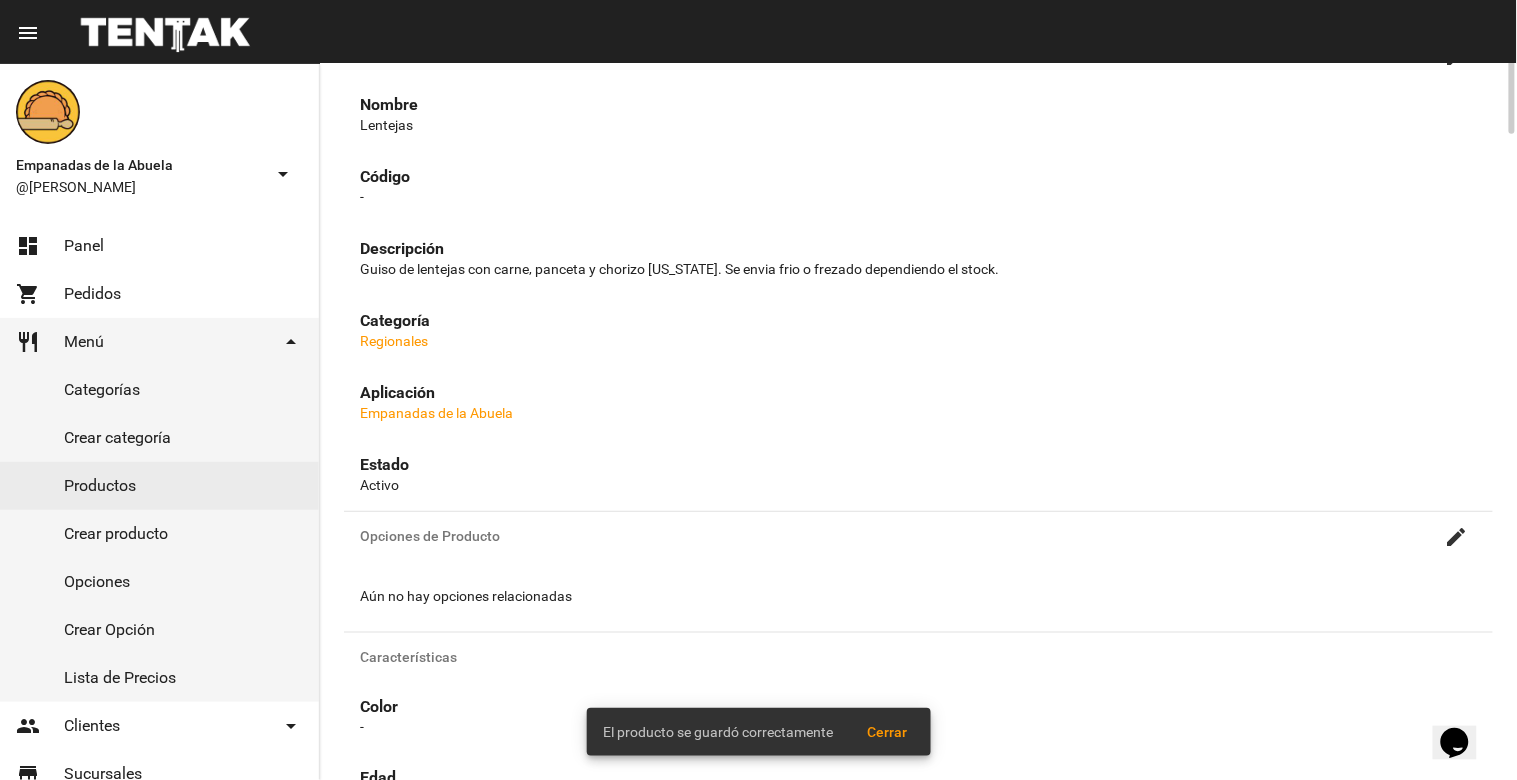 scroll, scrollTop: 0, scrollLeft: 0, axis: both 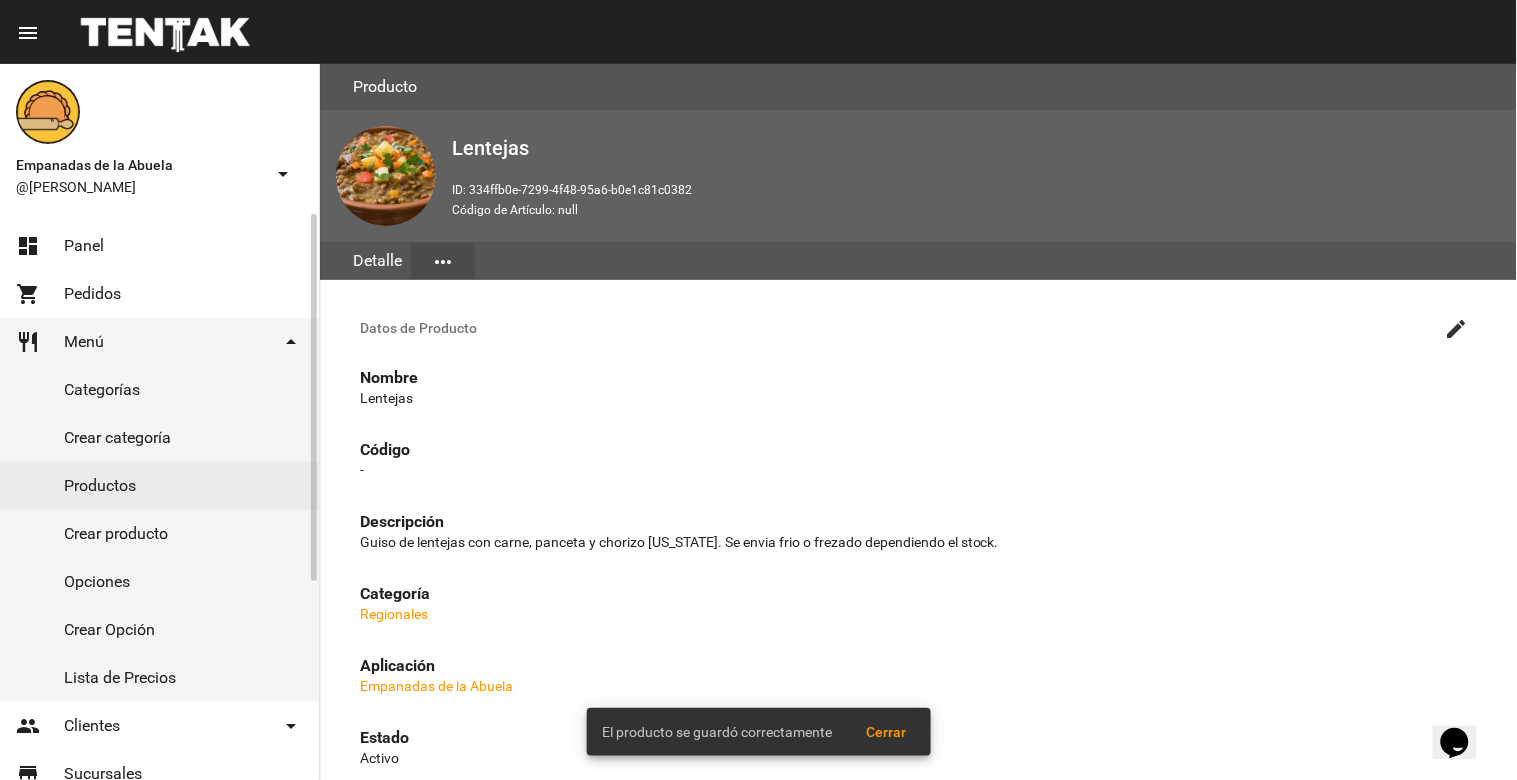 click on "Productos" 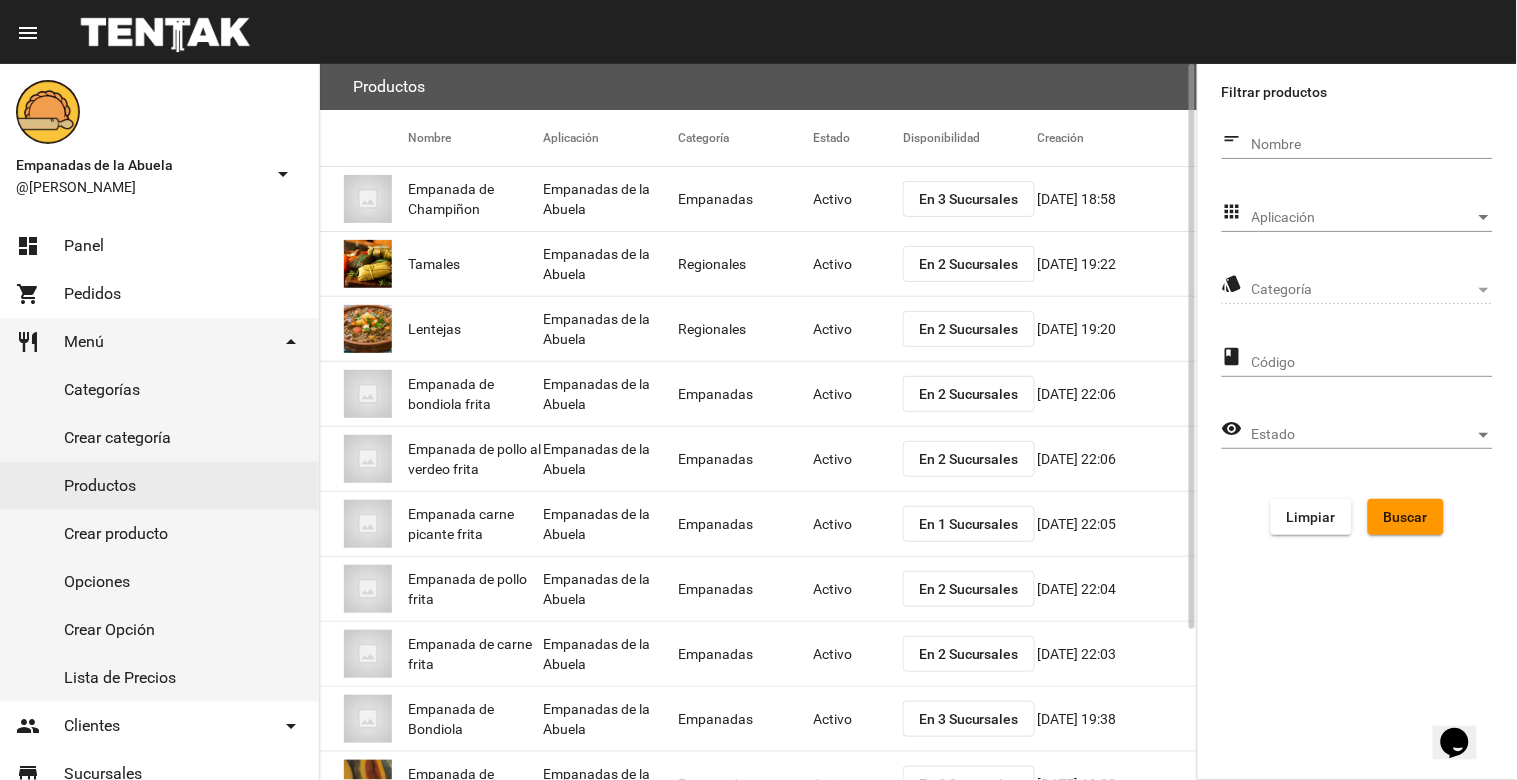 click on "En 2 Sucursales" 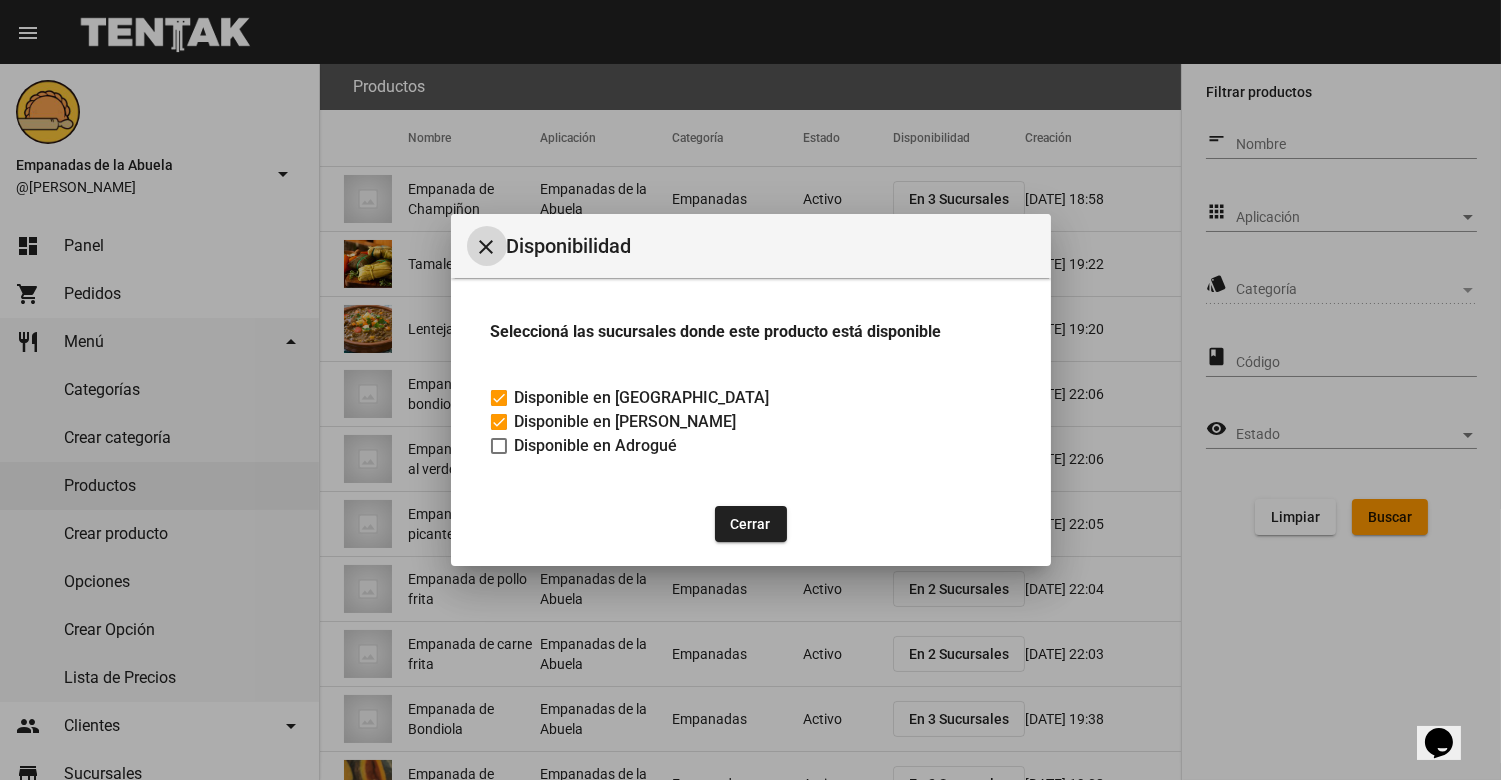click on "close" at bounding box center [487, 247] 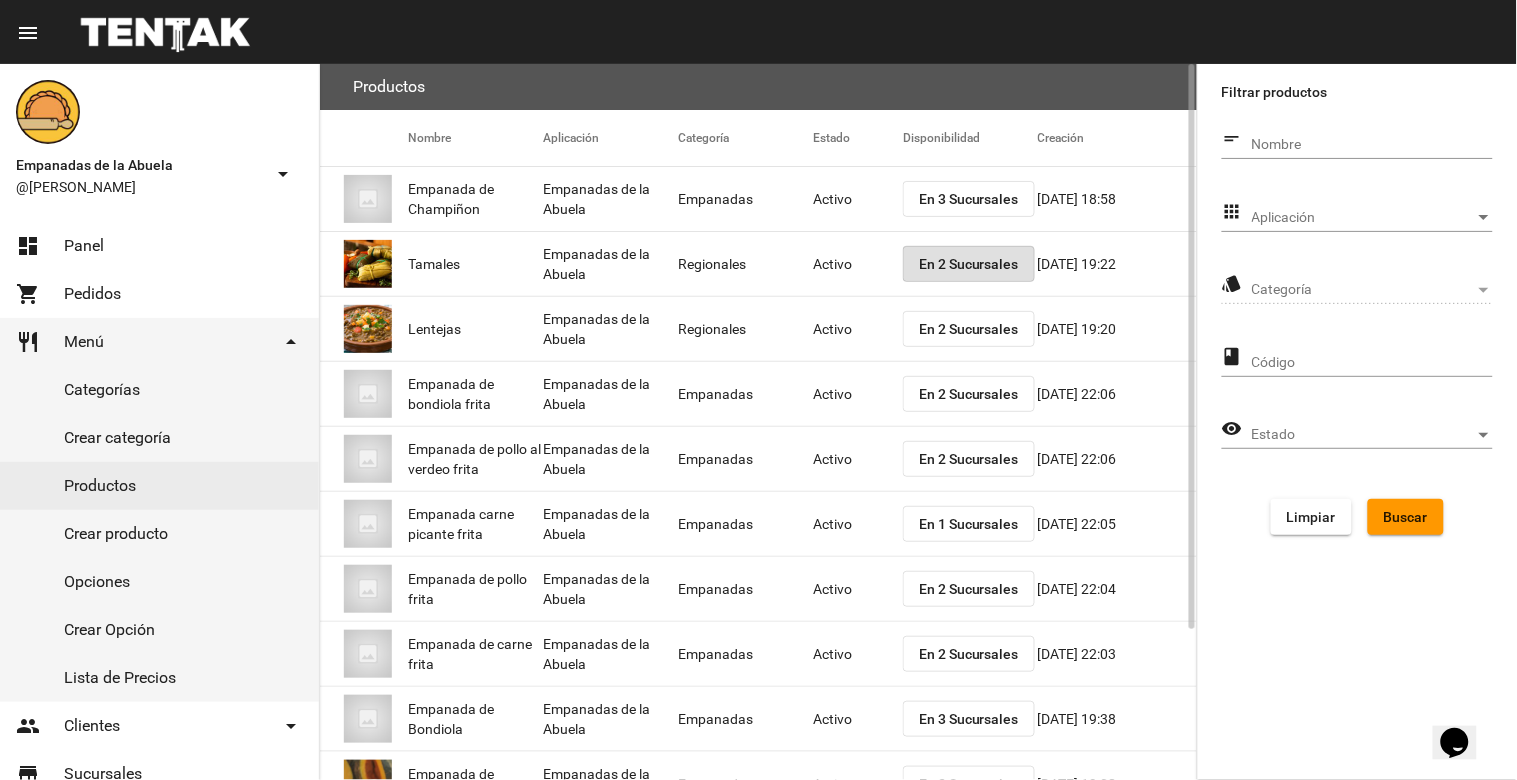 click on "En 2 Sucursales" 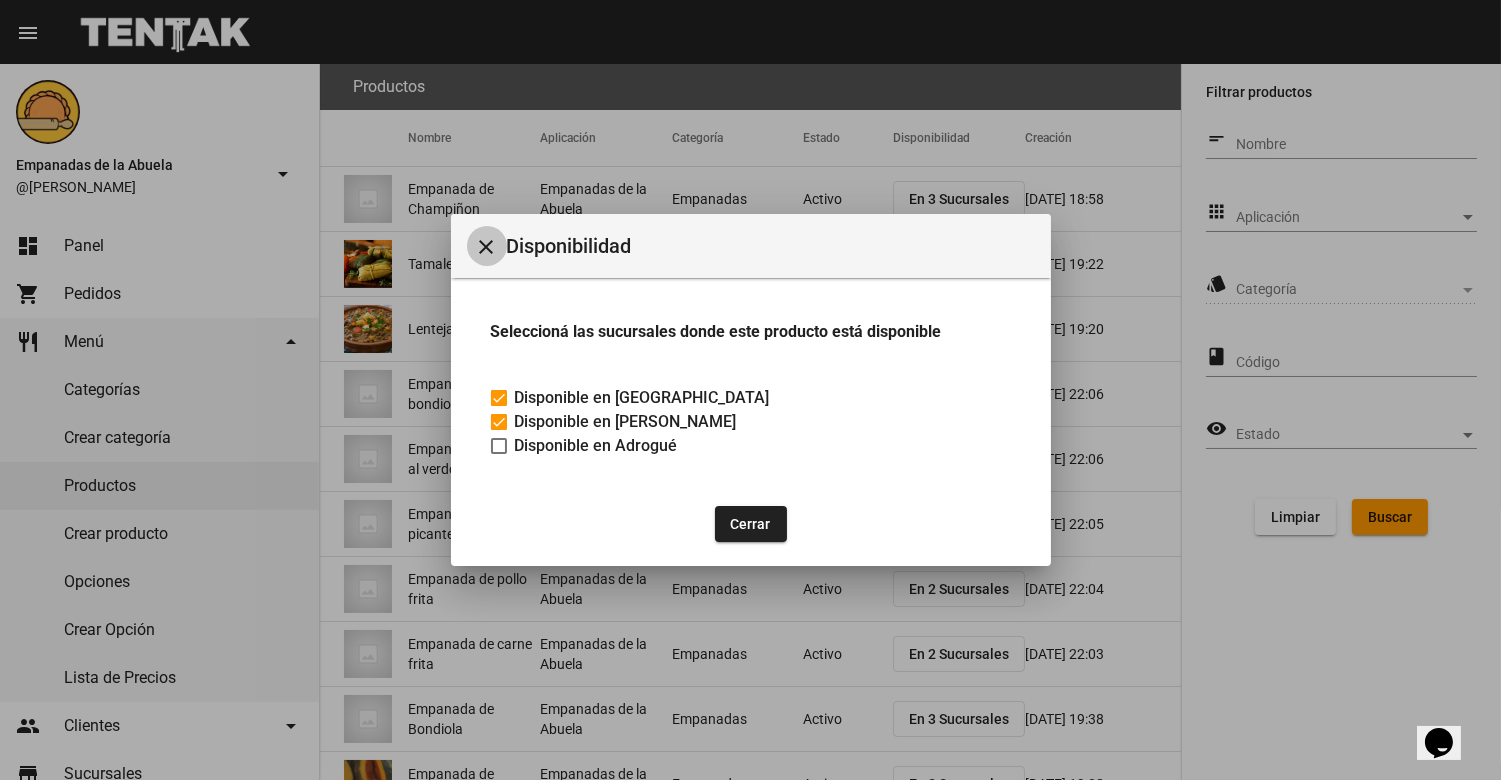 click on "close" at bounding box center (487, 247) 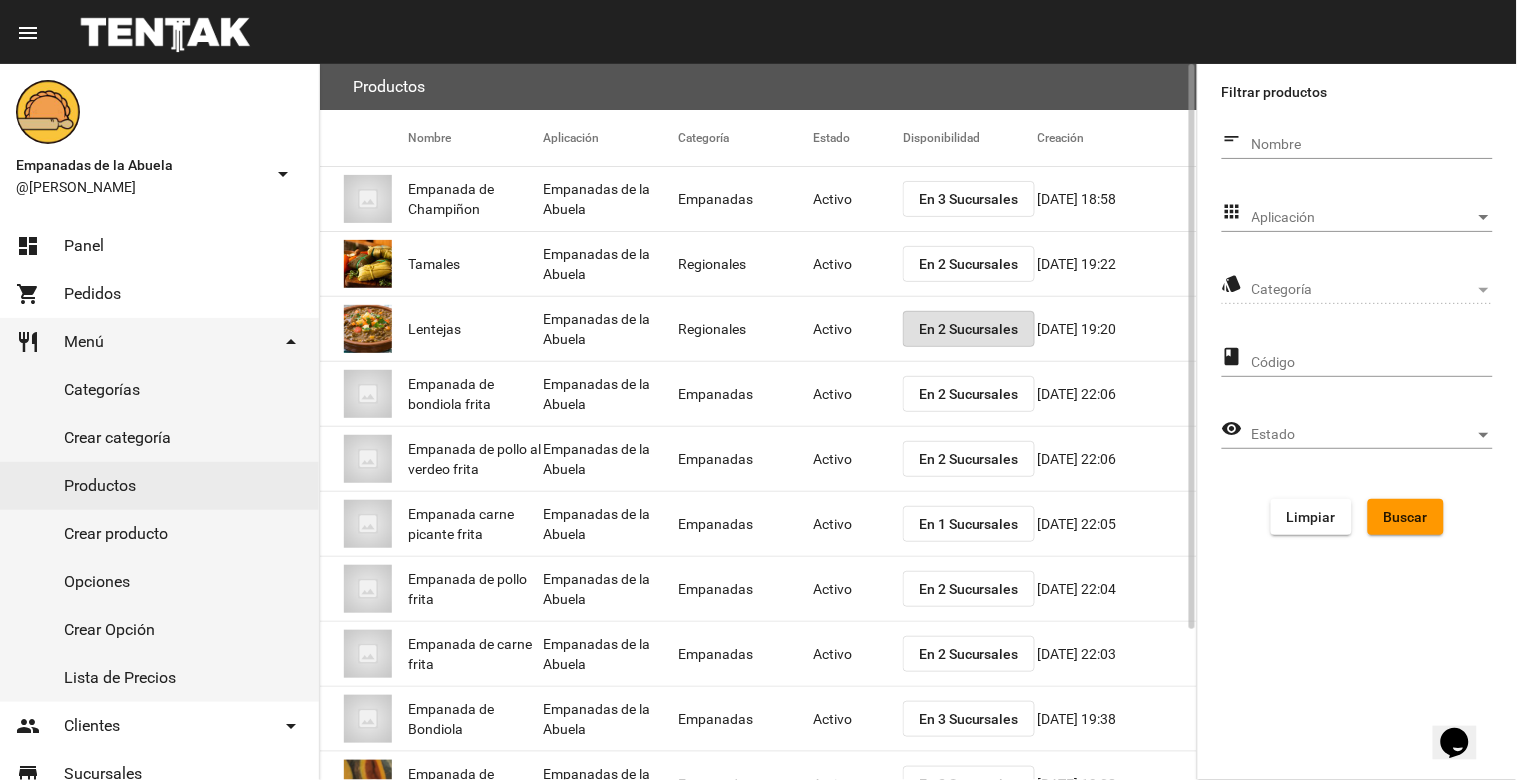 click on "En 2 Sucursales" 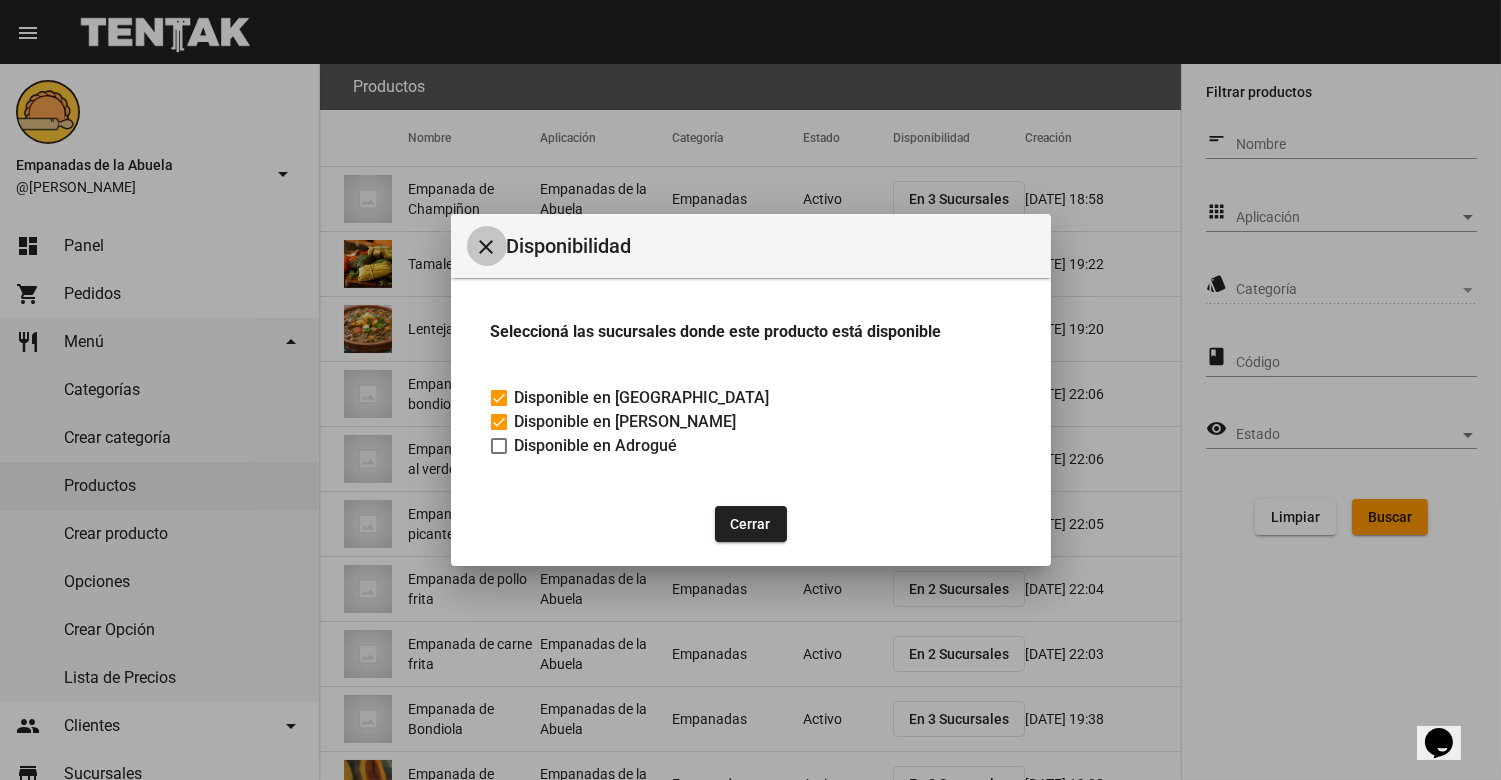 click on "close" at bounding box center (487, 247) 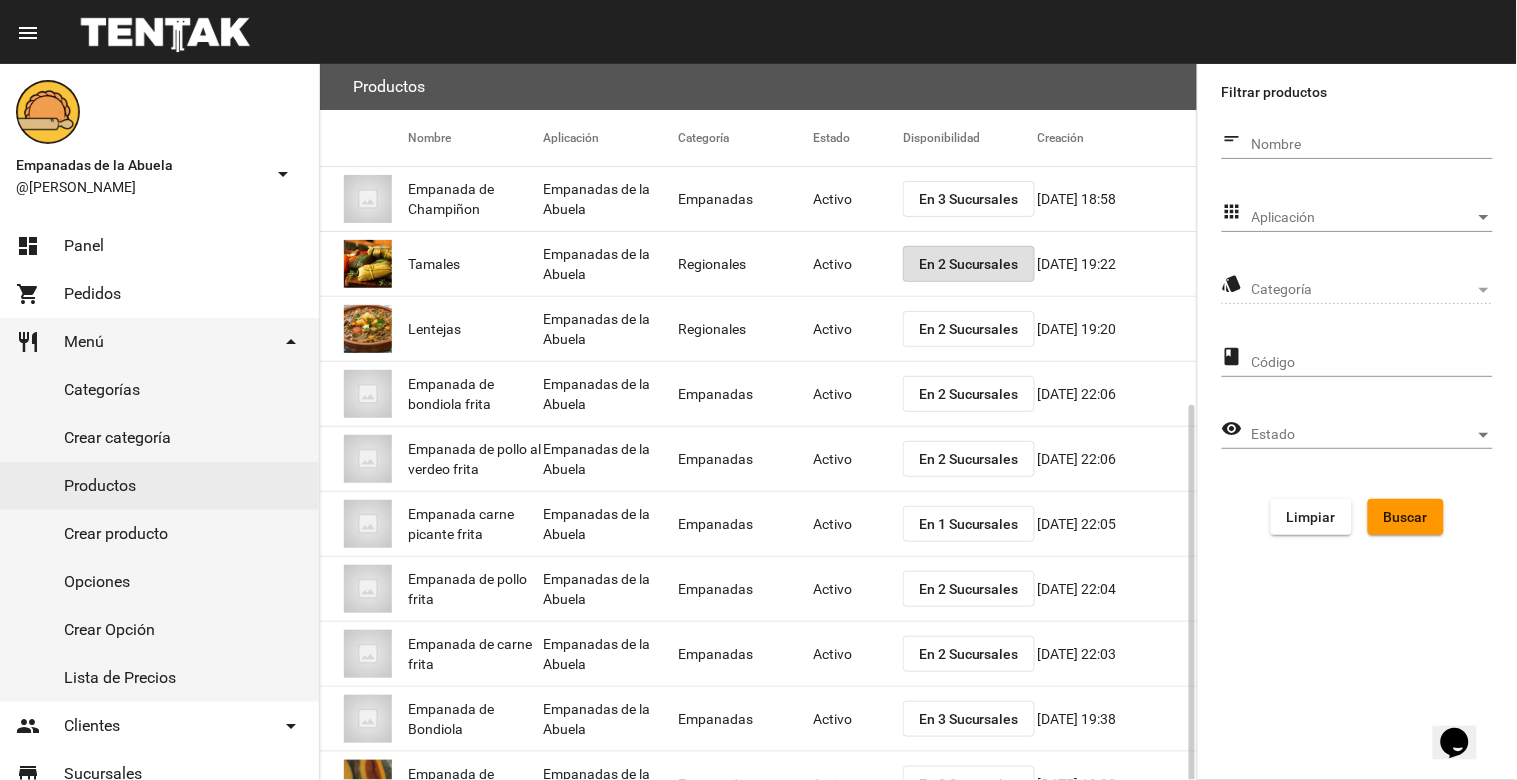scroll, scrollTop: 190, scrollLeft: 0, axis: vertical 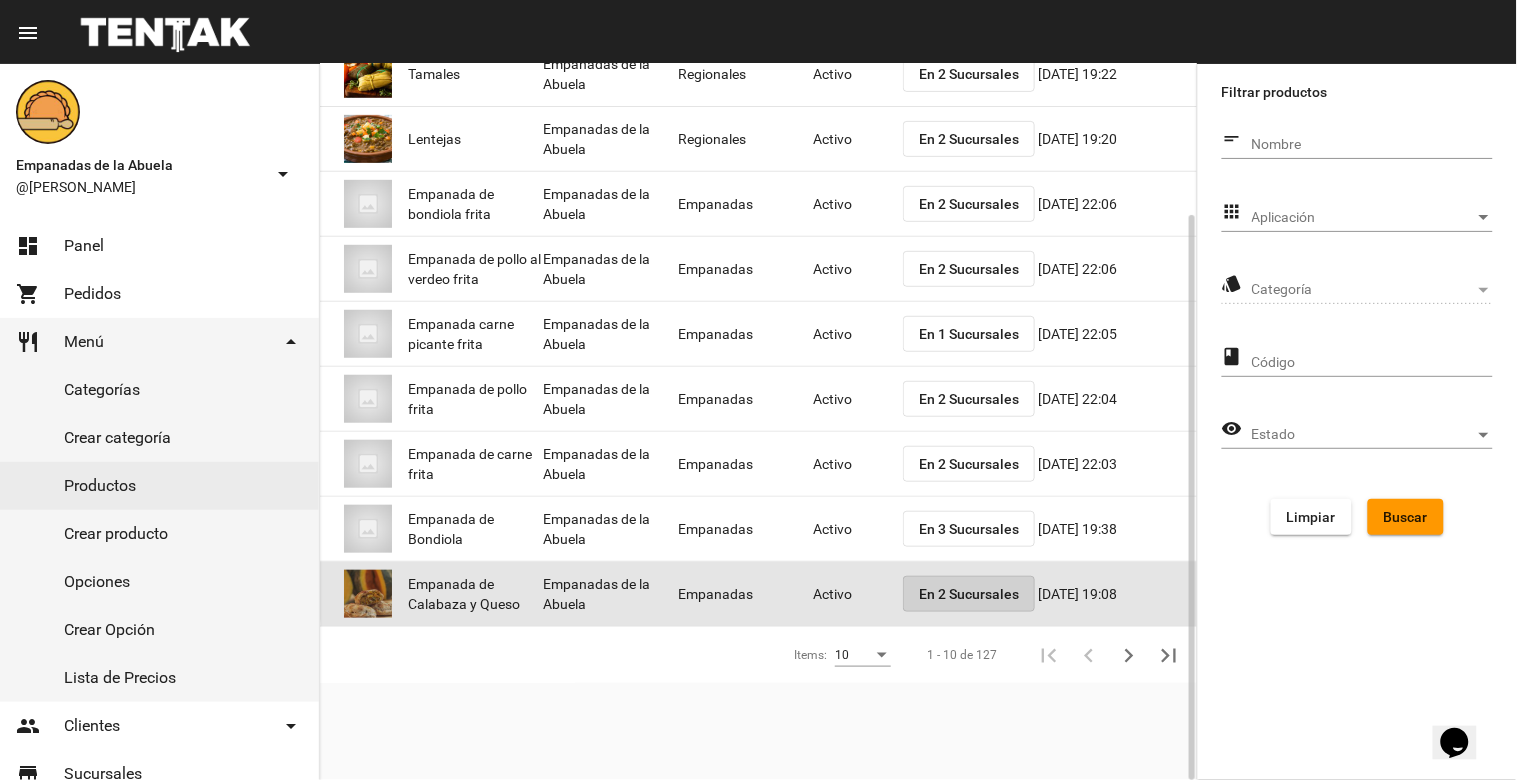 click on "En 2 Sucursales" 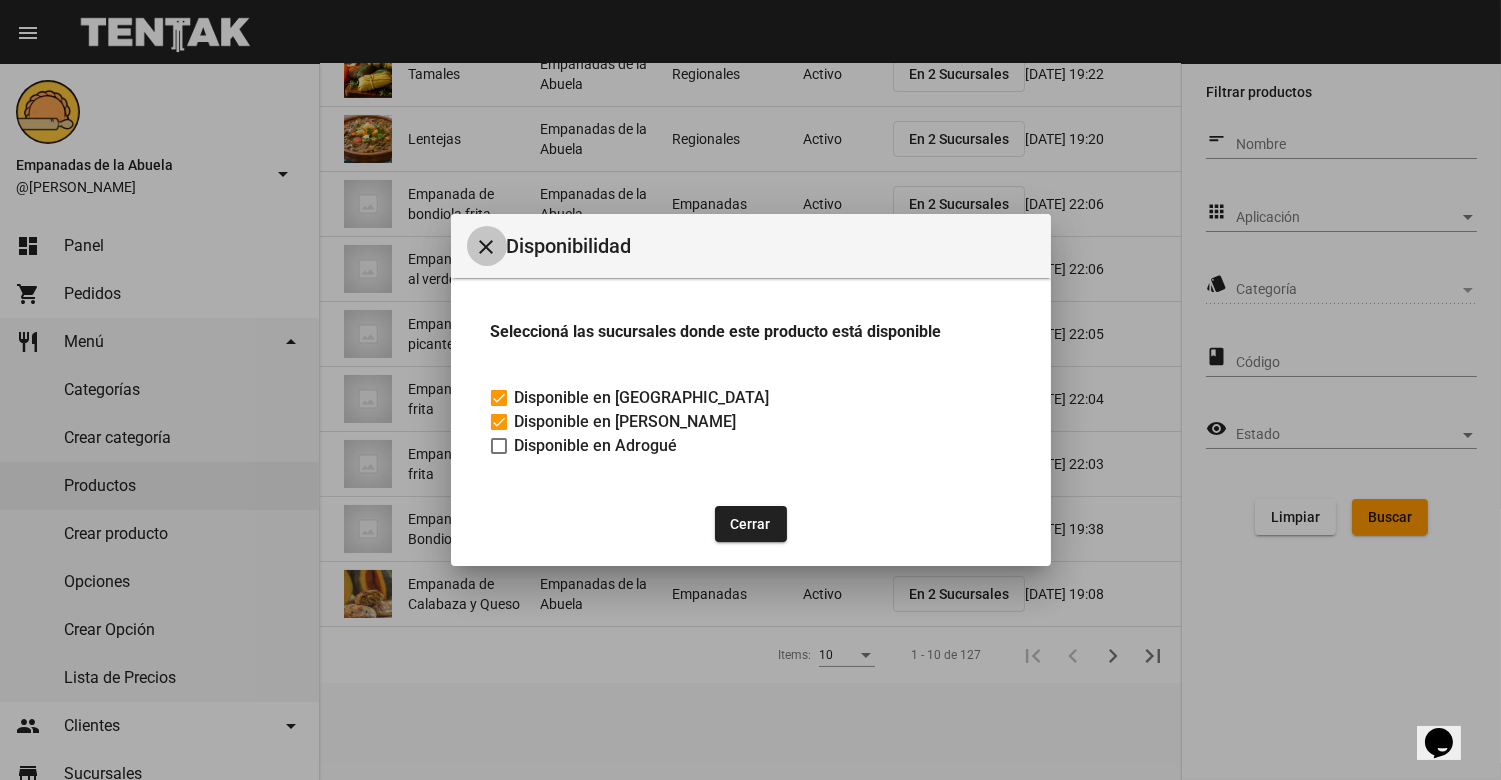 click on "close" at bounding box center [487, 247] 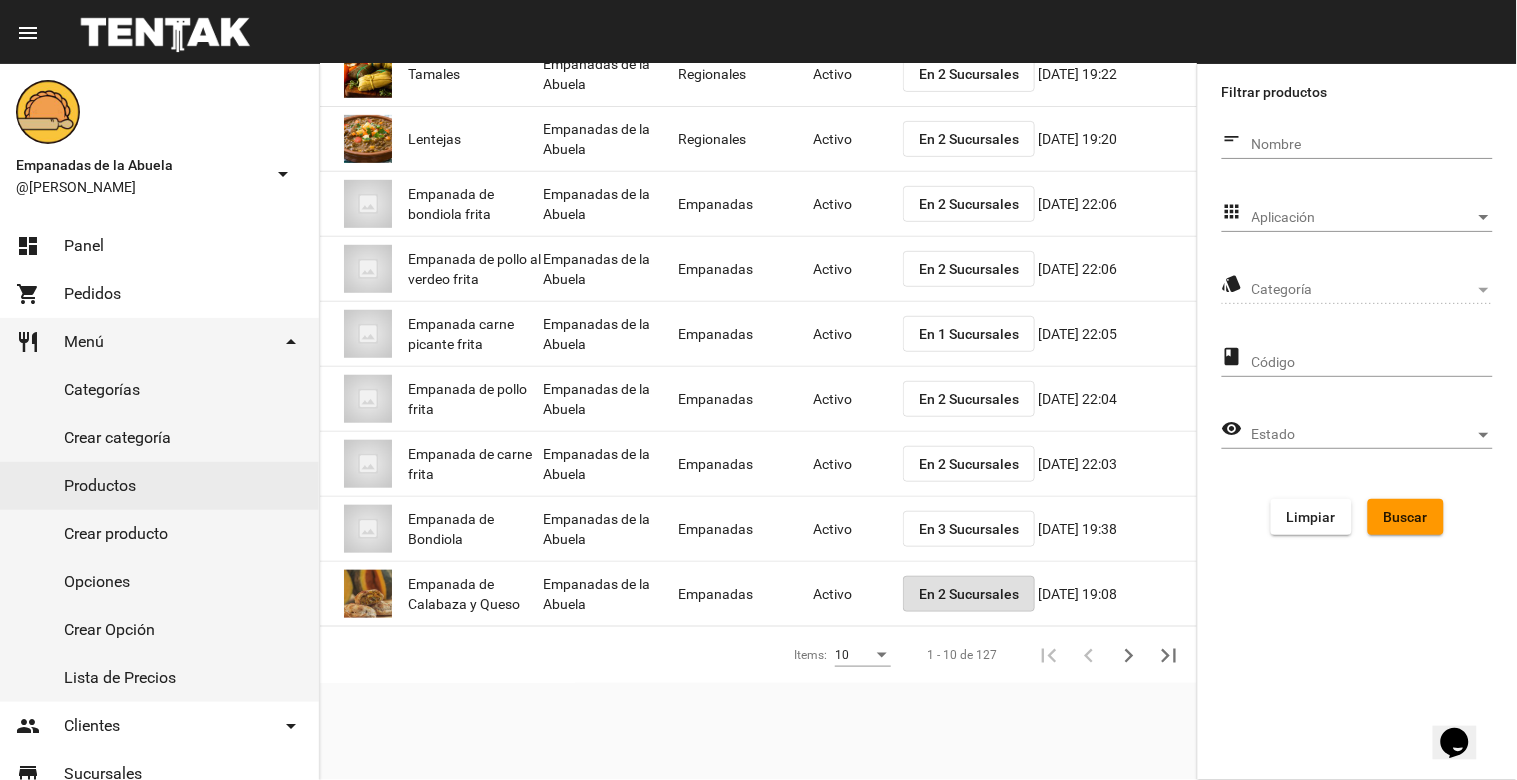 click on "Aplicación" at bounding box center (1363, 218) 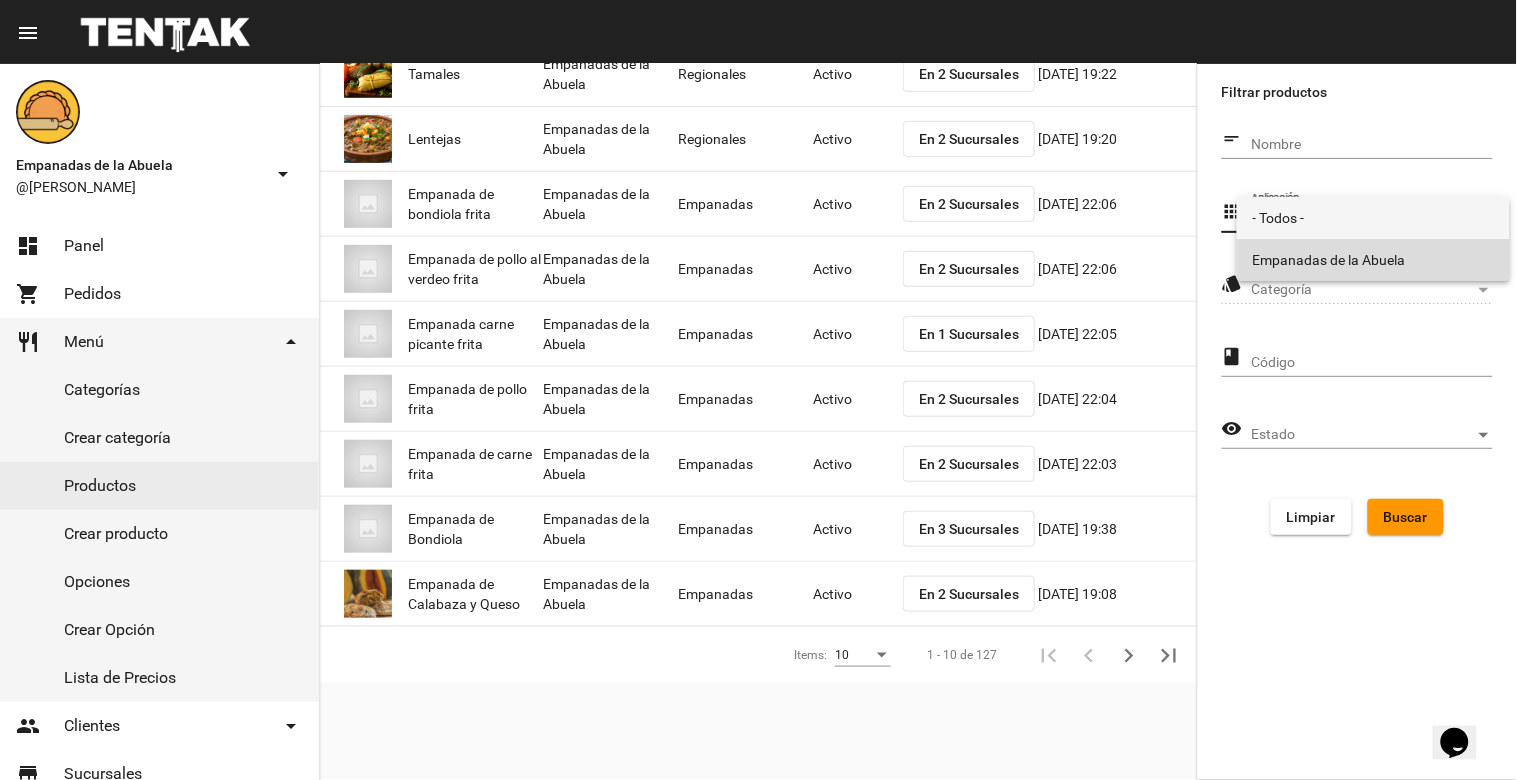 click on "Empanadas de la Abuela" at bounding box center [1373, 260] 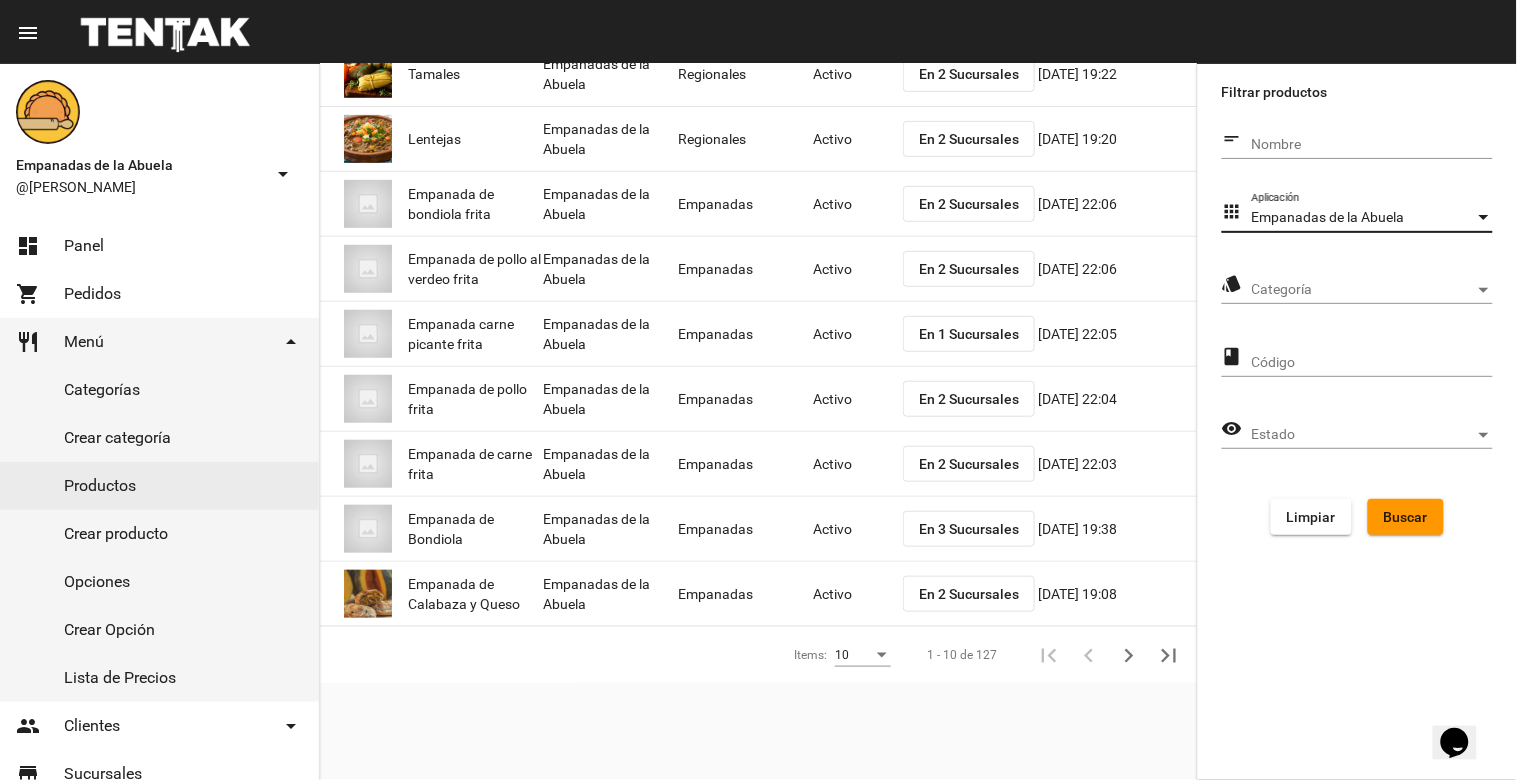 click on "Categoría Categoría" 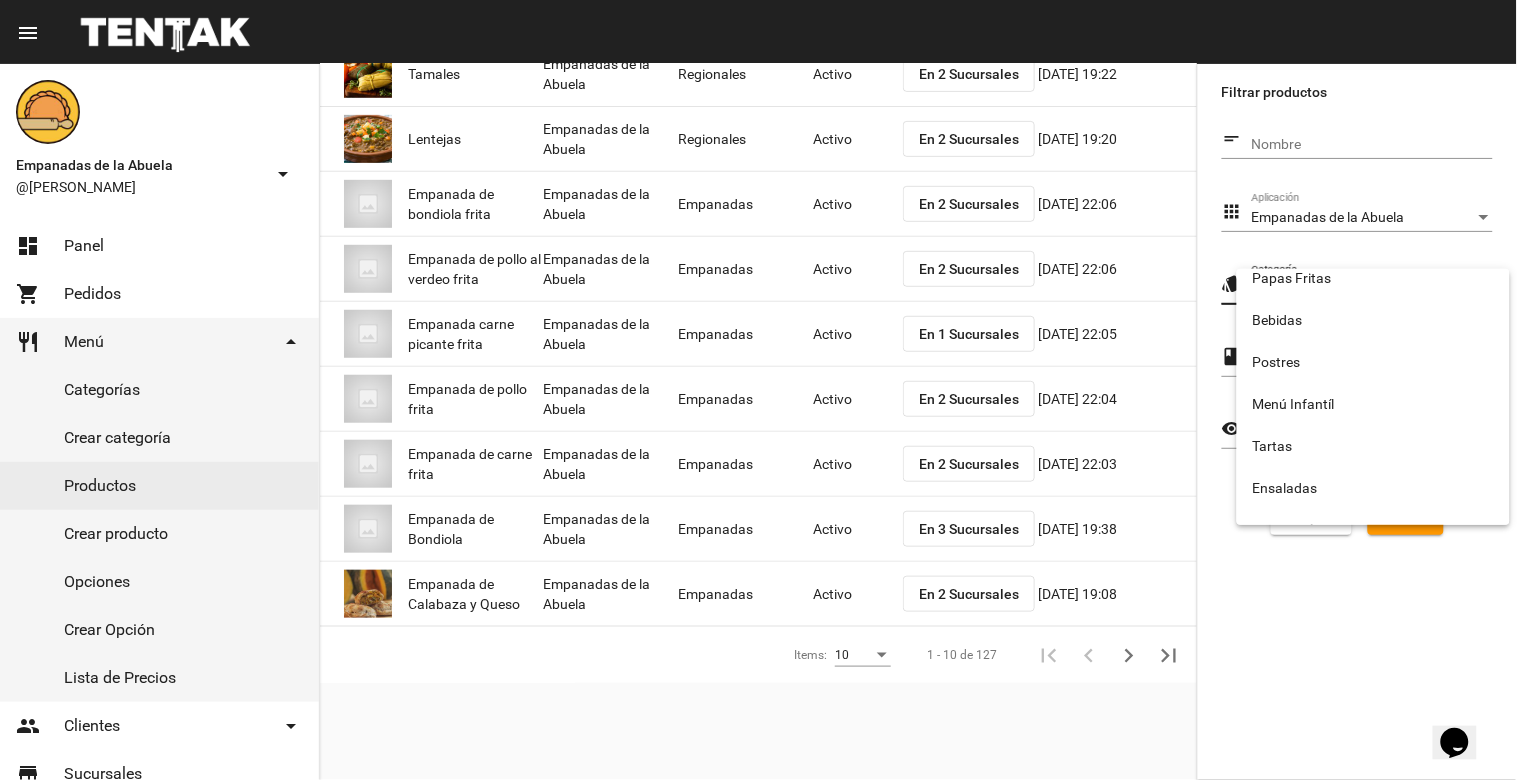 scroll, scrollTop: 332, scrollLeft: 0, axis: vertical 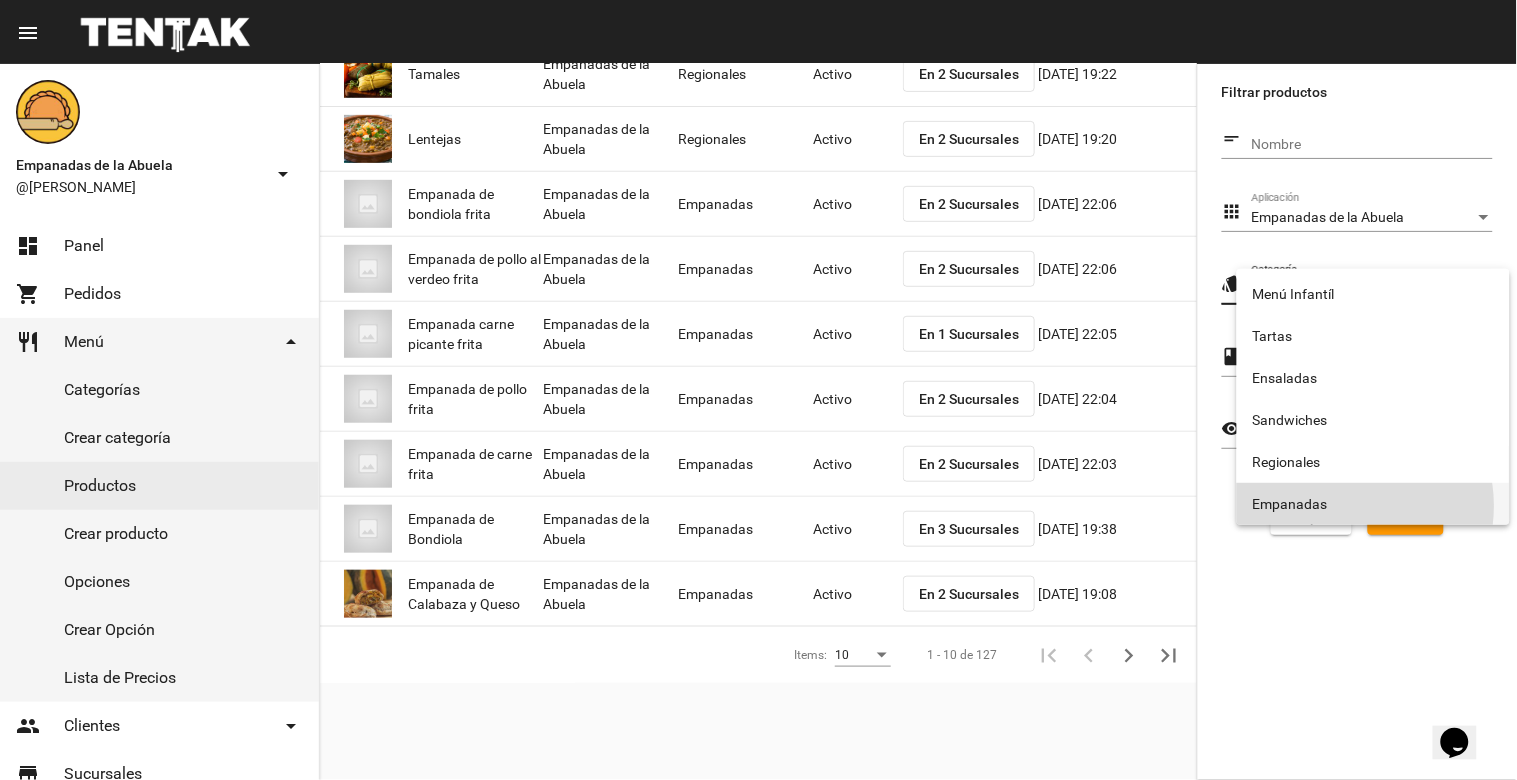 click on "Empanadas" at bounding box center (1373, 504) 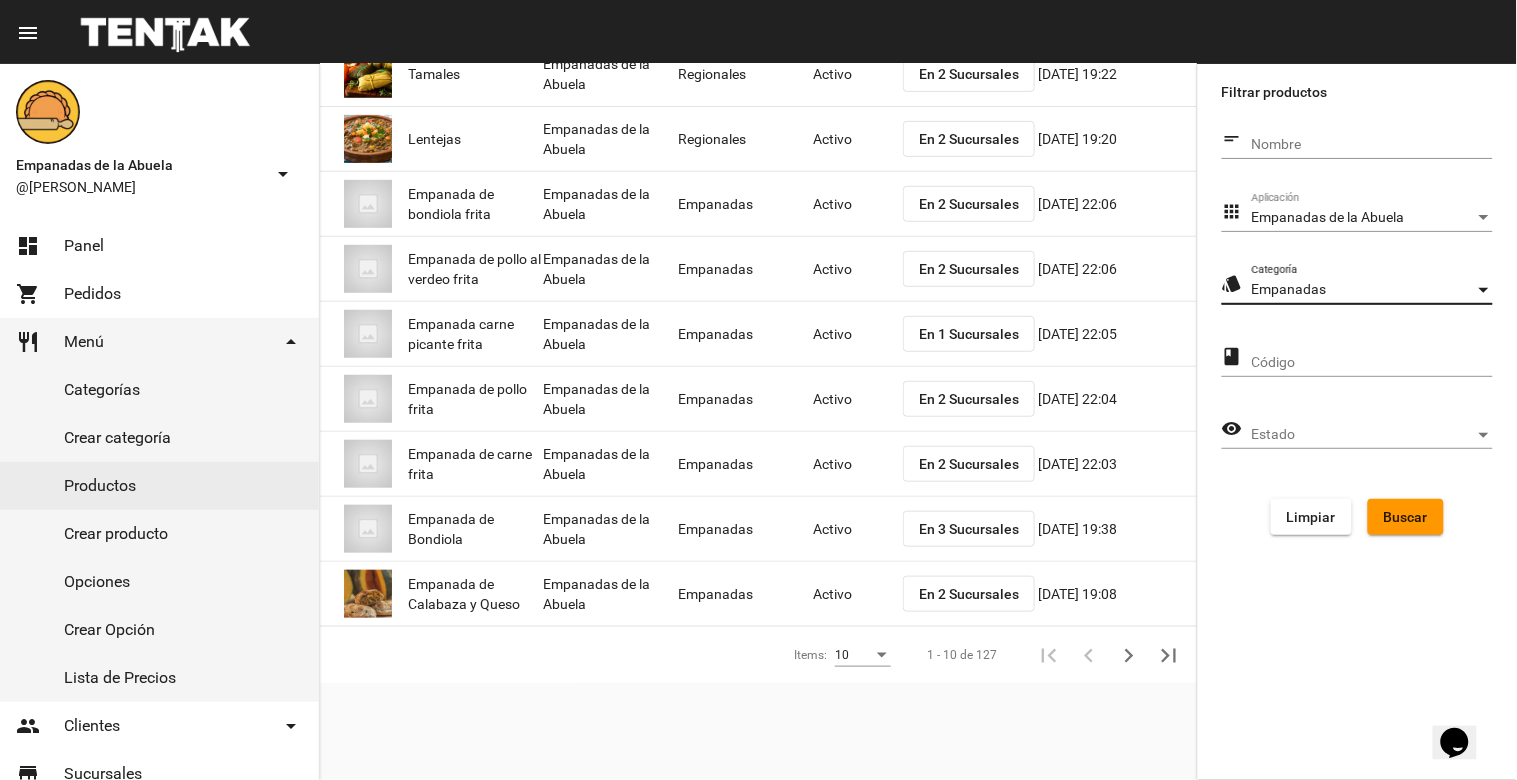 click at bounding box center [1484, 435] 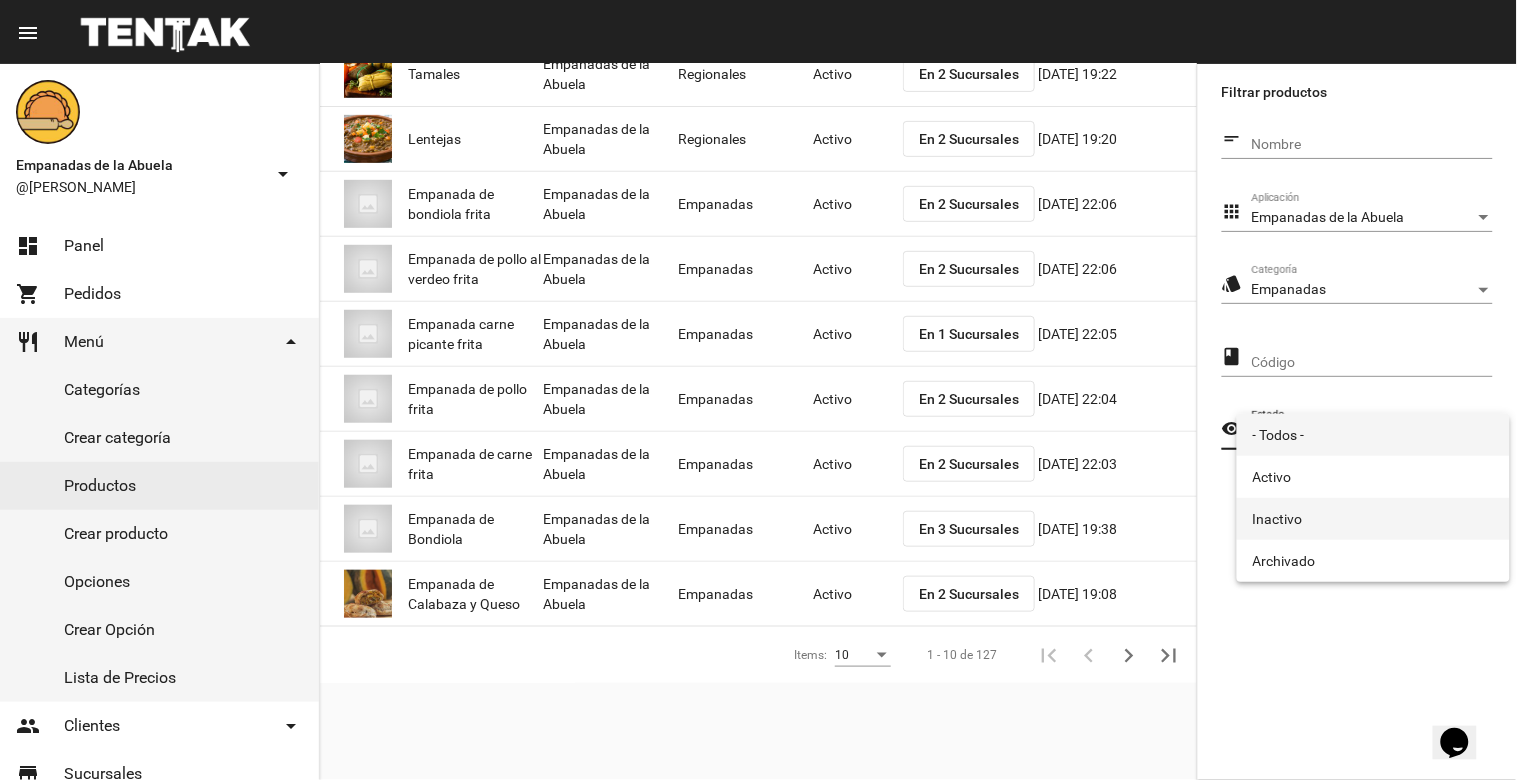 click on "Inactivo" at bounding box center [1373, 519] 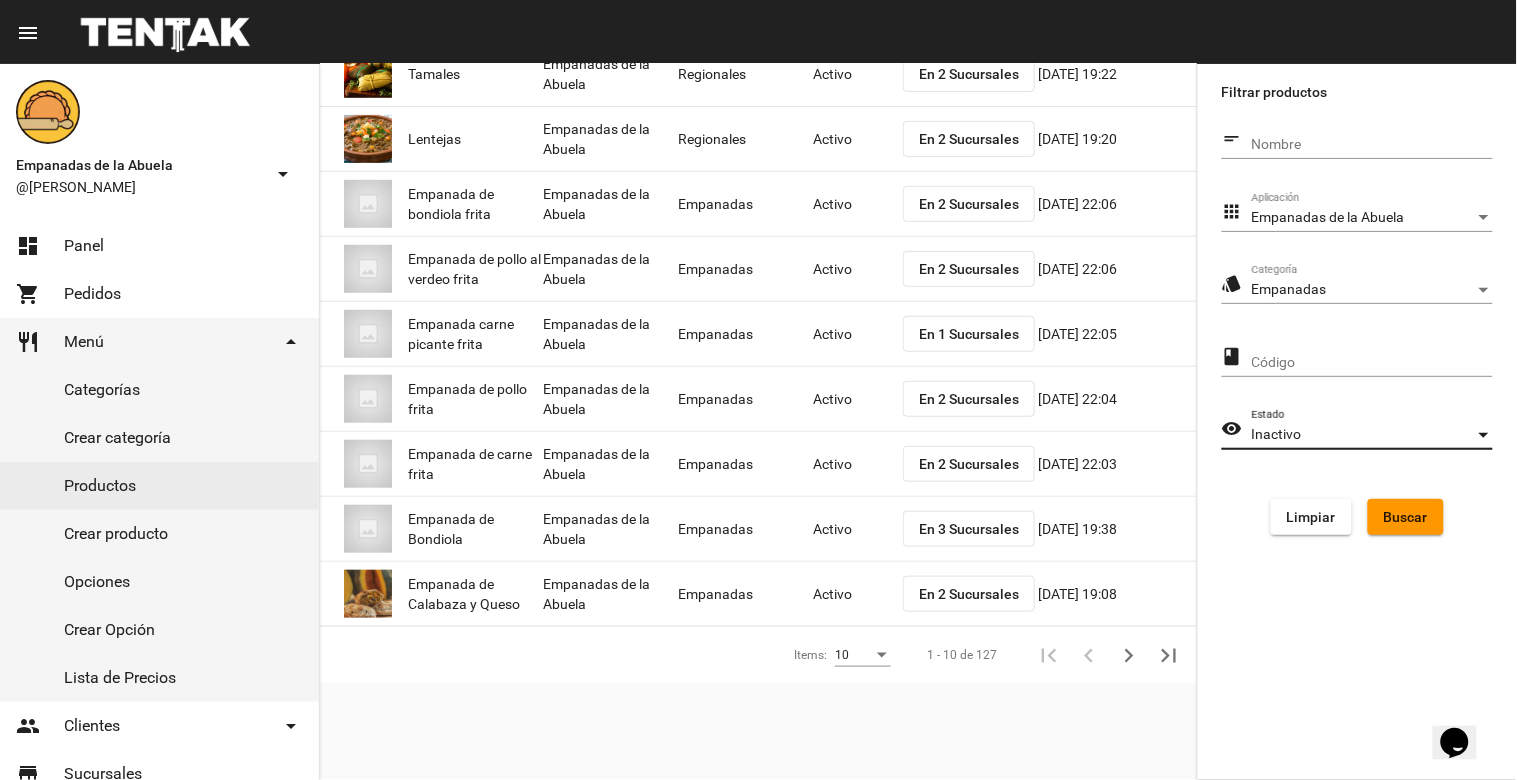 click on "Buscar" 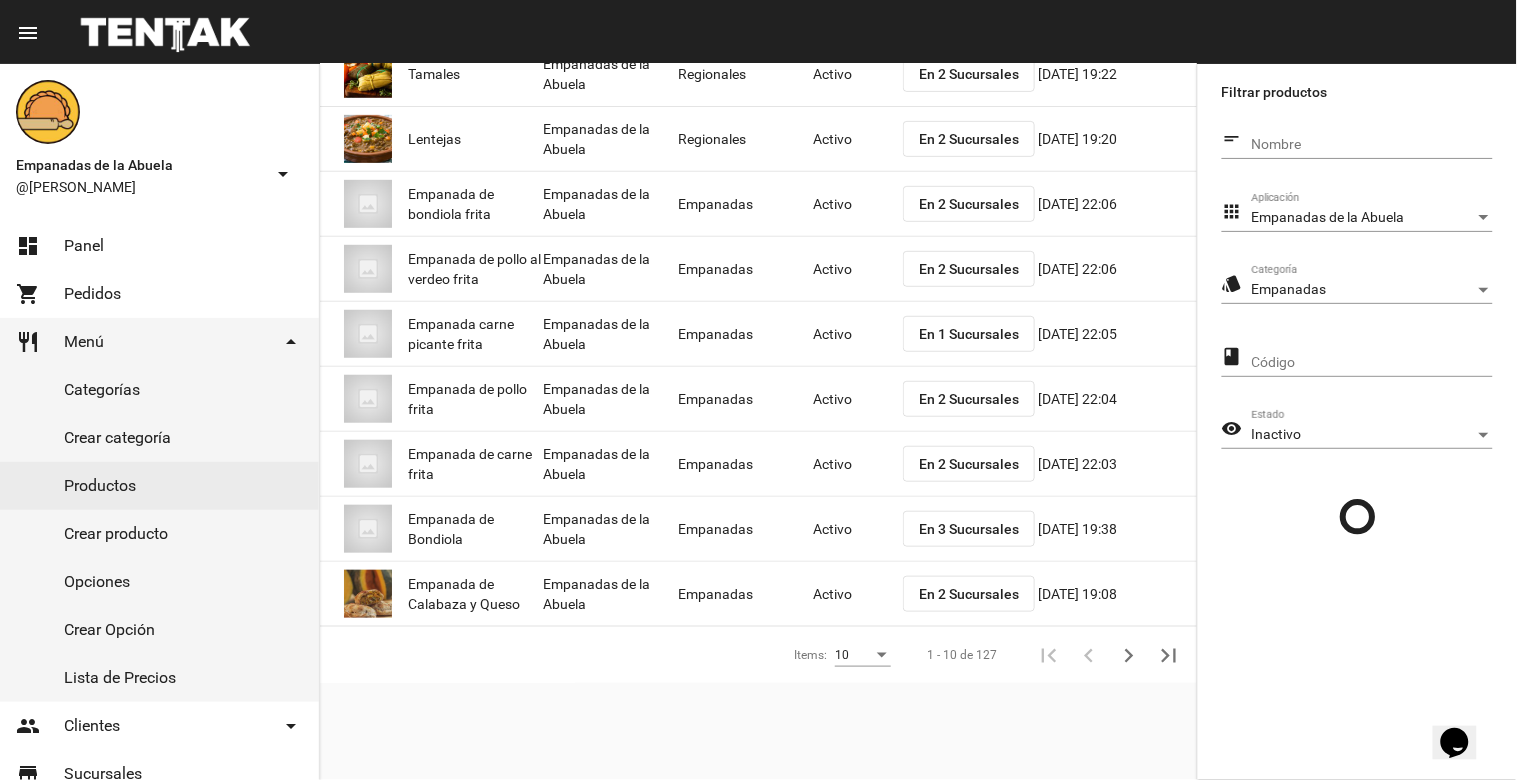 scroll, scrollTop: 0, scrollLeft: 0, axis: both 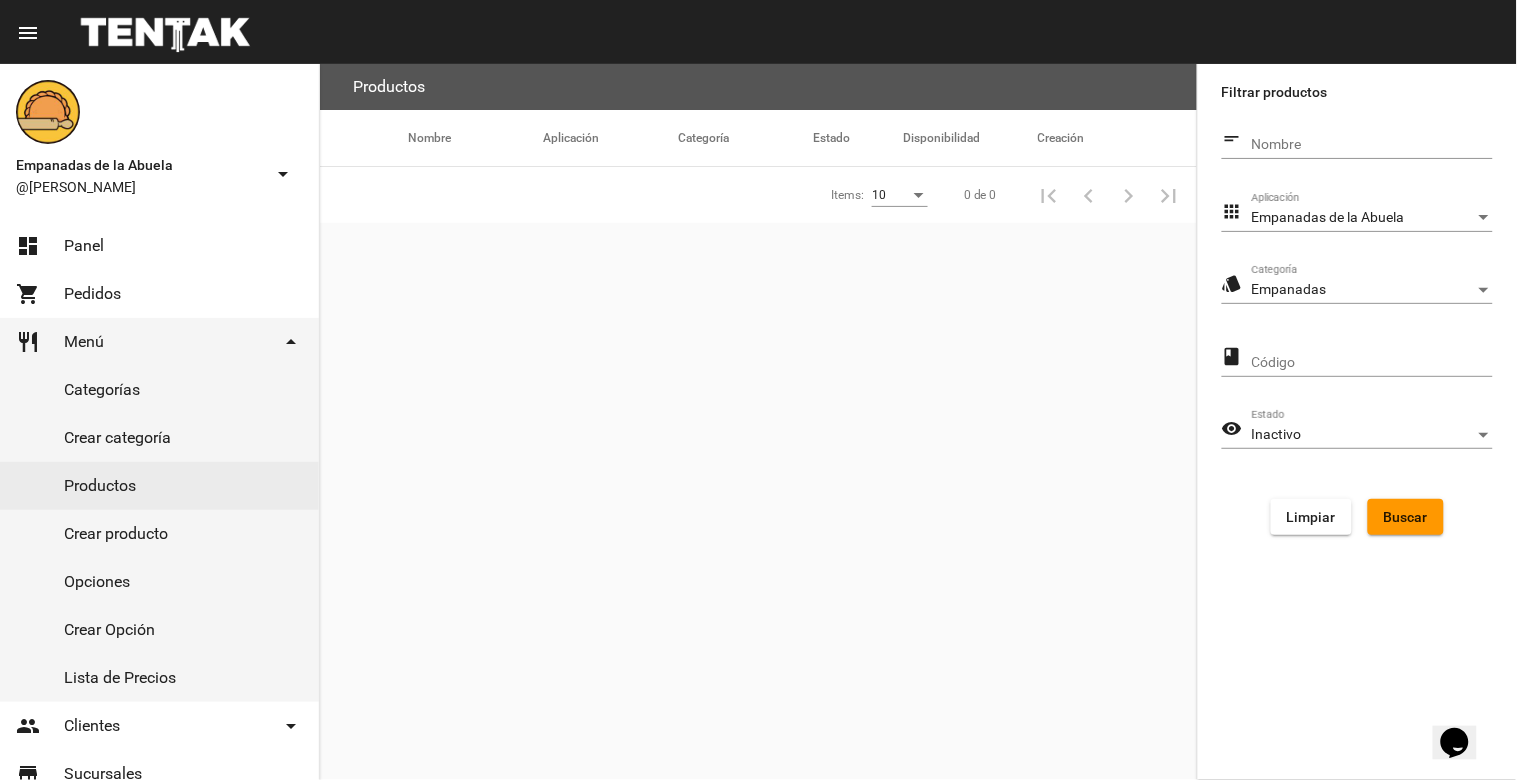 click on "Empanadas" at bounding box center (1363, 290) 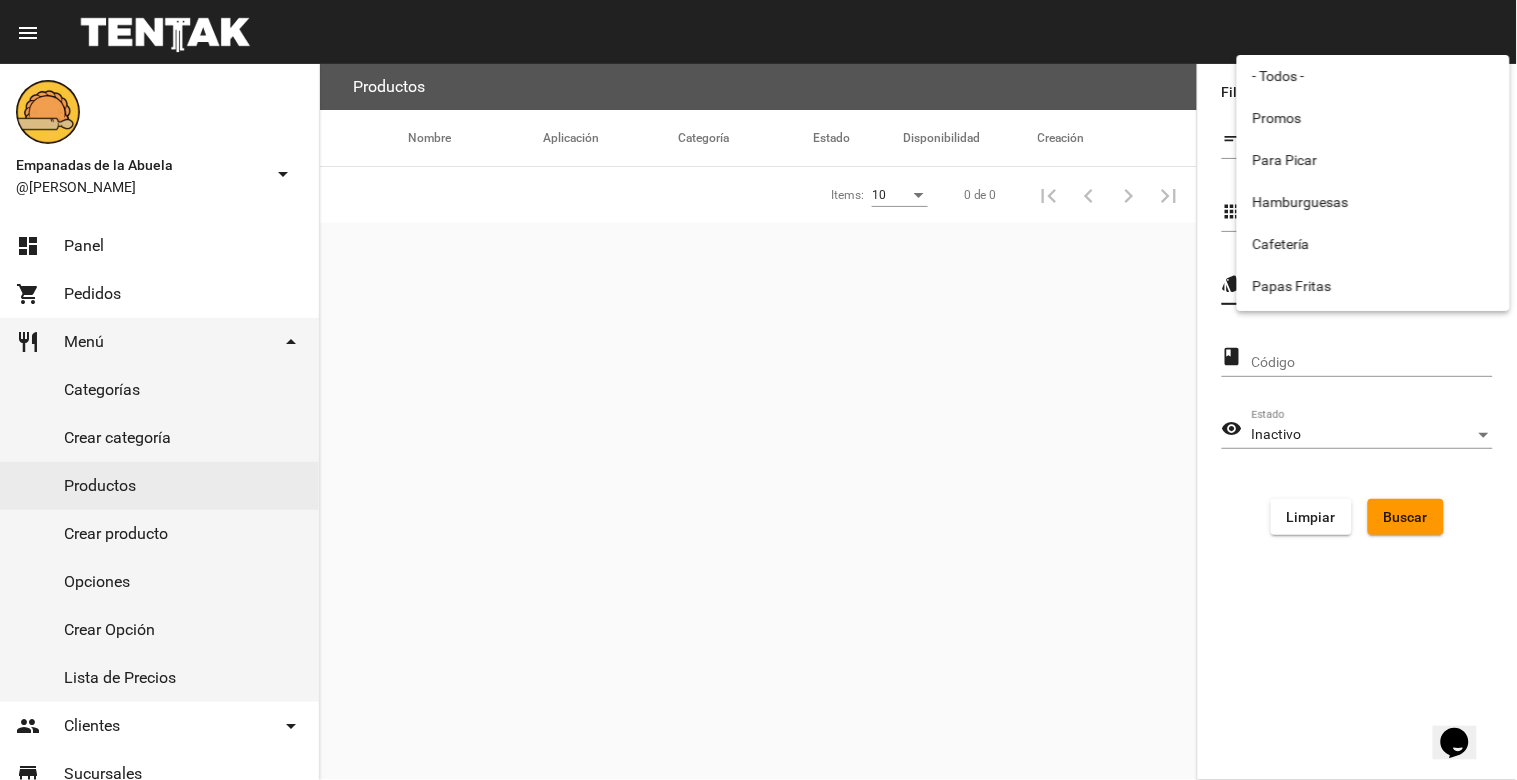 scroll, scrollTop: 332, scrollLeft: 0, axis: vertical 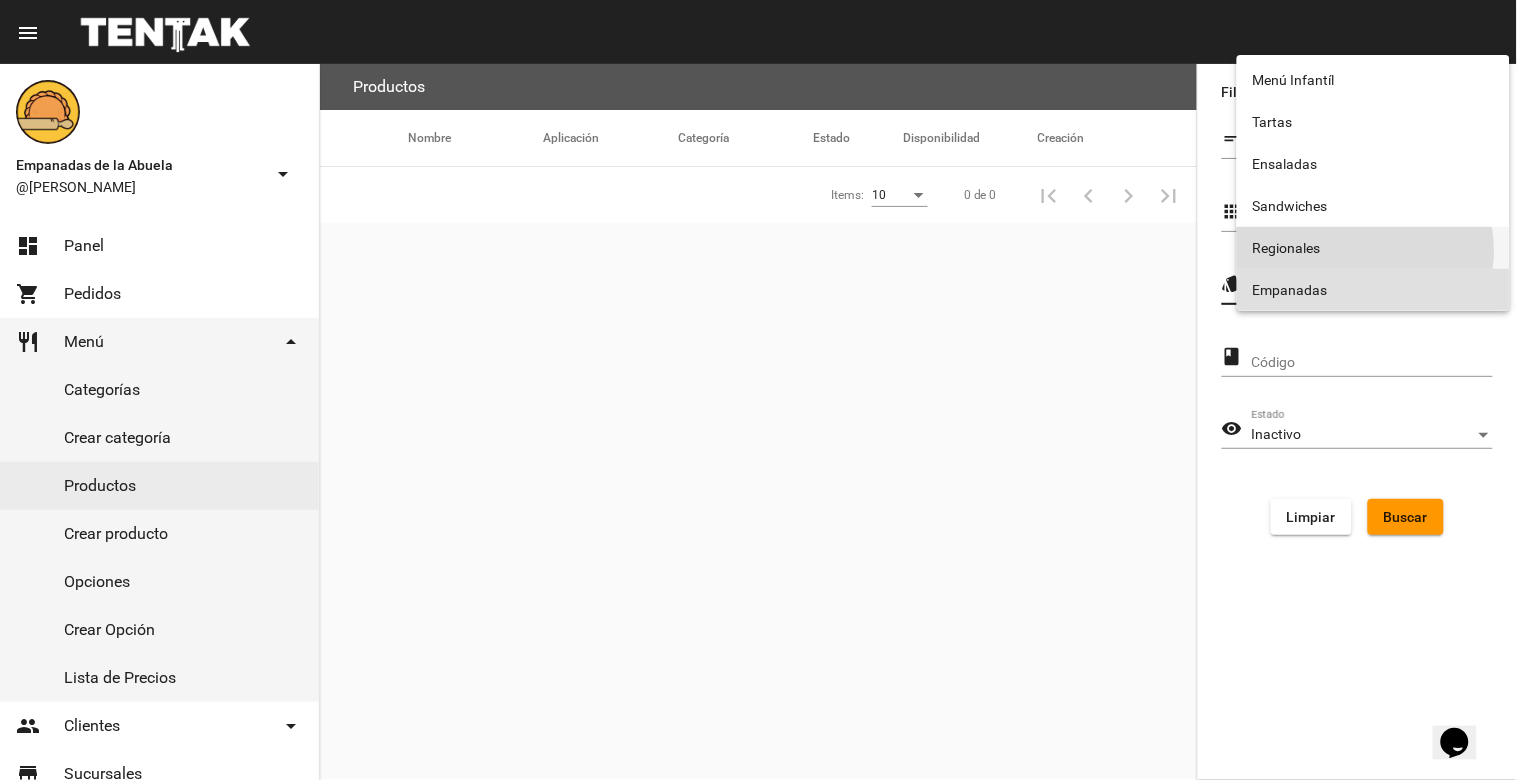 click on "Regionales" at bounding box center [1373, 248] 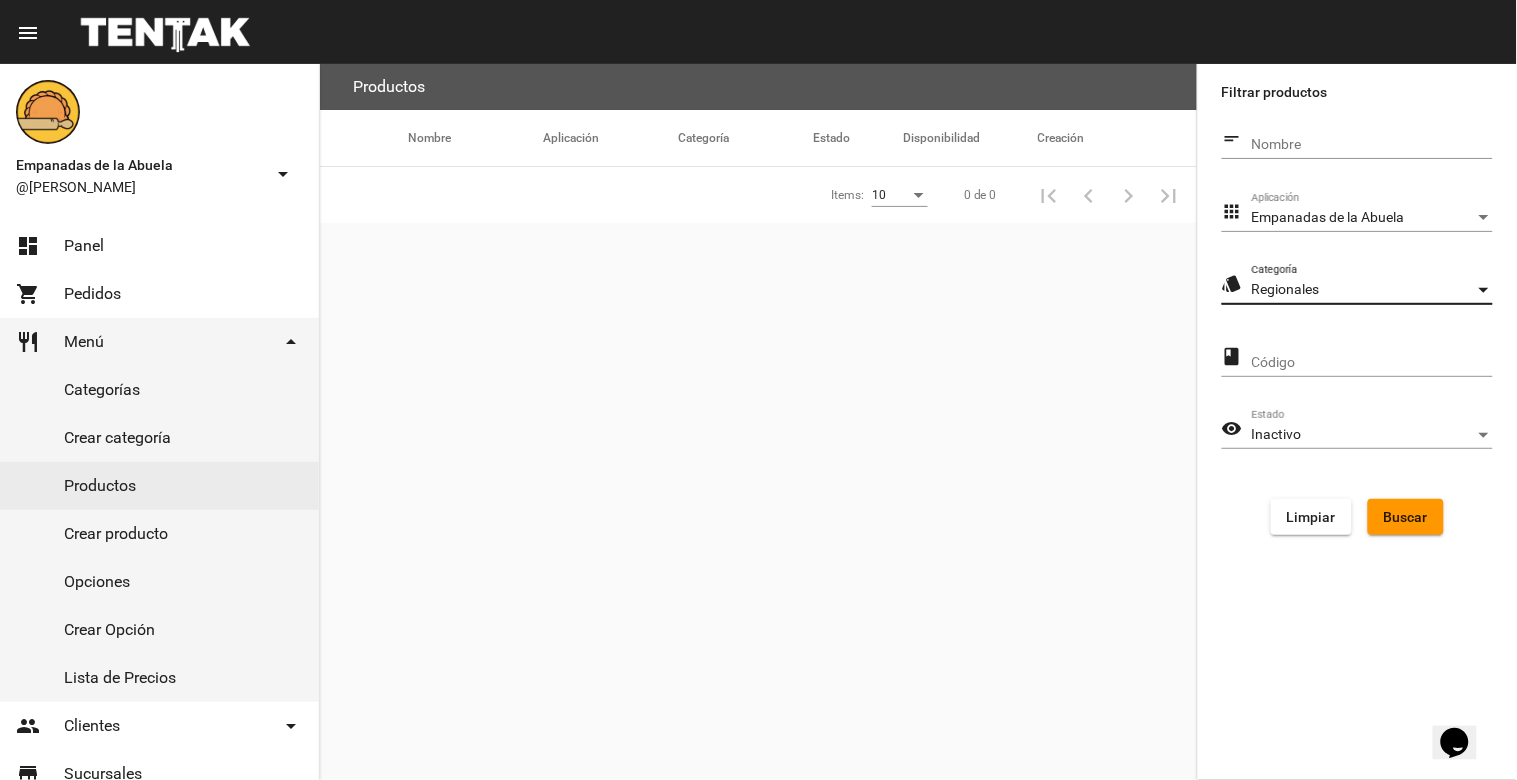 click on "Buscar" 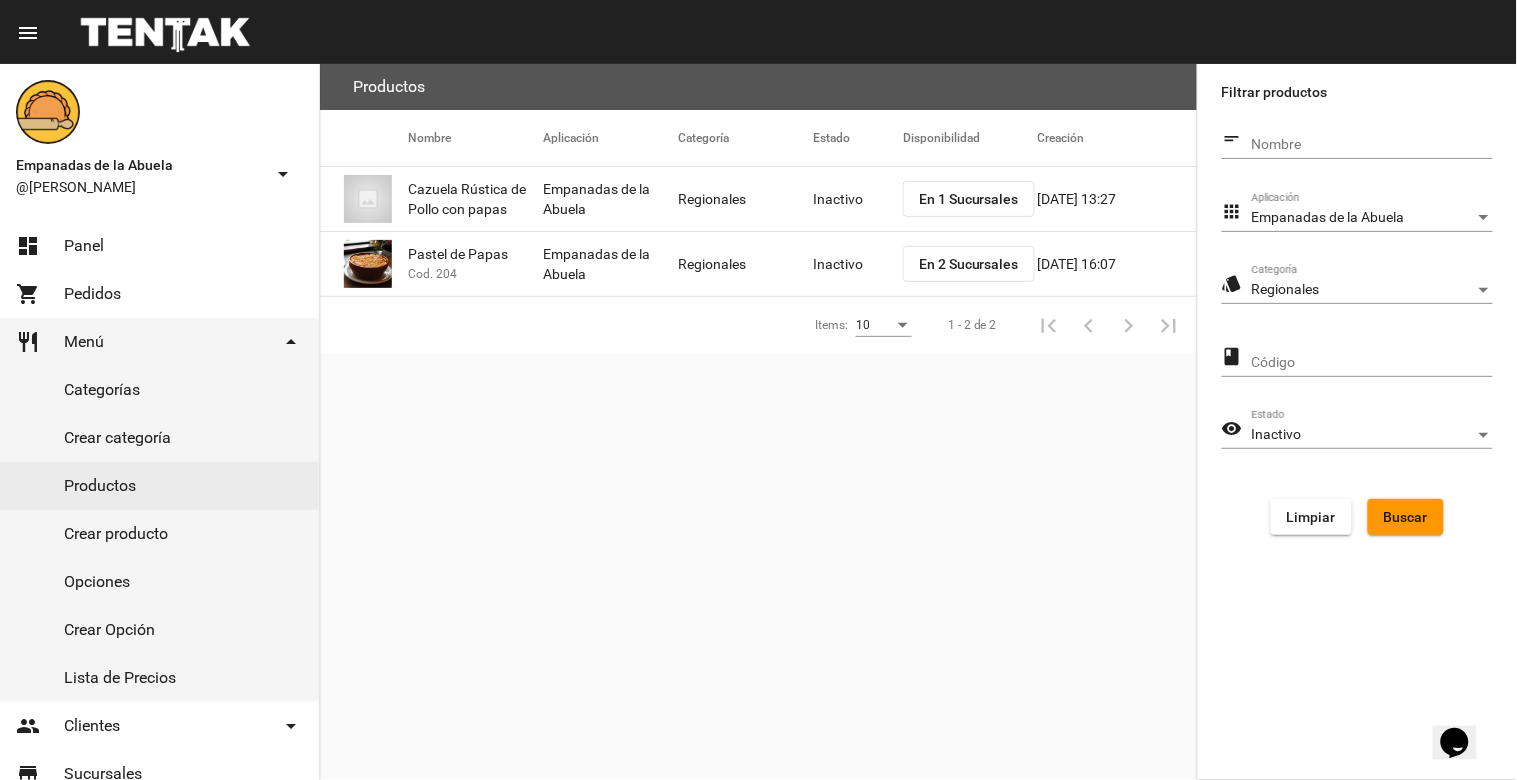 click on "Regionales" at bounding box center (1363, 290) 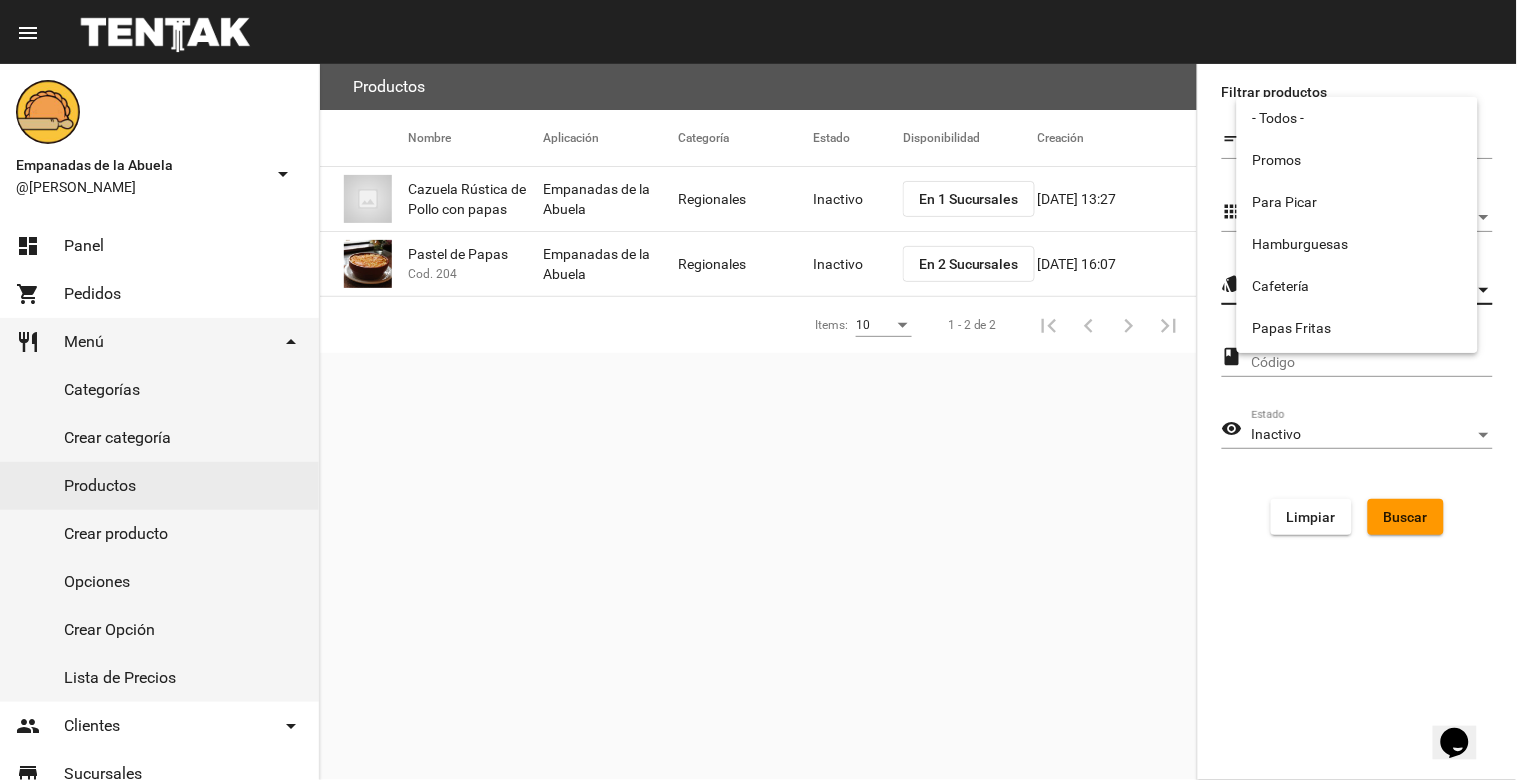 scroll, scrollTop: 332, scrollLeft: 0, axis: vertical 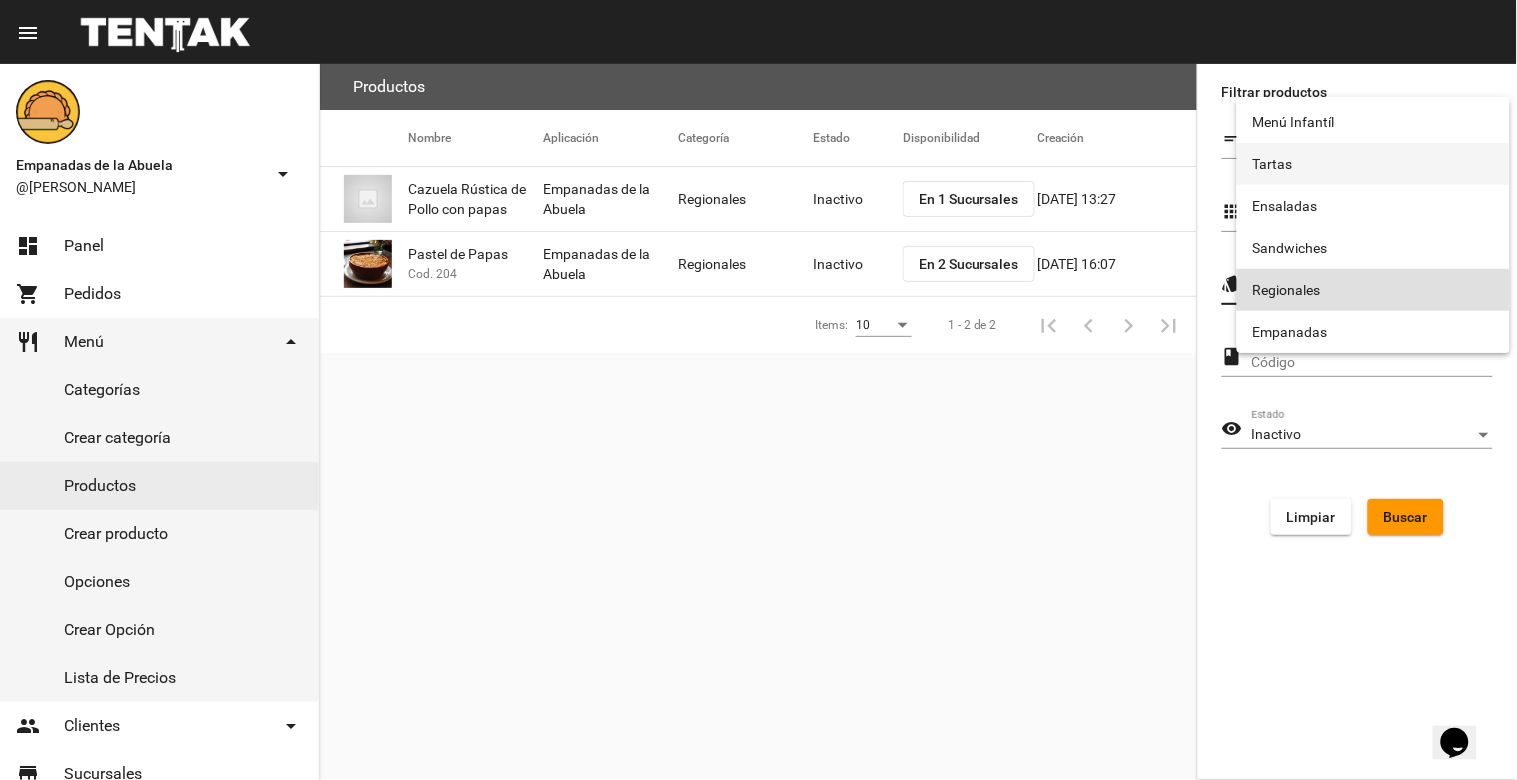 click on "Tartas" at bounding box center (1373, 164) 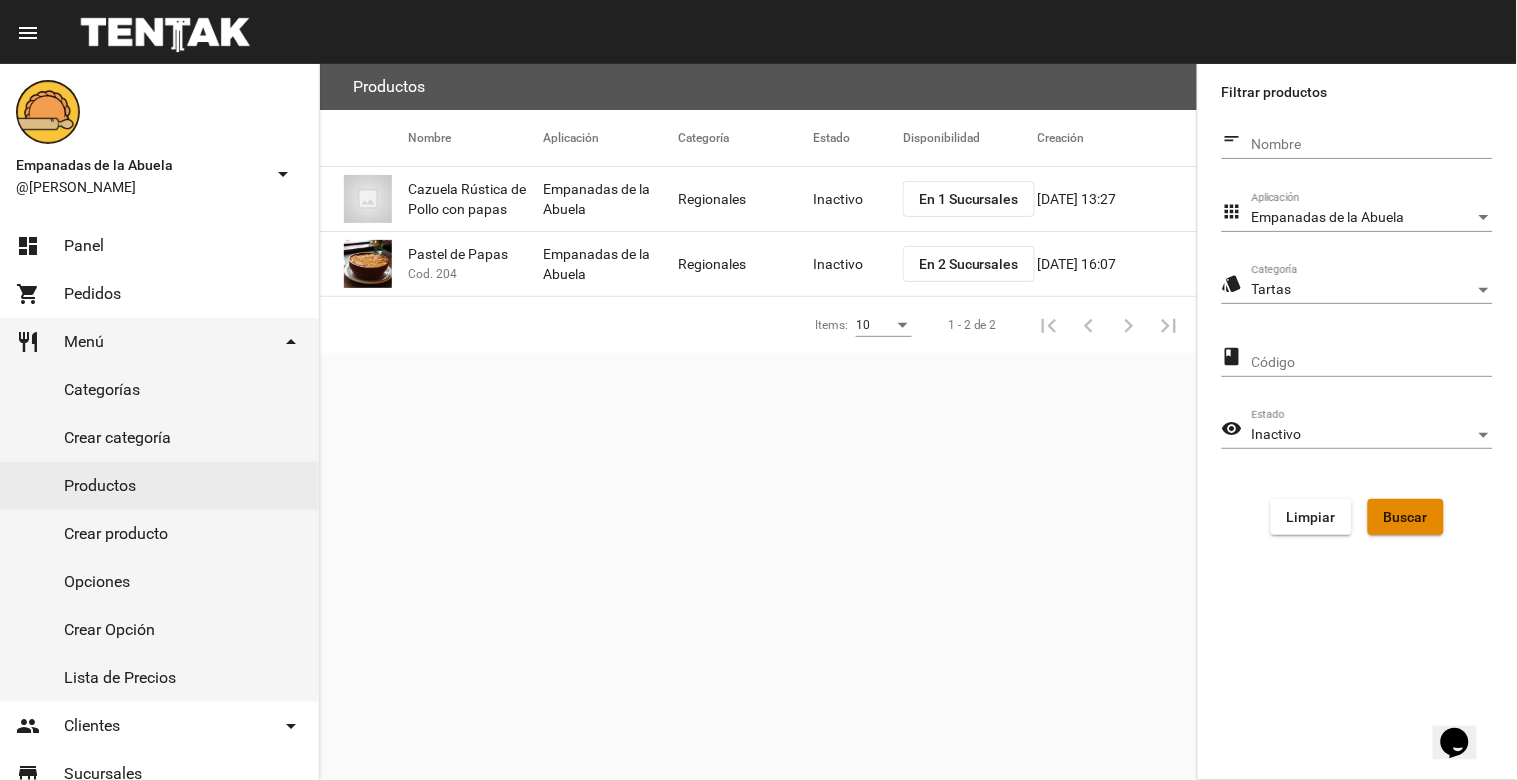 click on "Buscar" 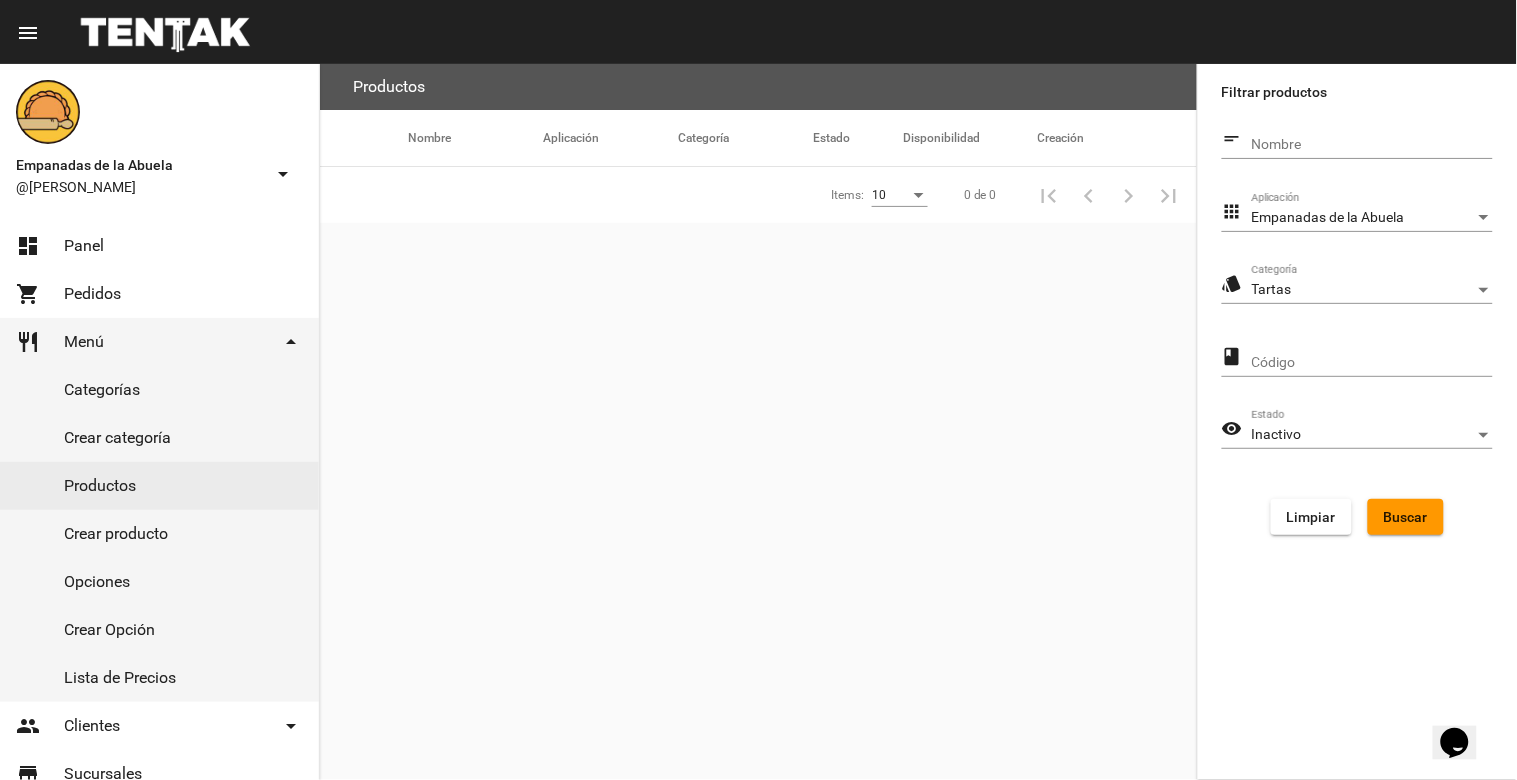 click on "Tartas" at bounding box center [1363, 290] 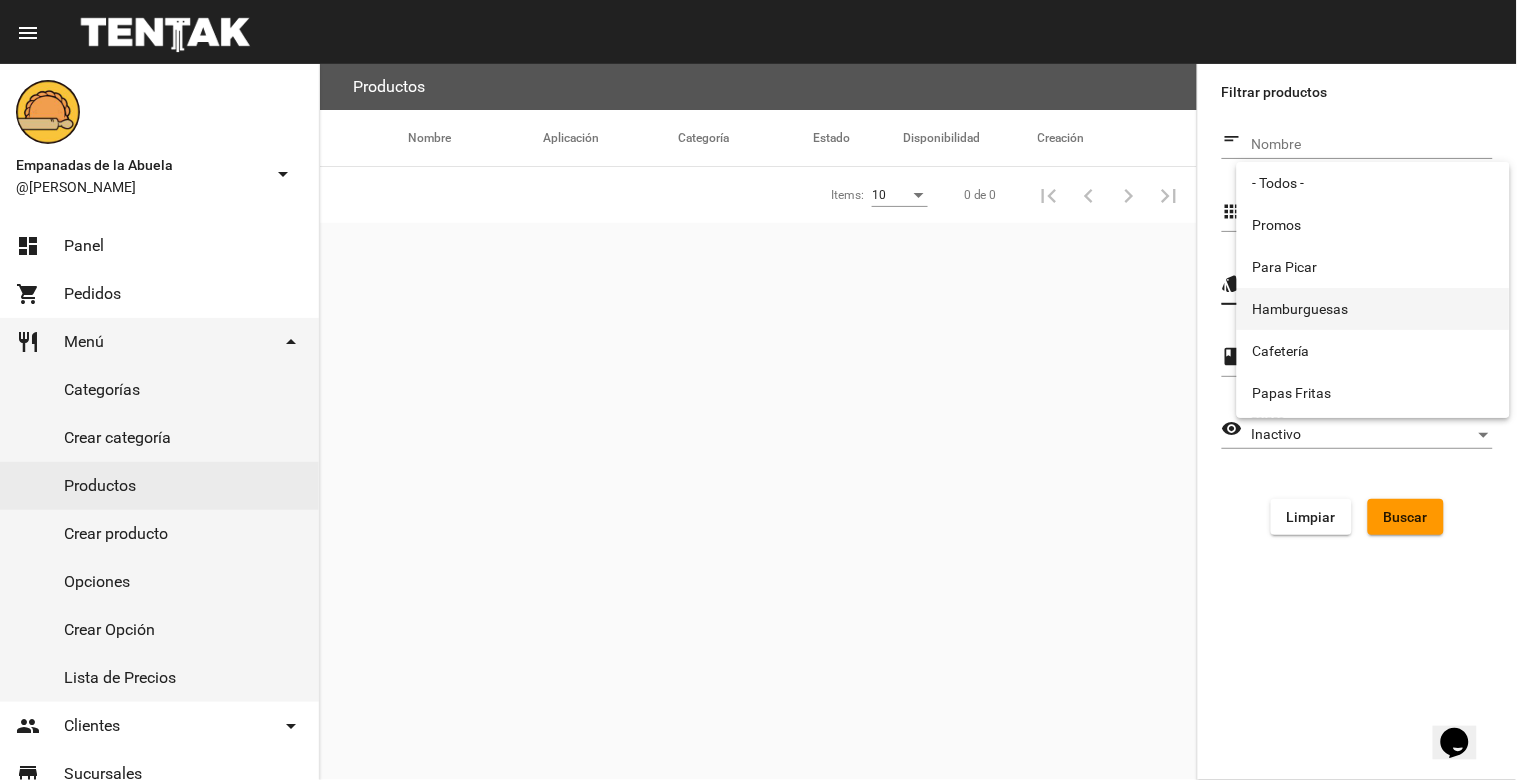 scroll, scrollTop: 222, scrollLeft: 0, axis: vertical 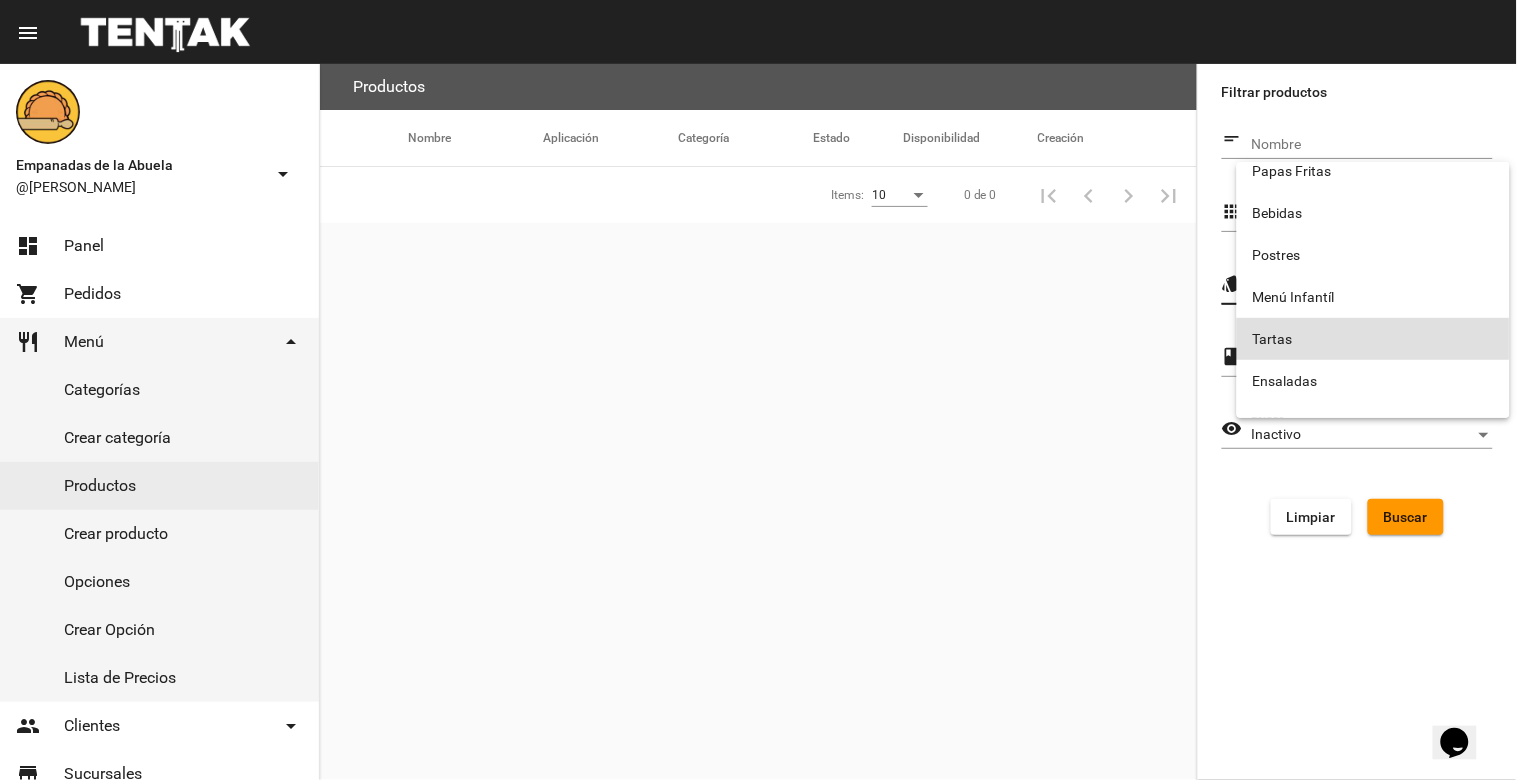click on "Tartas" at bounding box center [1373, 339] 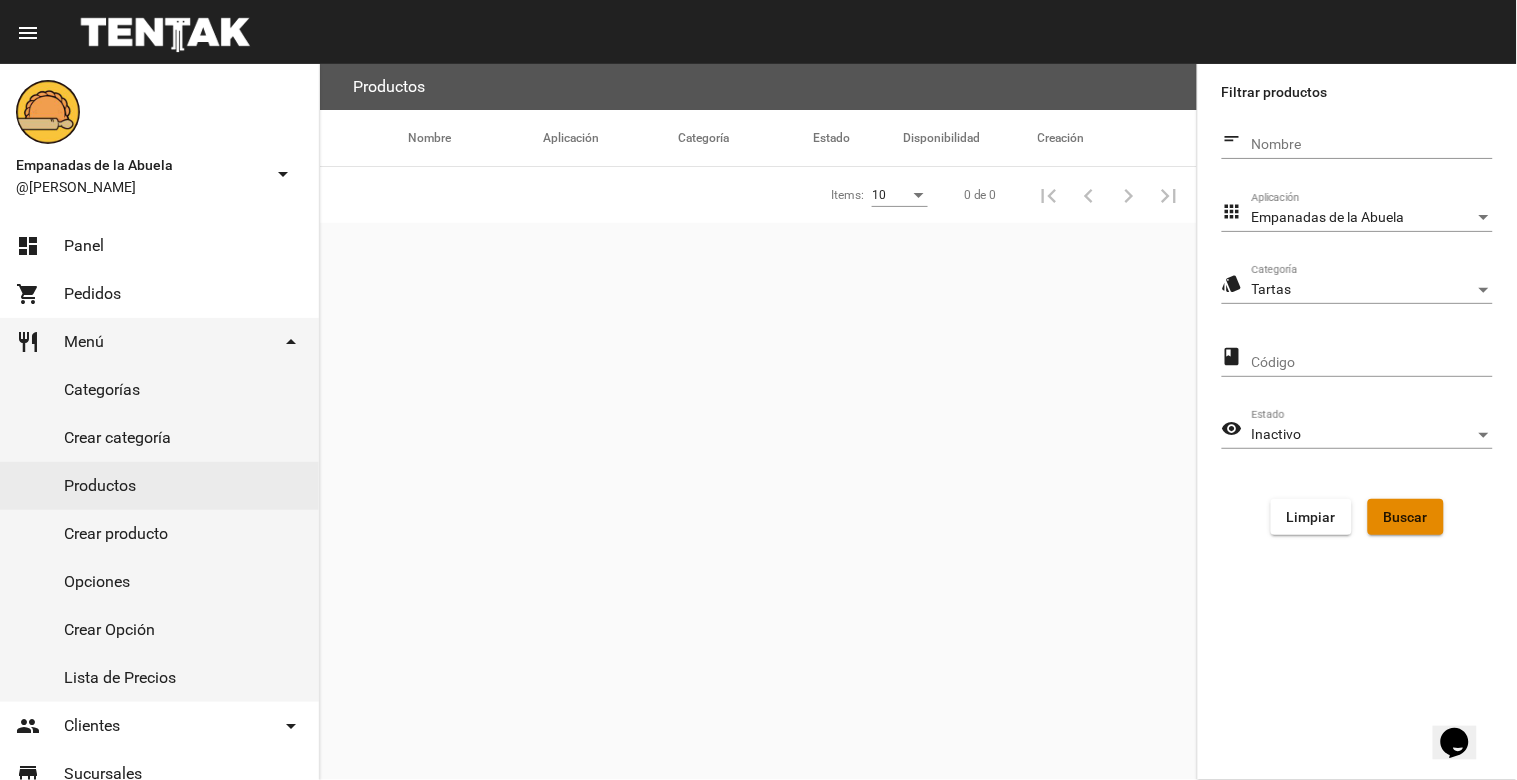 click on "Buscar" 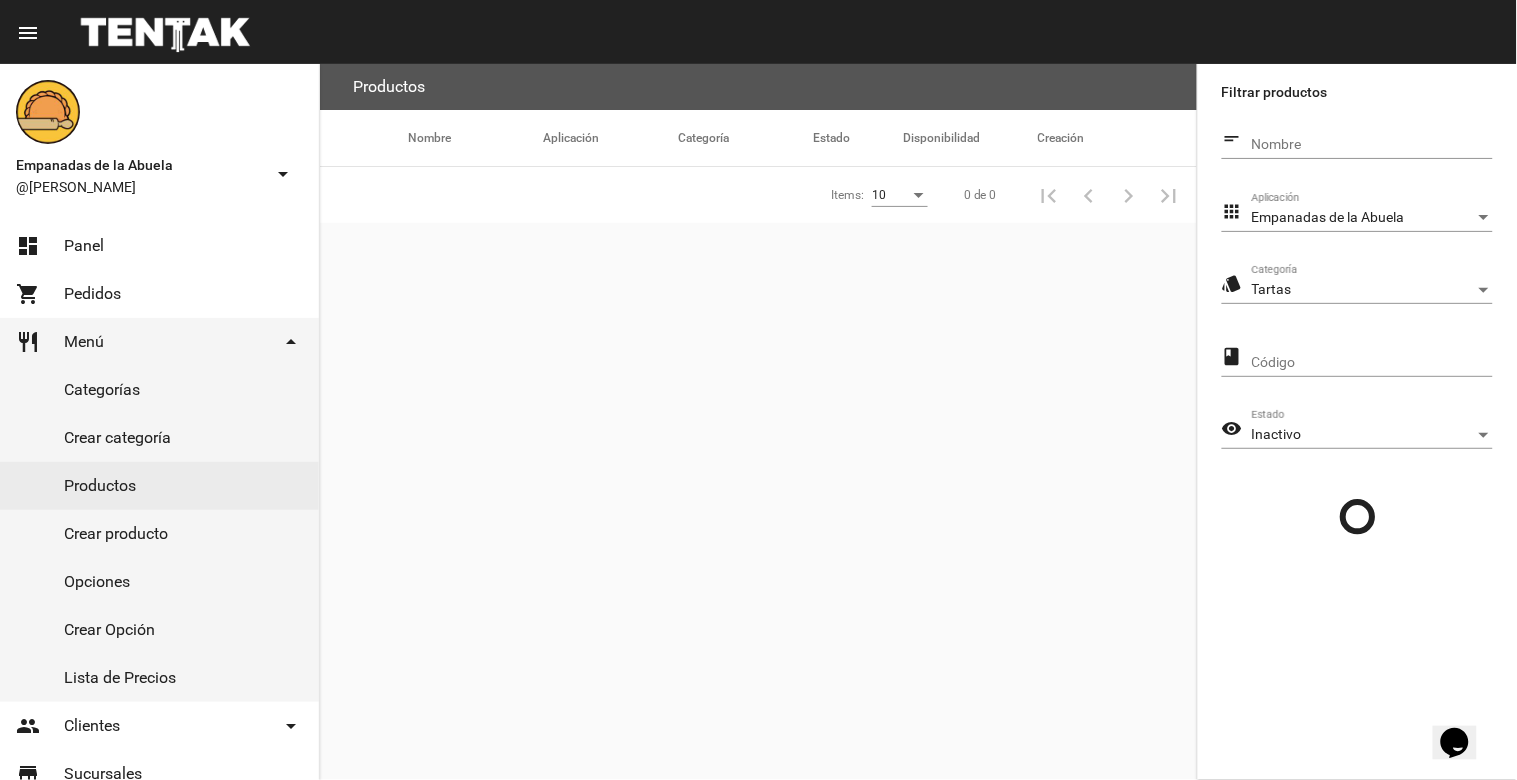 click on "Productos Nombre Aplicación Categoría Estado Disponibilidad Creación Items: 10 0 de 0 add" 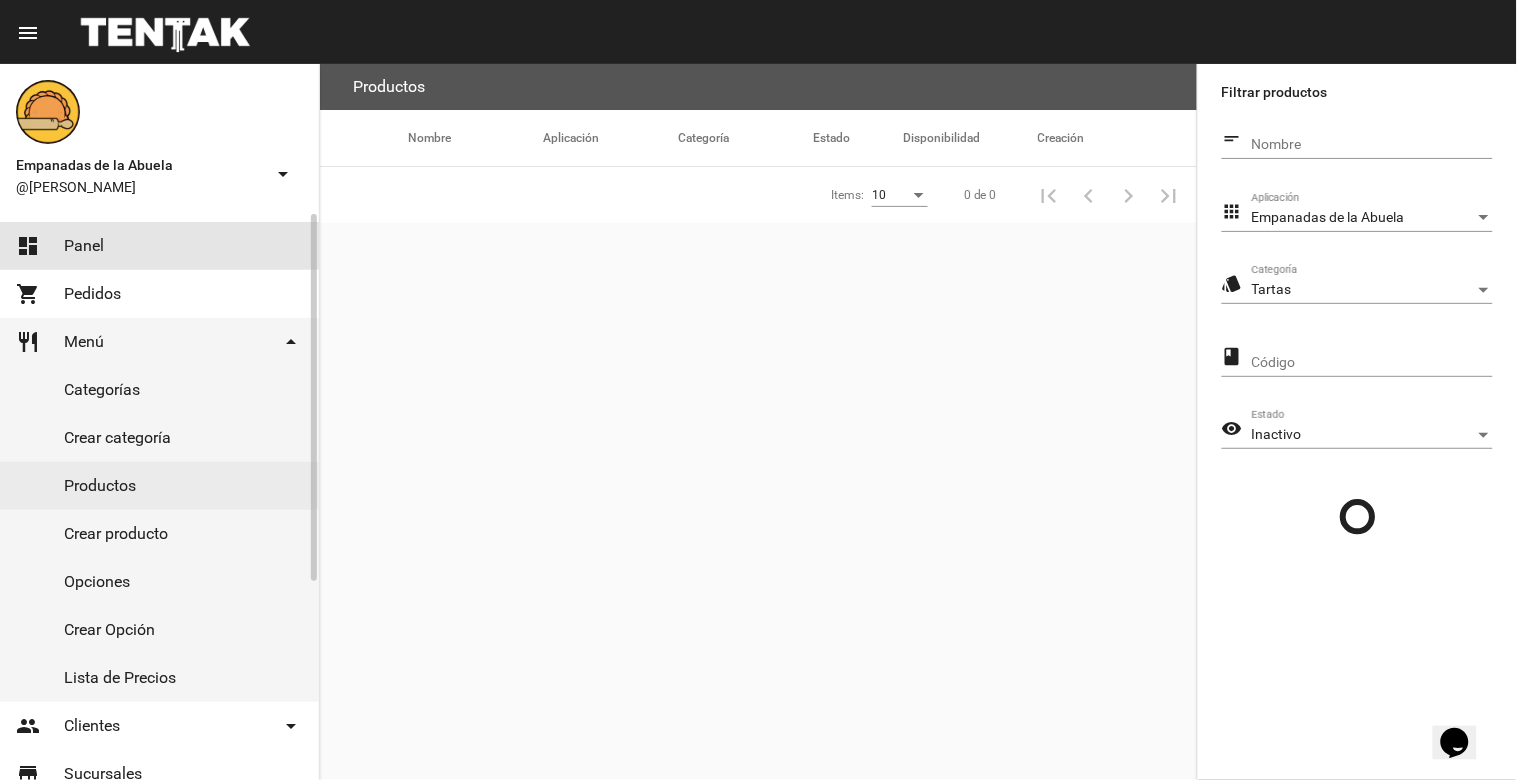 click on "dashboard Panel" 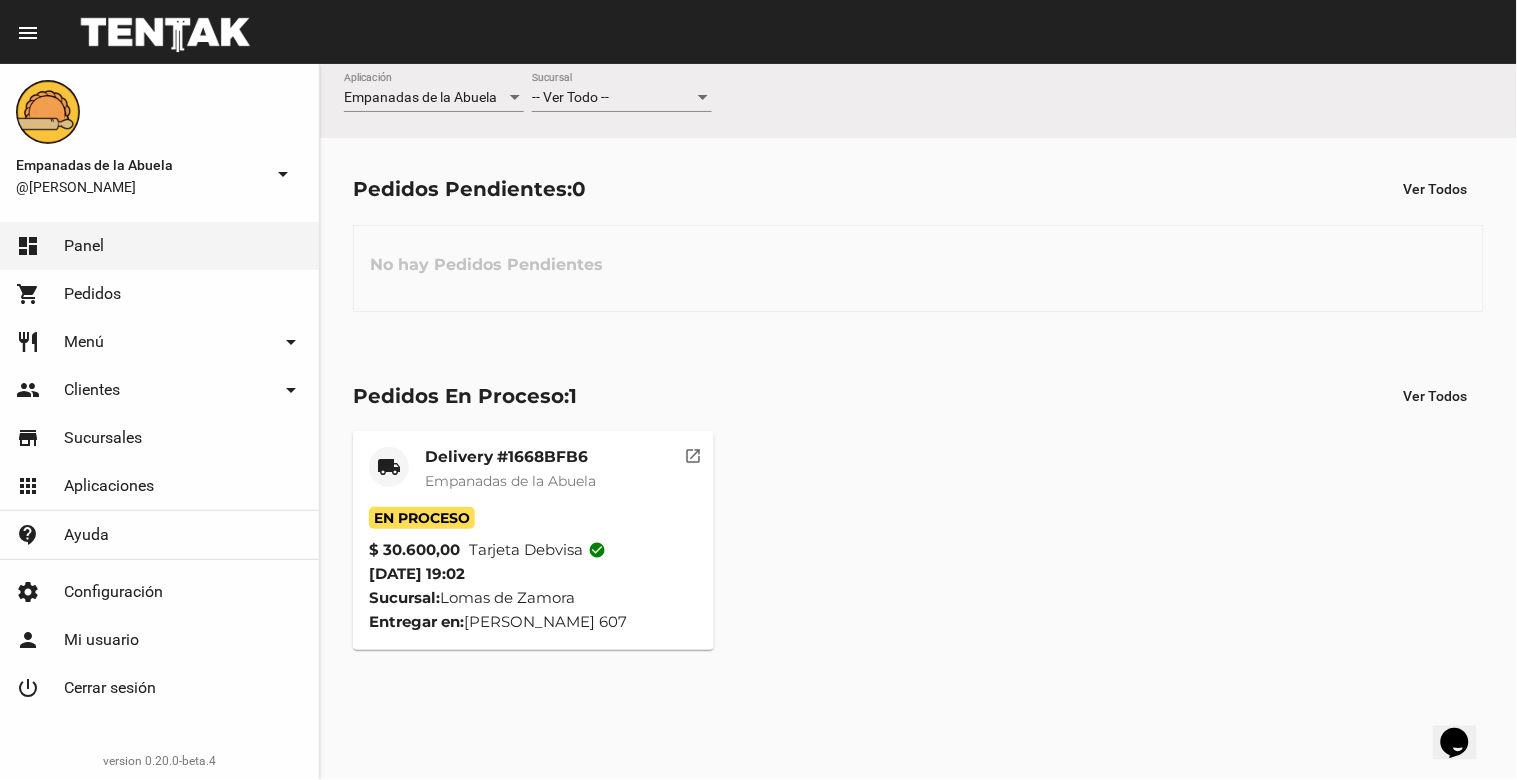 click on "-- Ver Todo --" at bounding box center (570, 97) 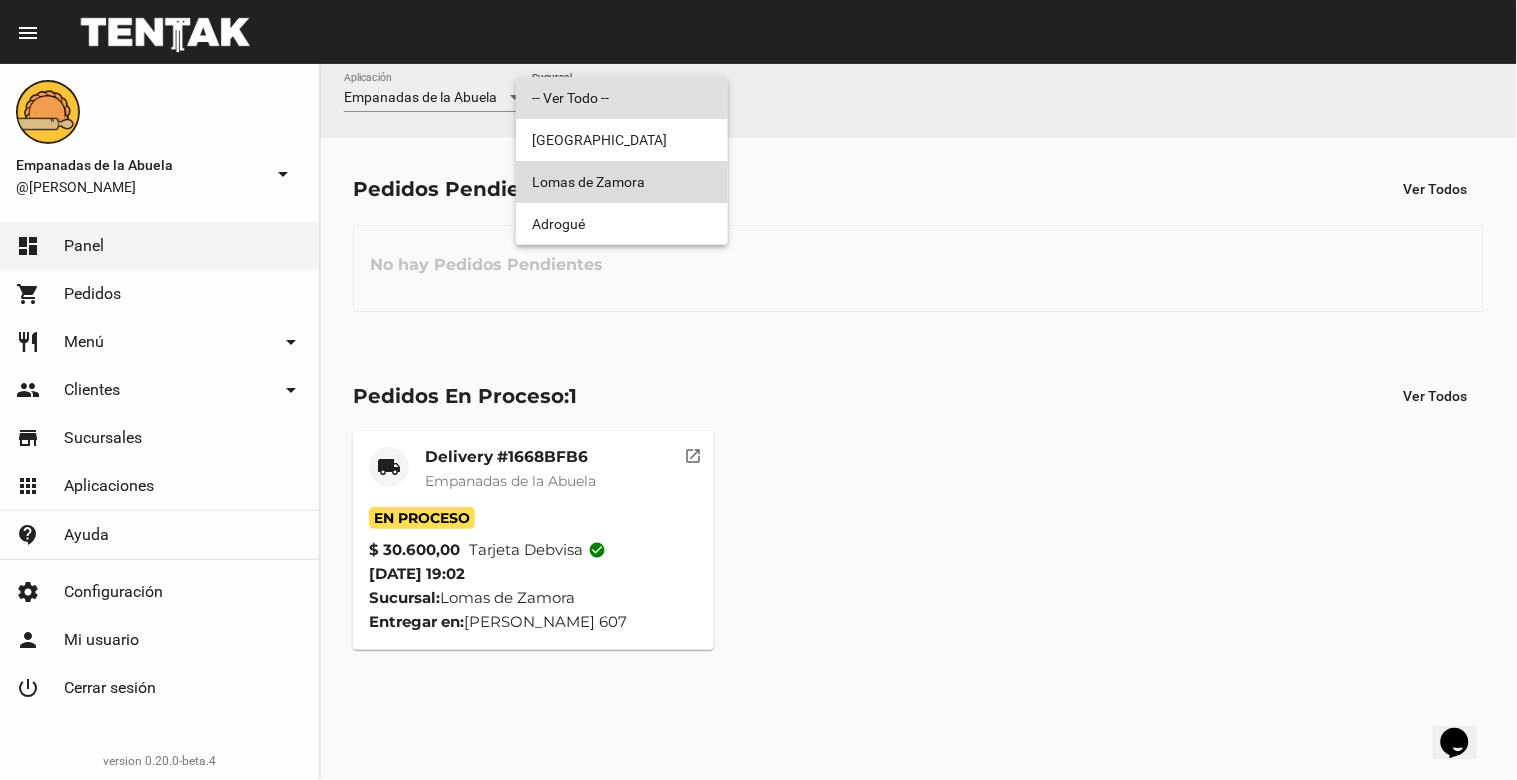 click on "Lomas de Zamora" at bounding box center (622, 182) 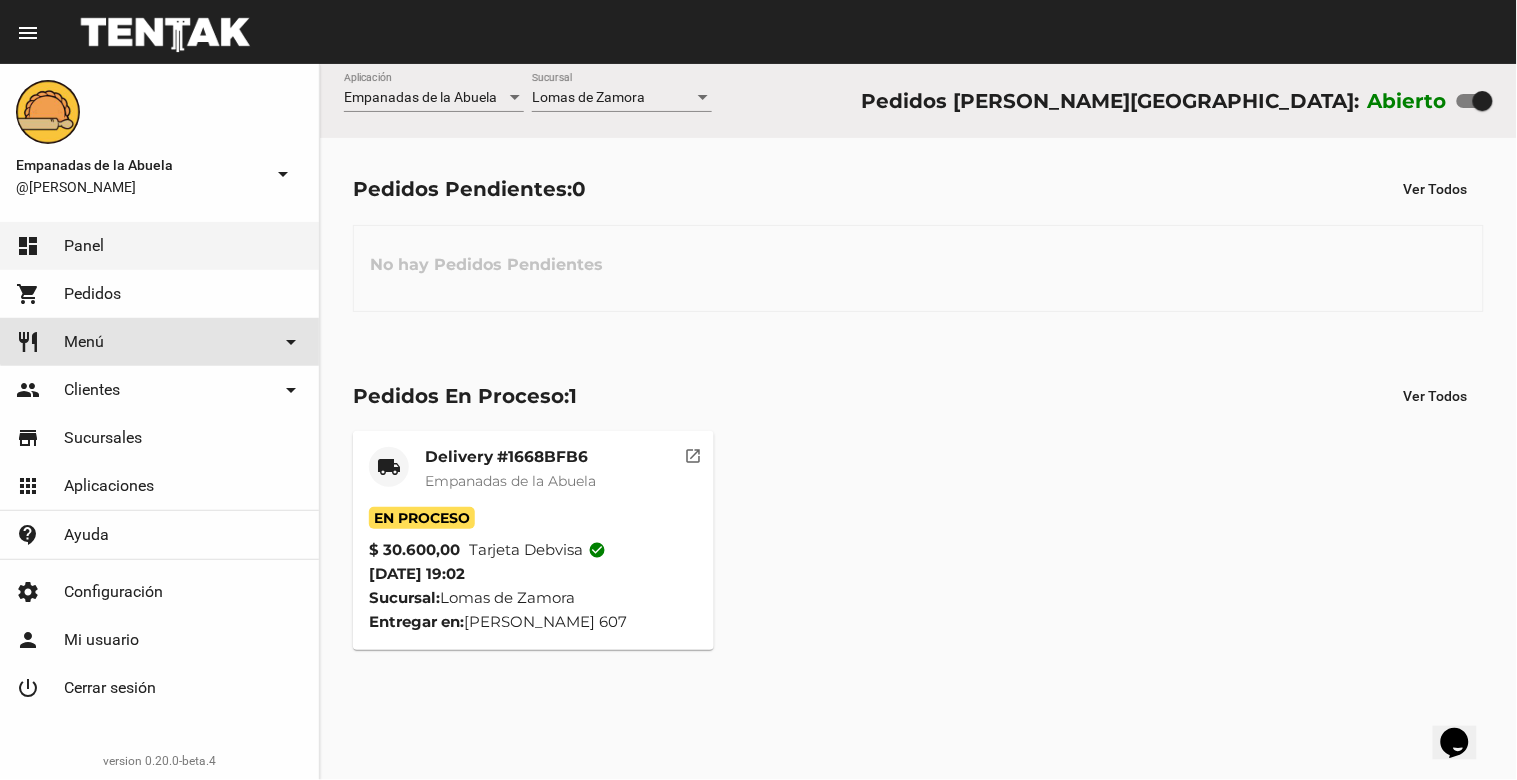 click on "restaurant Menú arrow_drop_down" 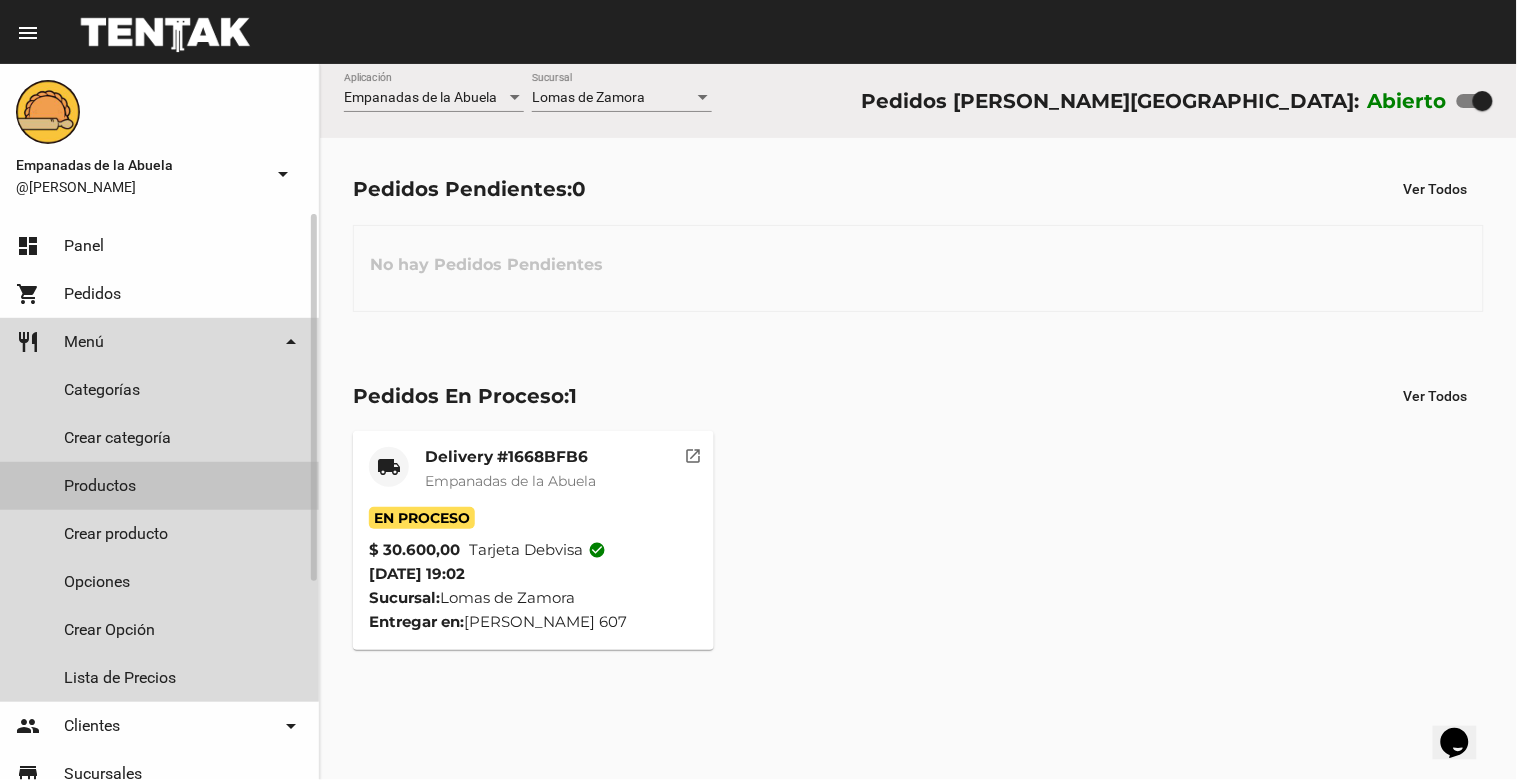 click on "Productos" 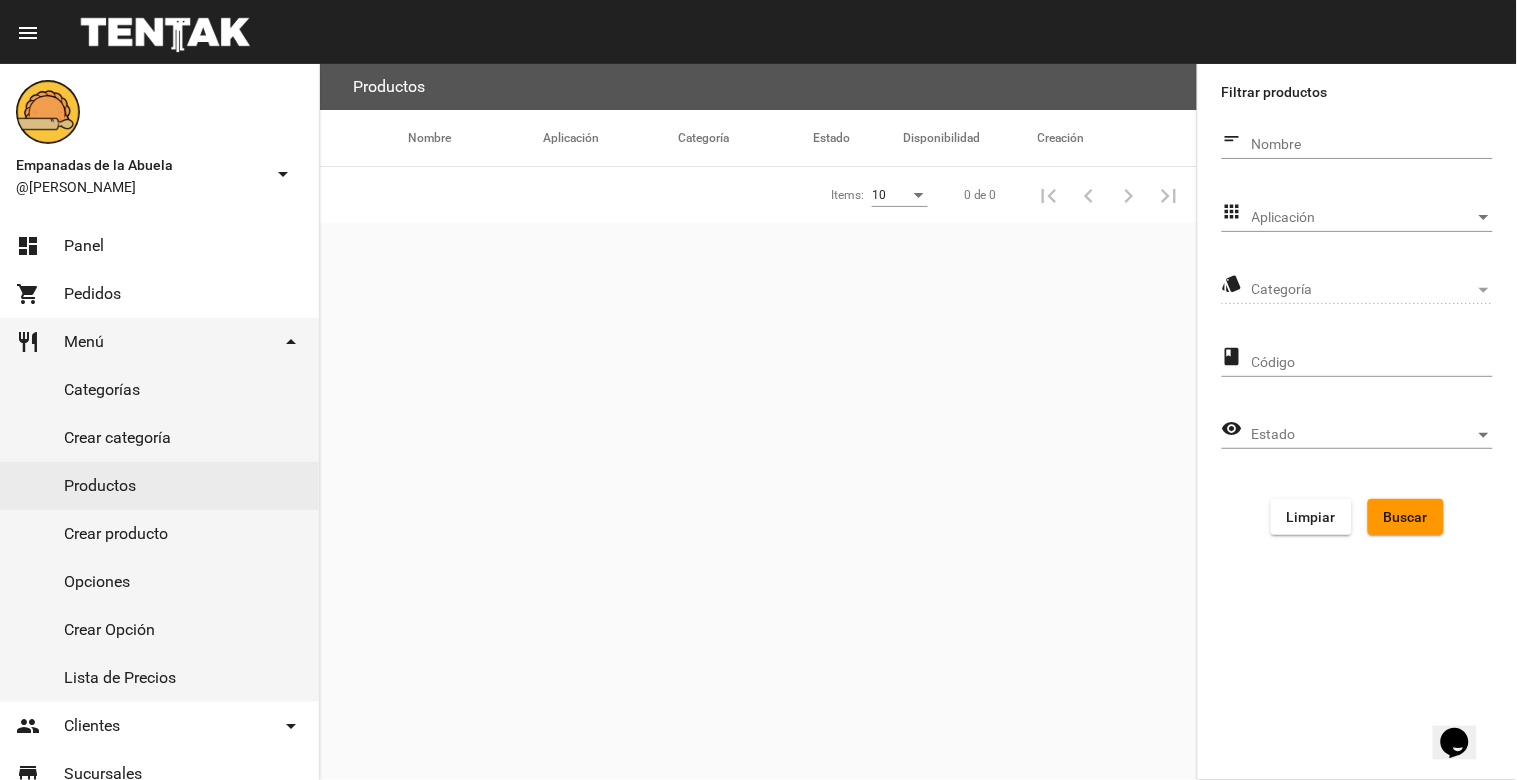 click on "Aplicación Aplicación" 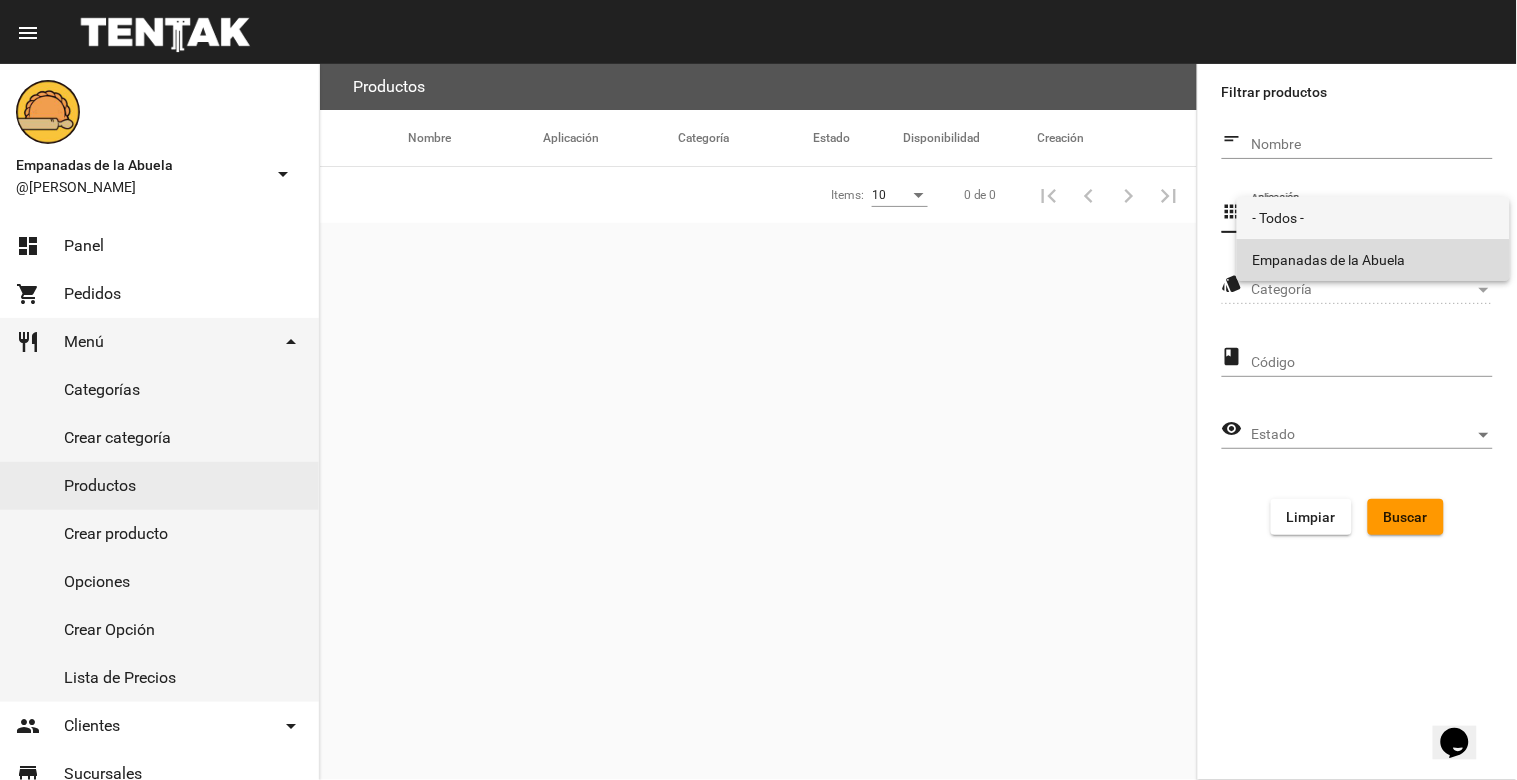 click on "Empanadas de la Abuela" at bounding box center (1373, 260) 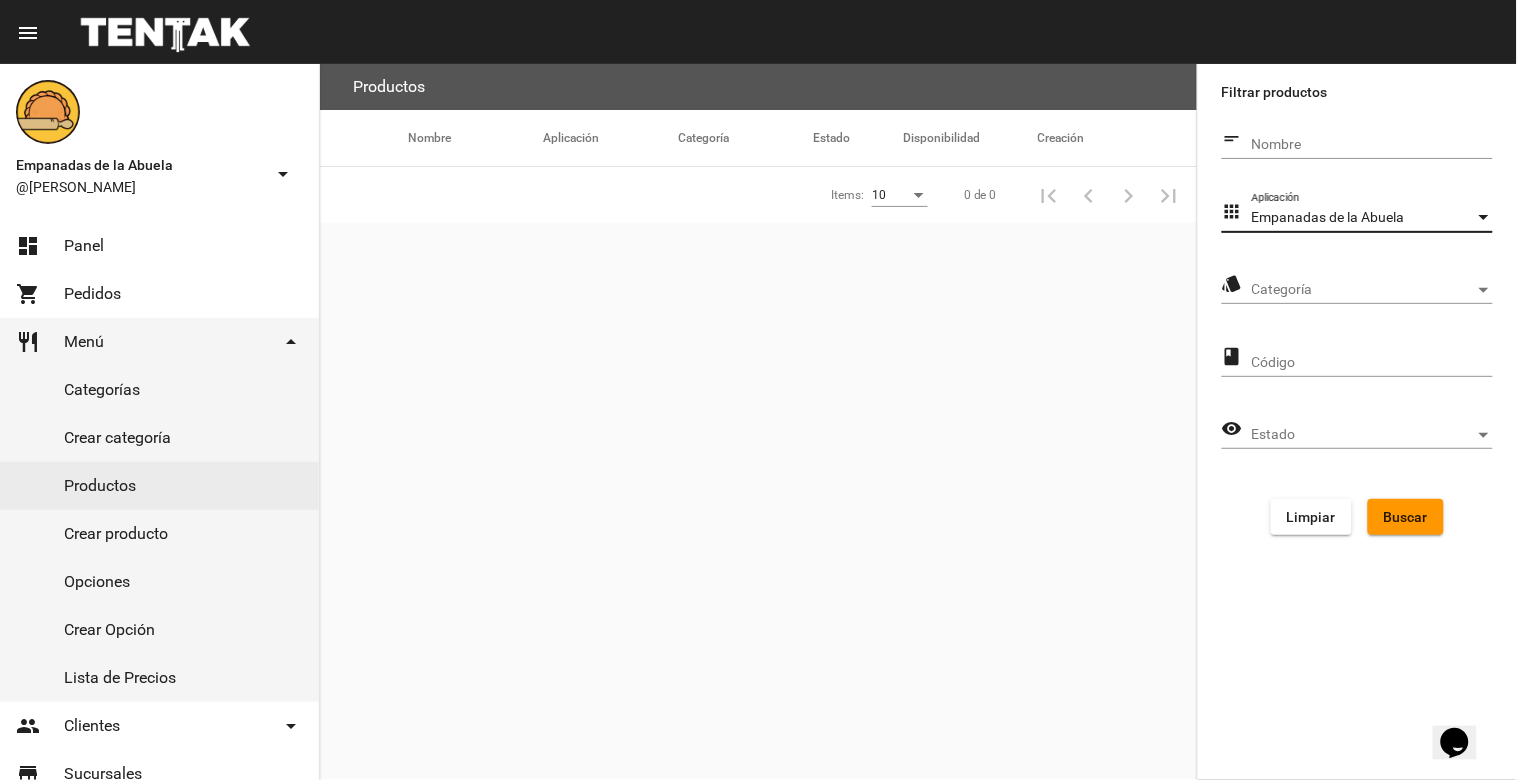 click on "Categoría" at bounding box center (1363, 290) 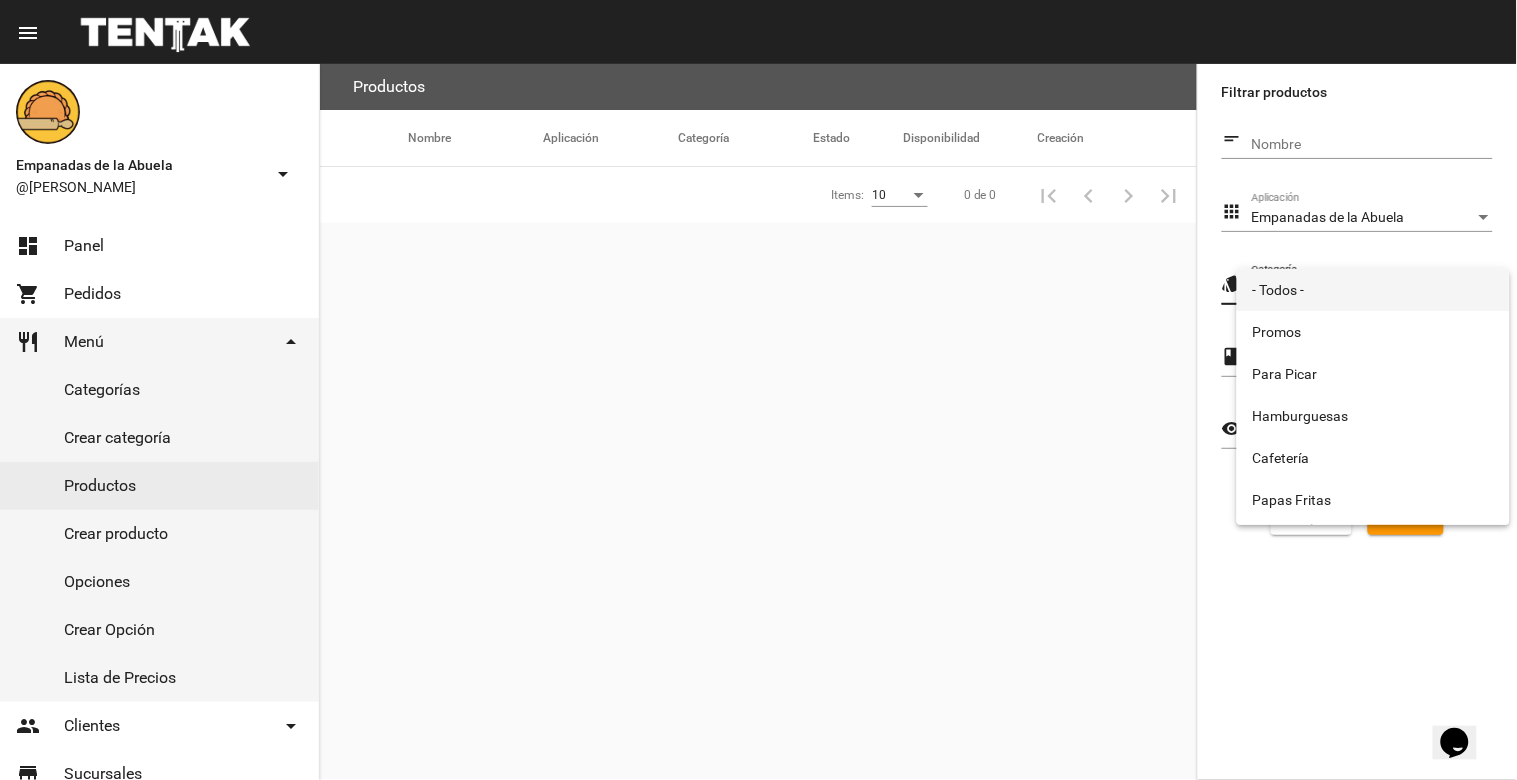 click at bounding box center (758, 390) 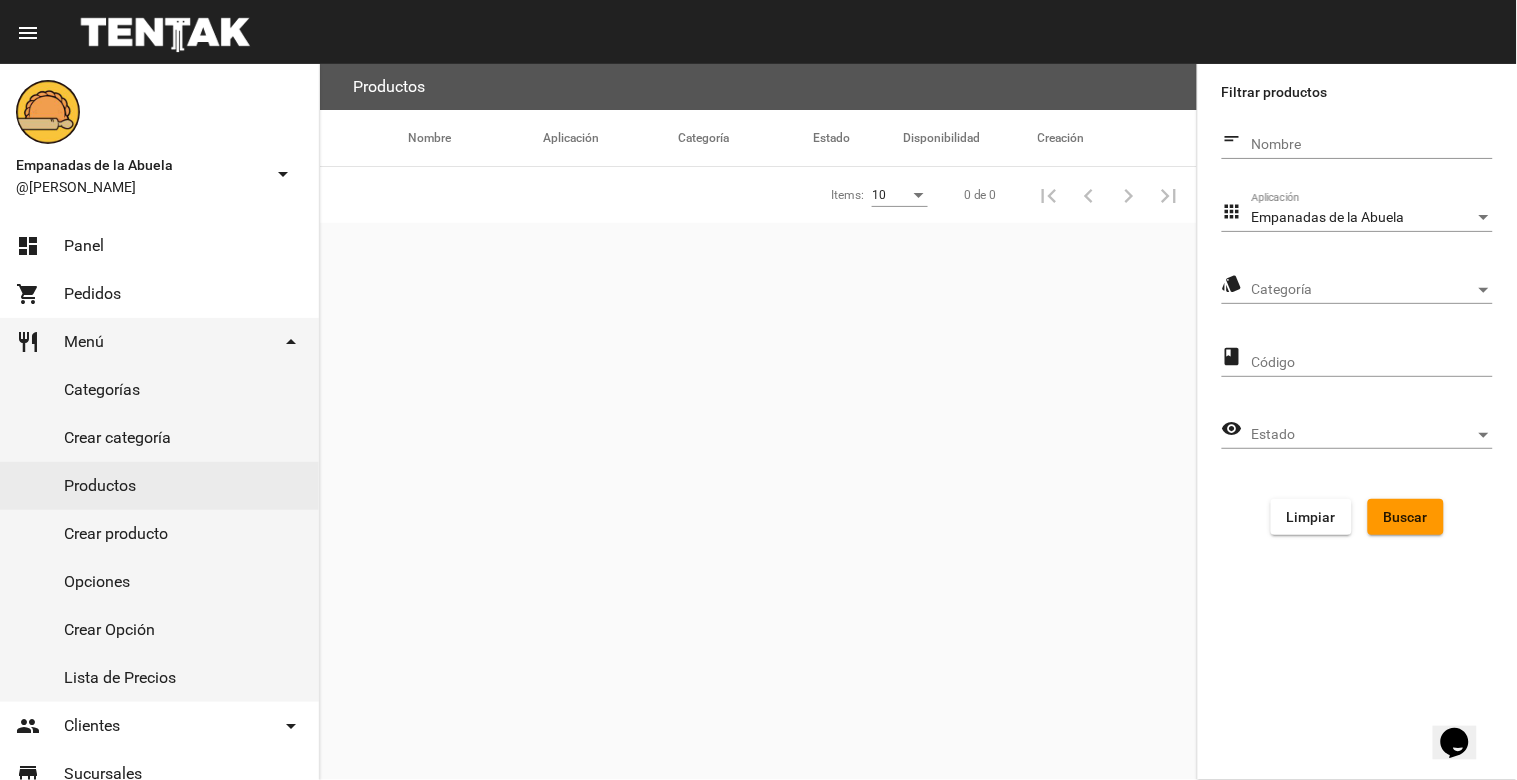 click on "Categoría Categoría" 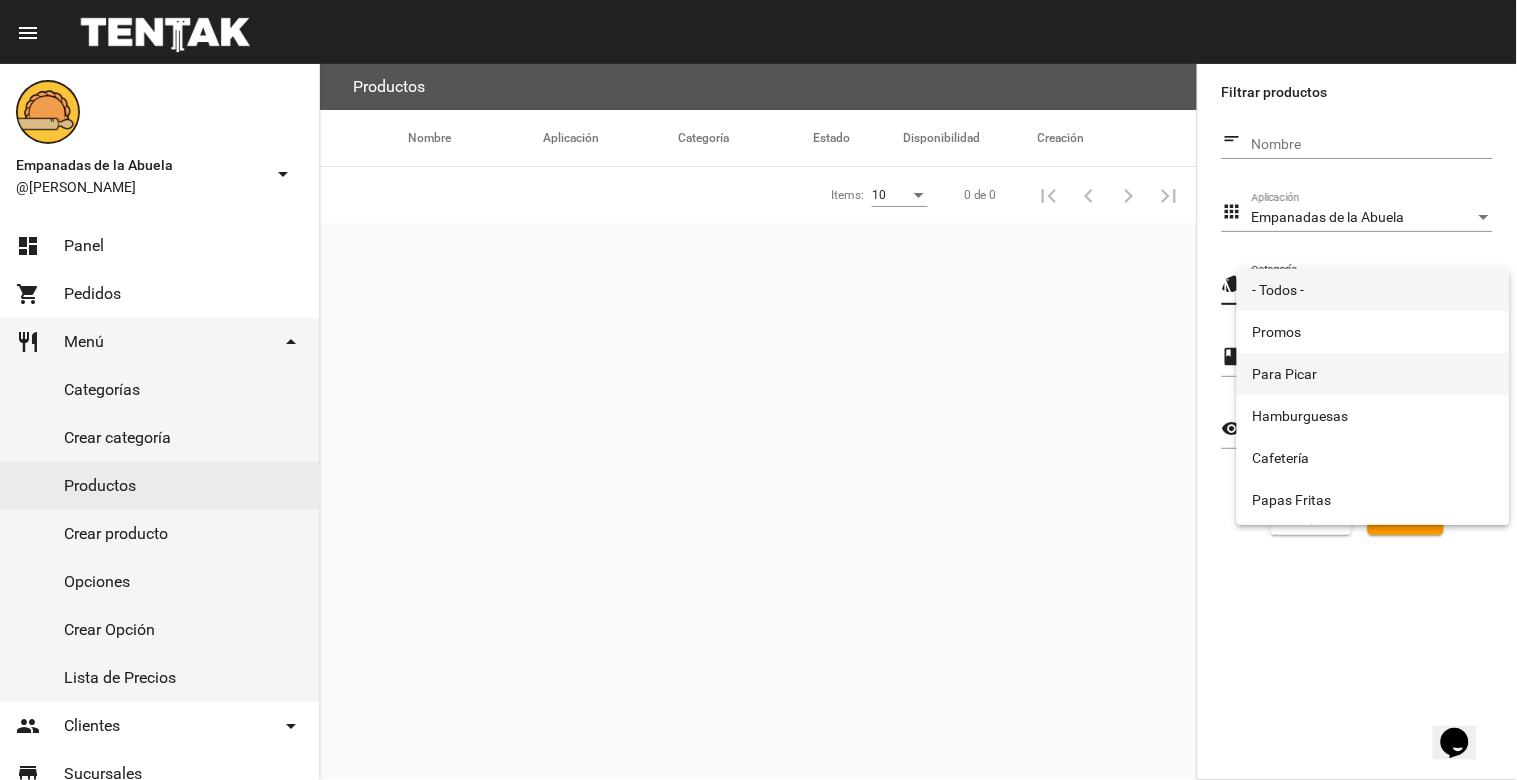 scroll, scrollTop: 332, scrollLeft: 0, axis: vertical 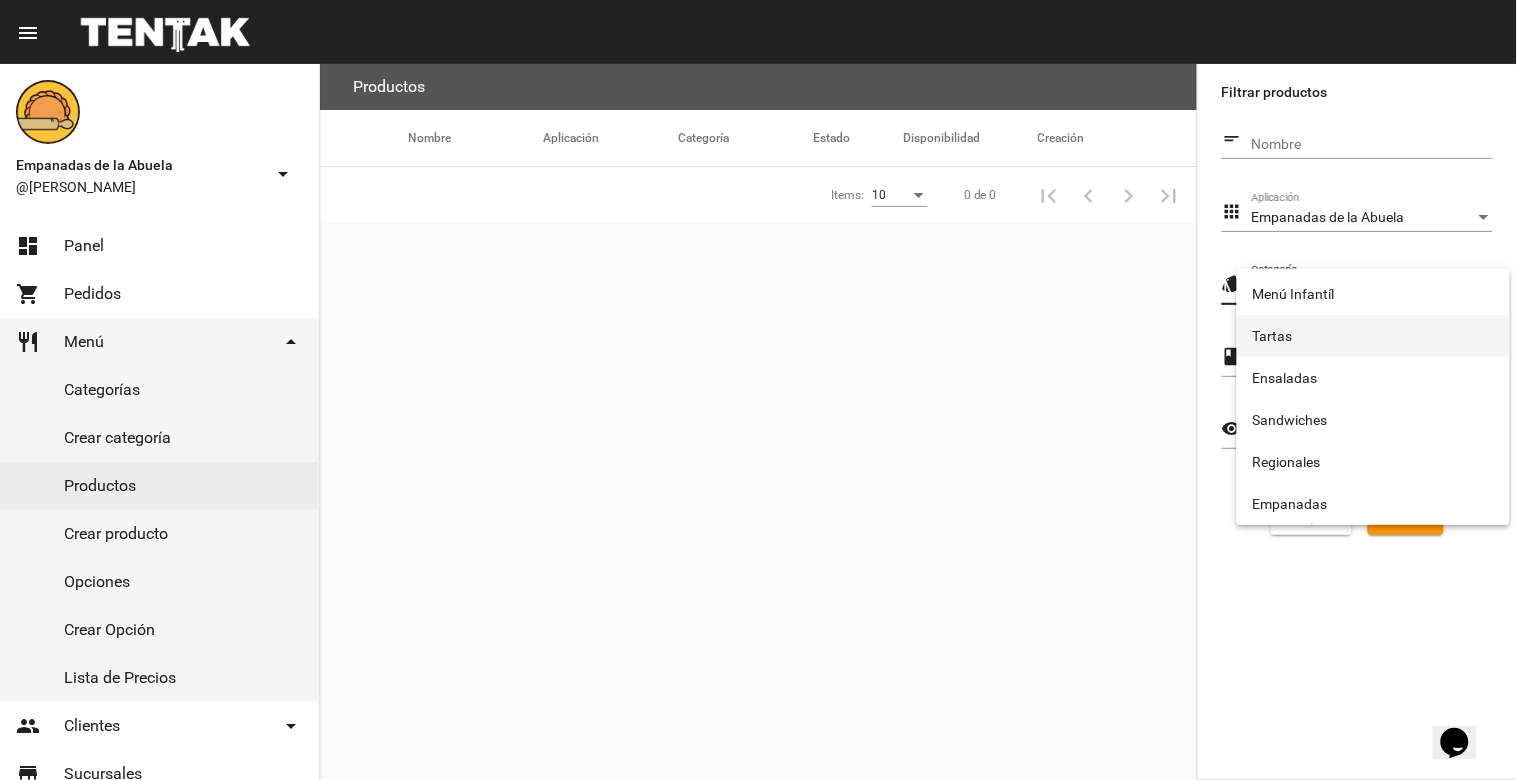 click on "Tartas" at bounding box center [1373, 336] 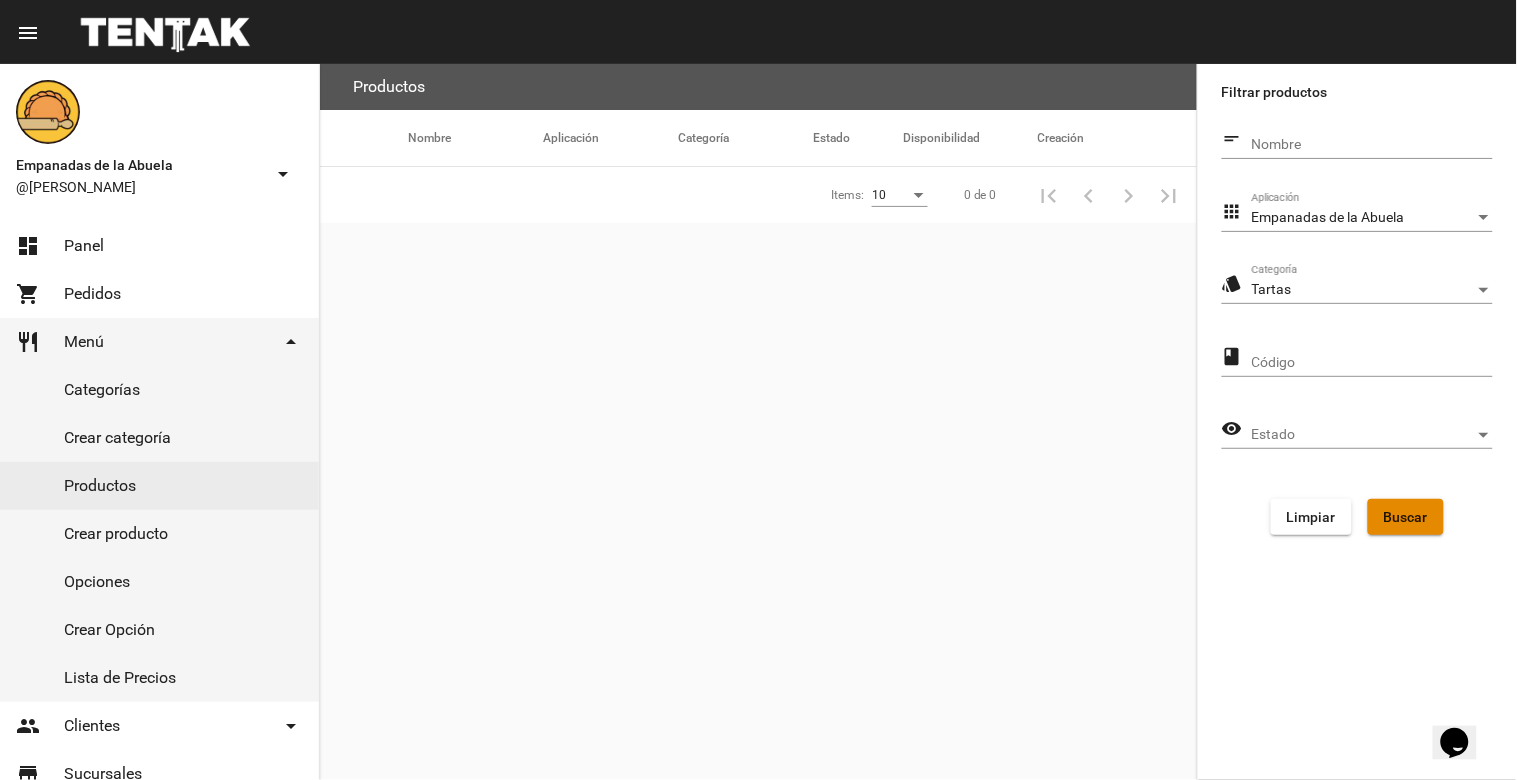 click on "Buscar" 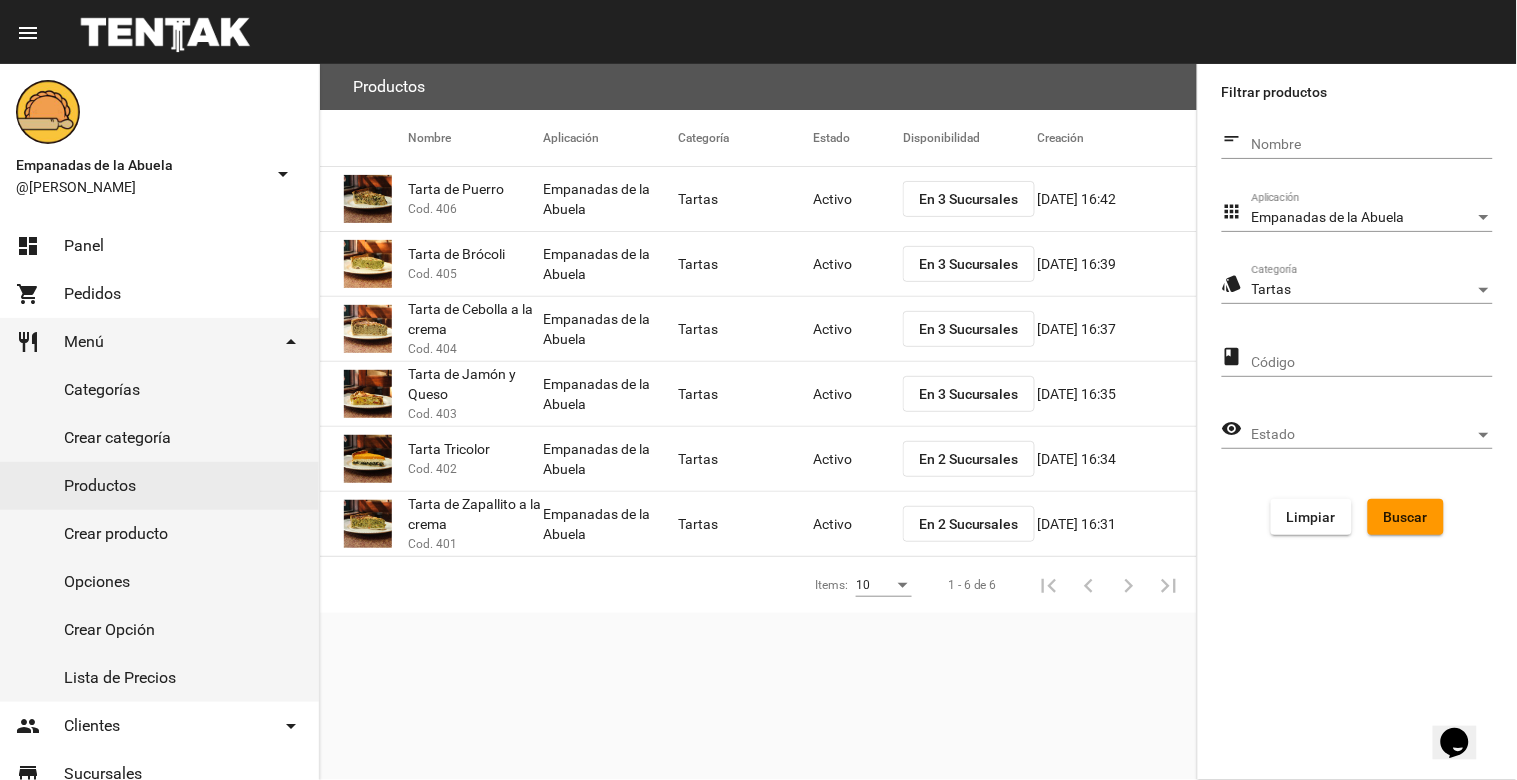 click on "En 2 Sucursales" 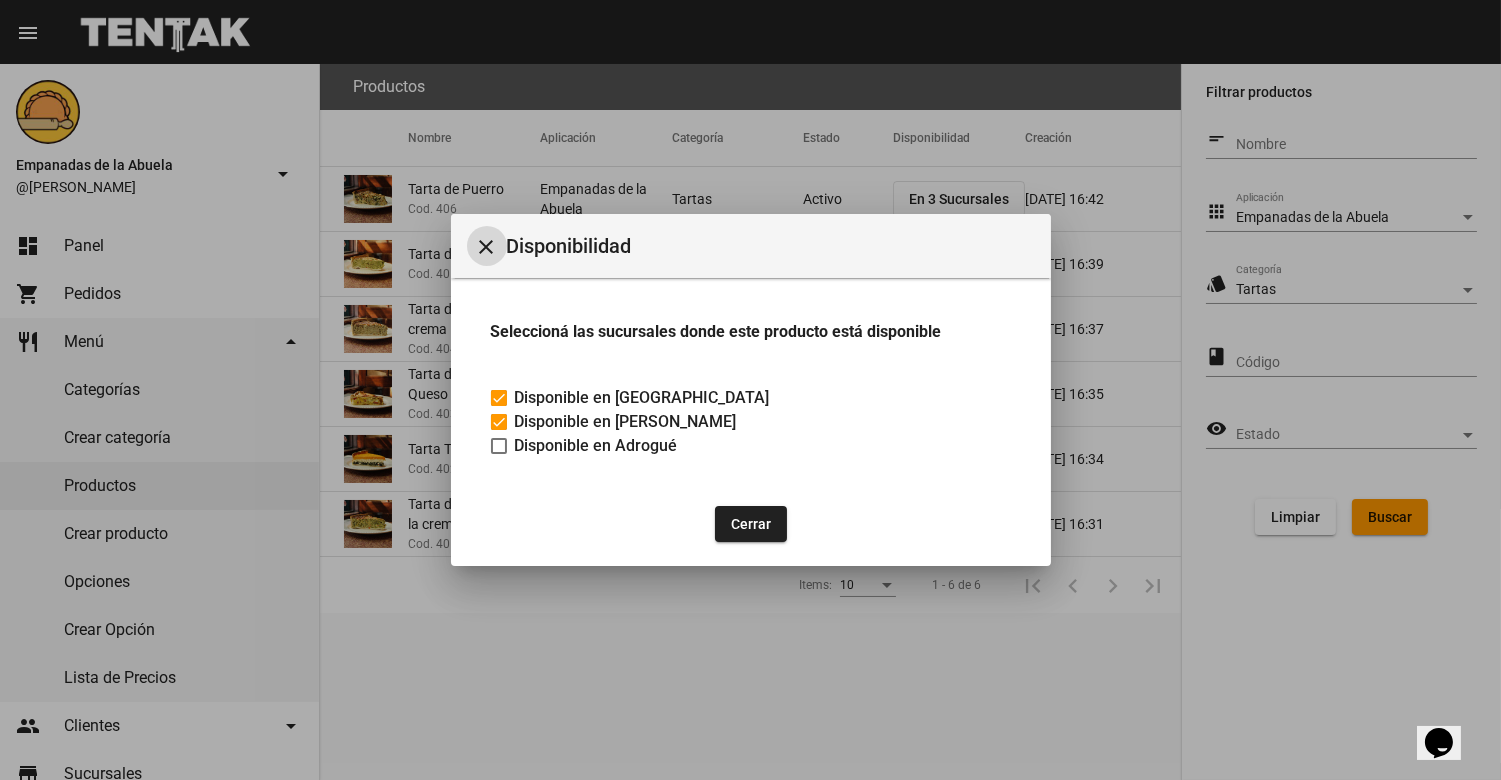 click on "close" at bounding box center [487, 247] 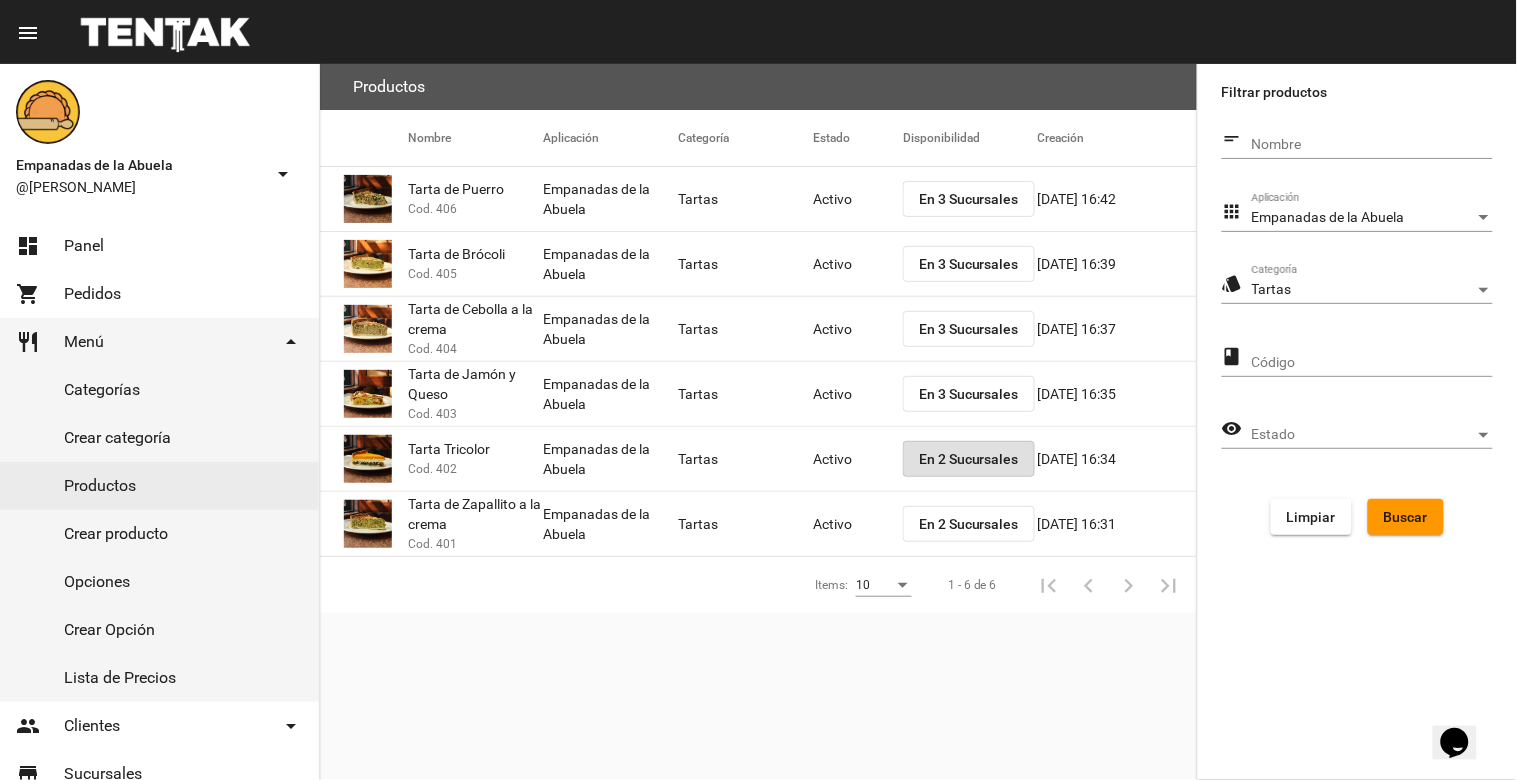 click on "Activo" 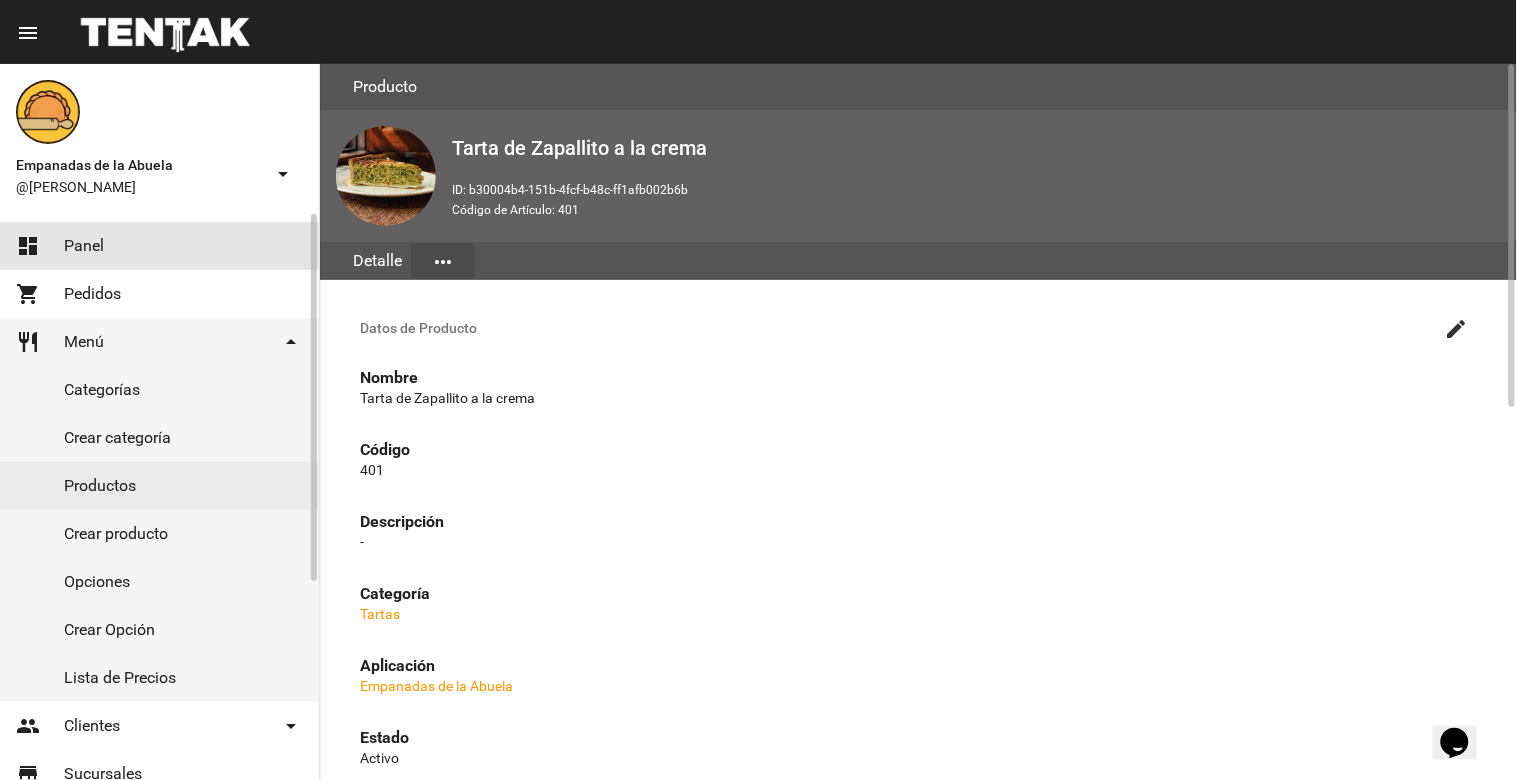 click on "Panel" 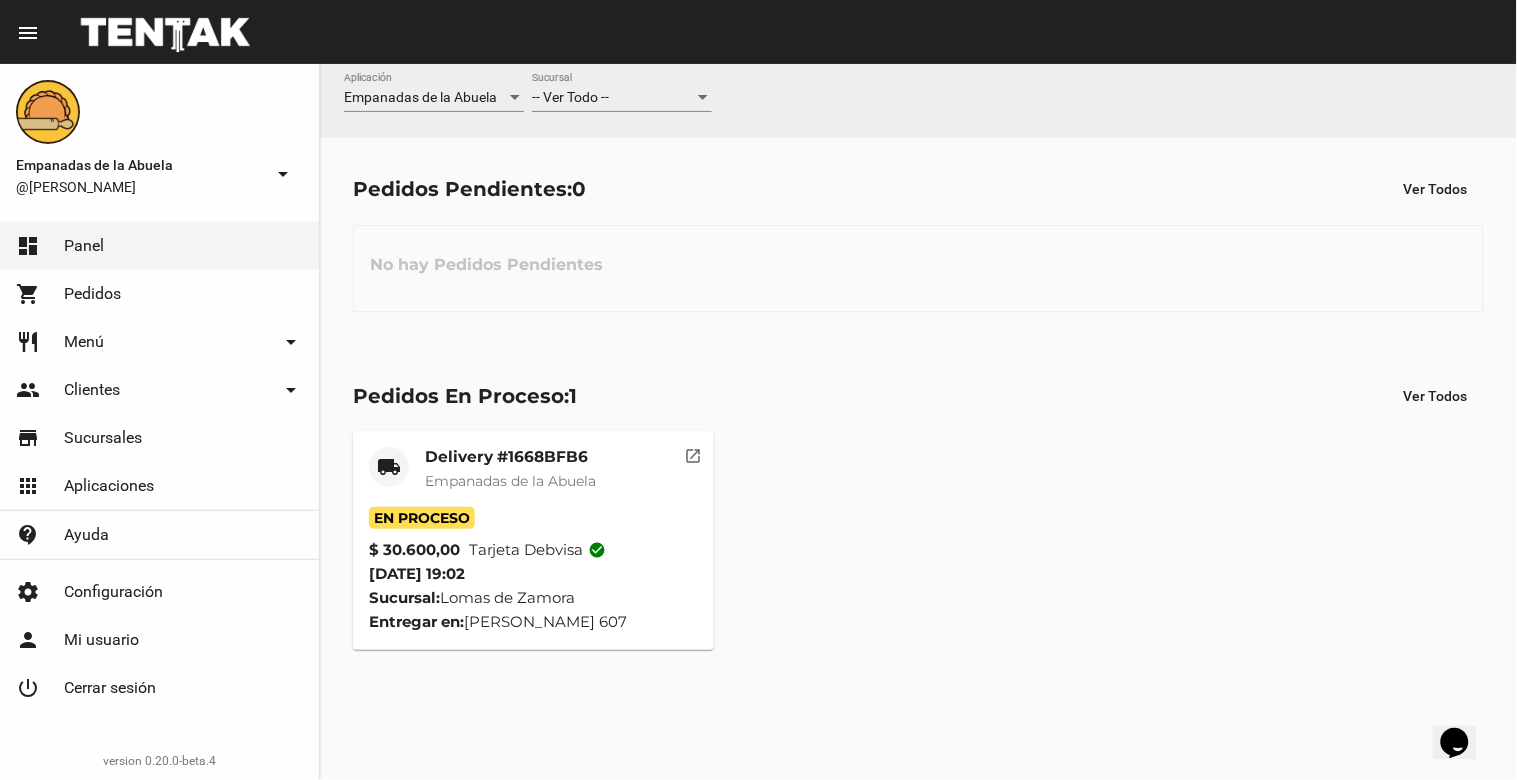 click on "-- Ver Todo -- Sucursal" 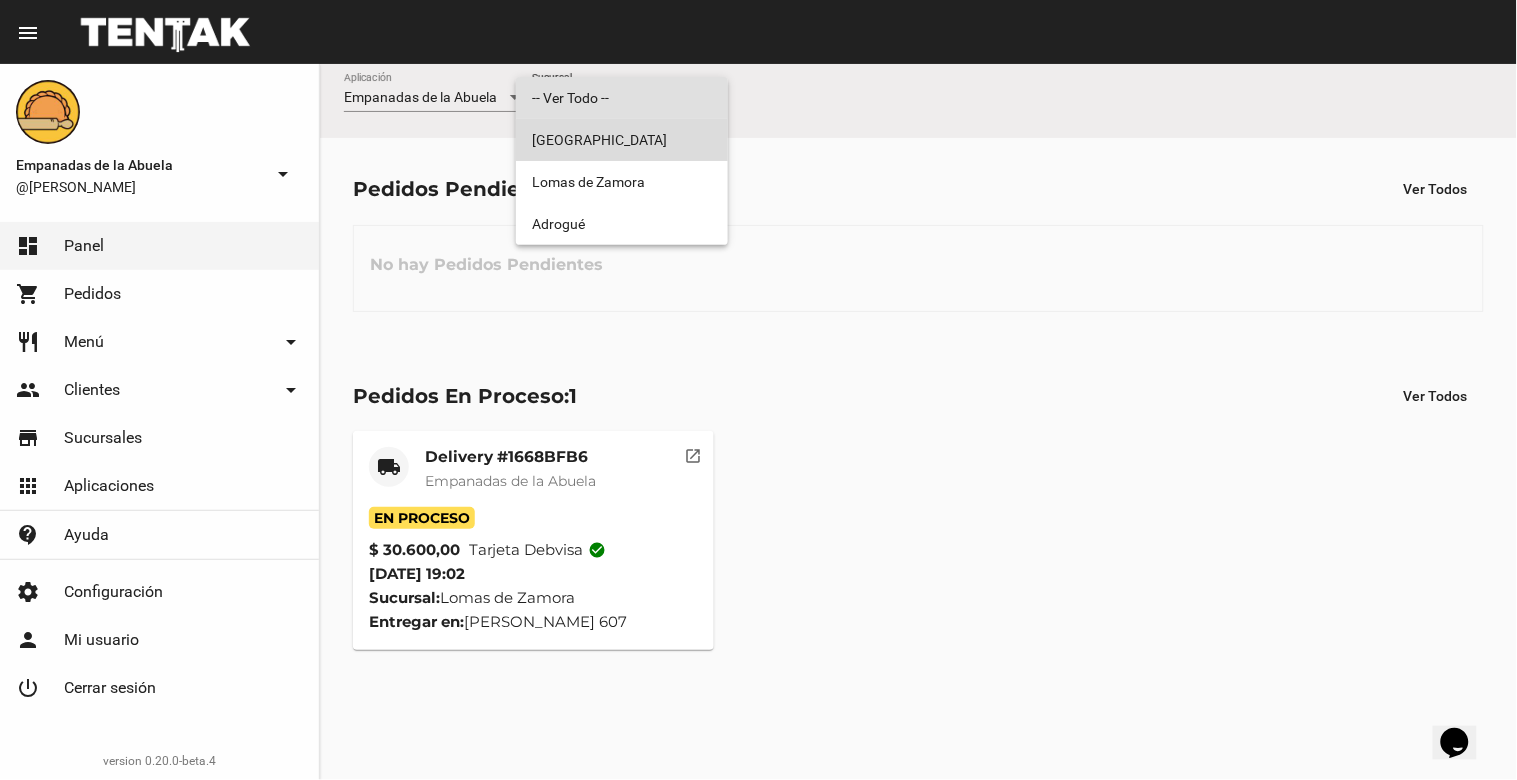 click on "[GEOGRAPHIC_DATA]" at bounding box center [622, 140] 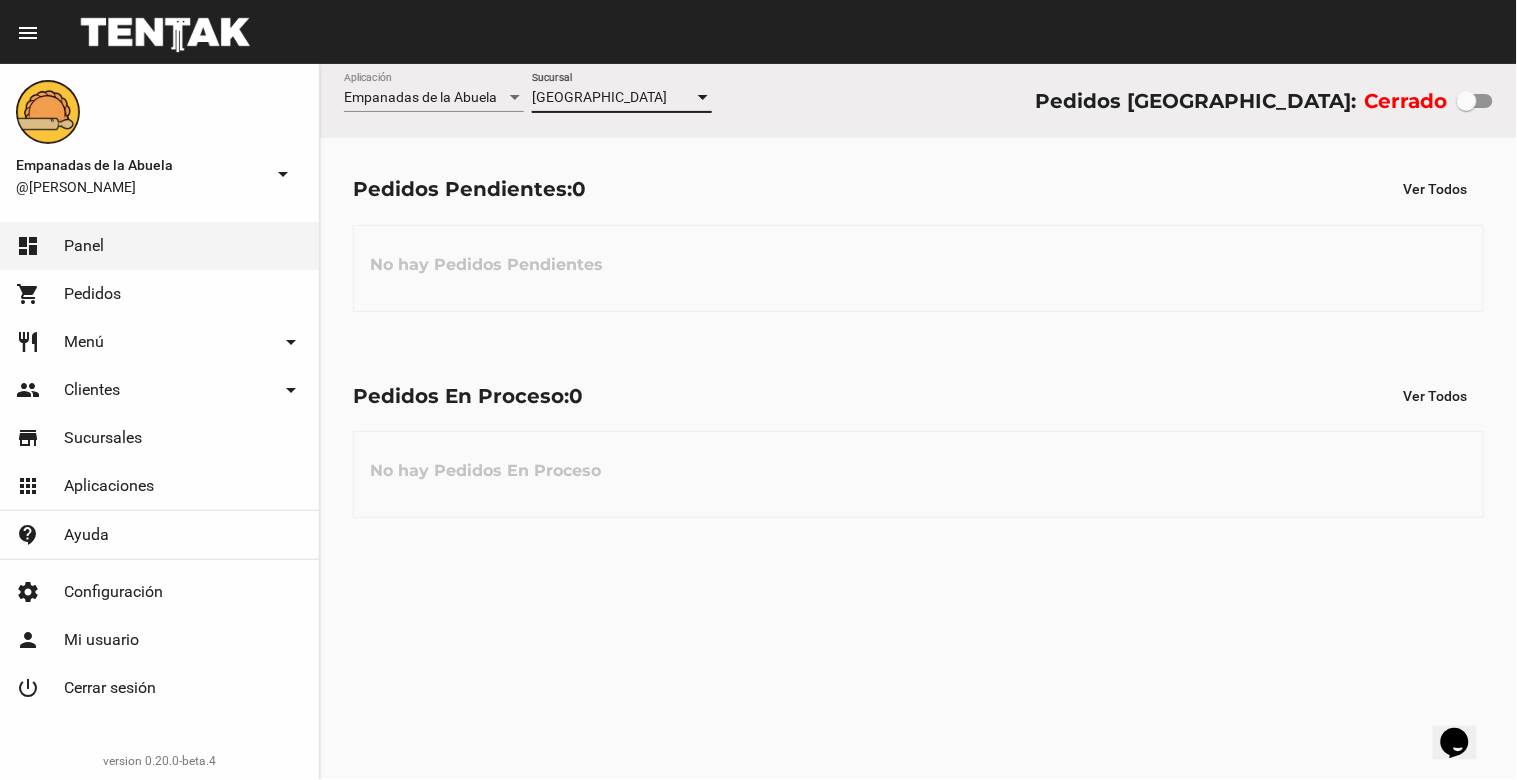 click on "[GEOGRAPHIC_DATA]" at bounding box center (613, 98) 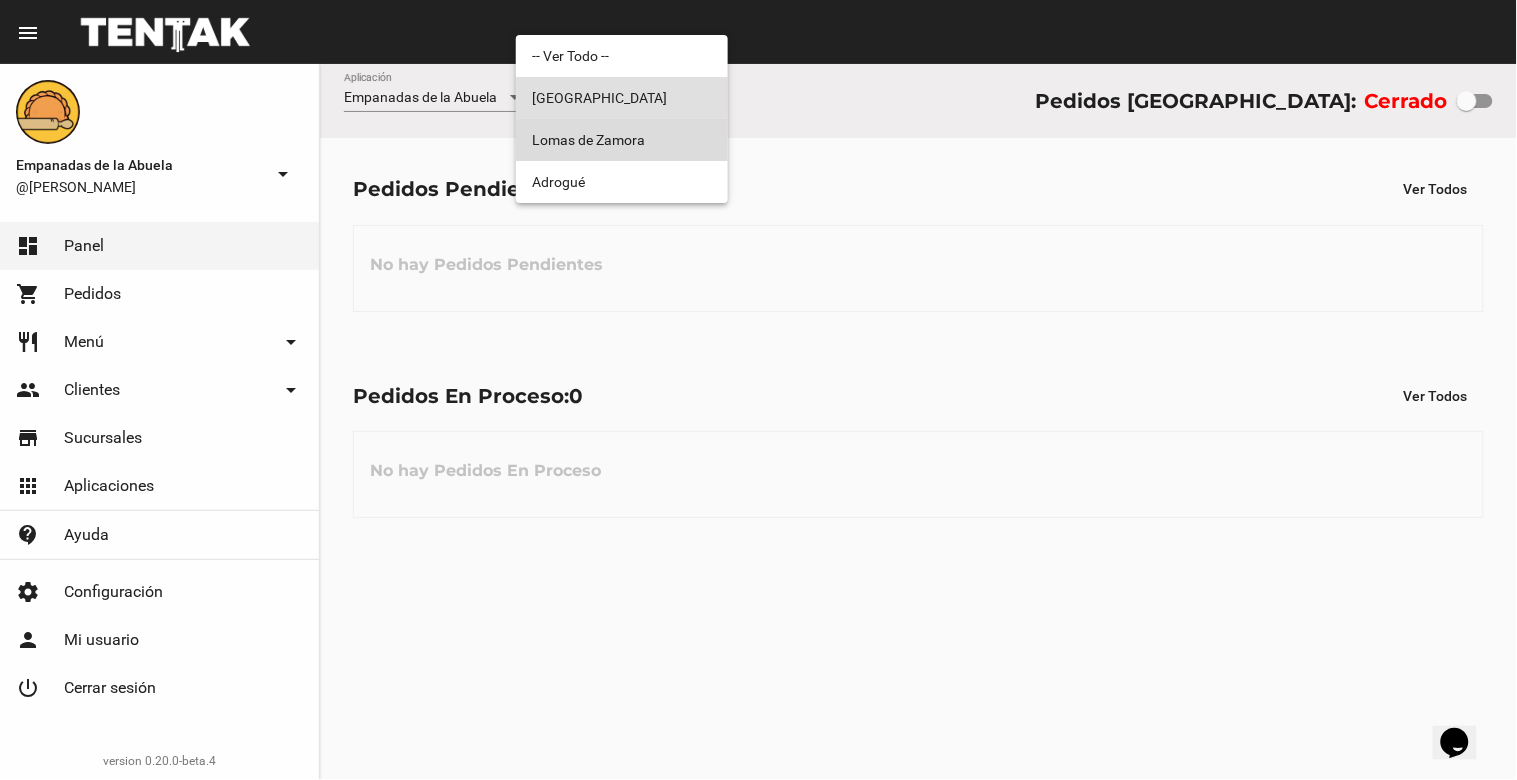 click on "Lomas de Zamora" at bounding box center (622, 140) 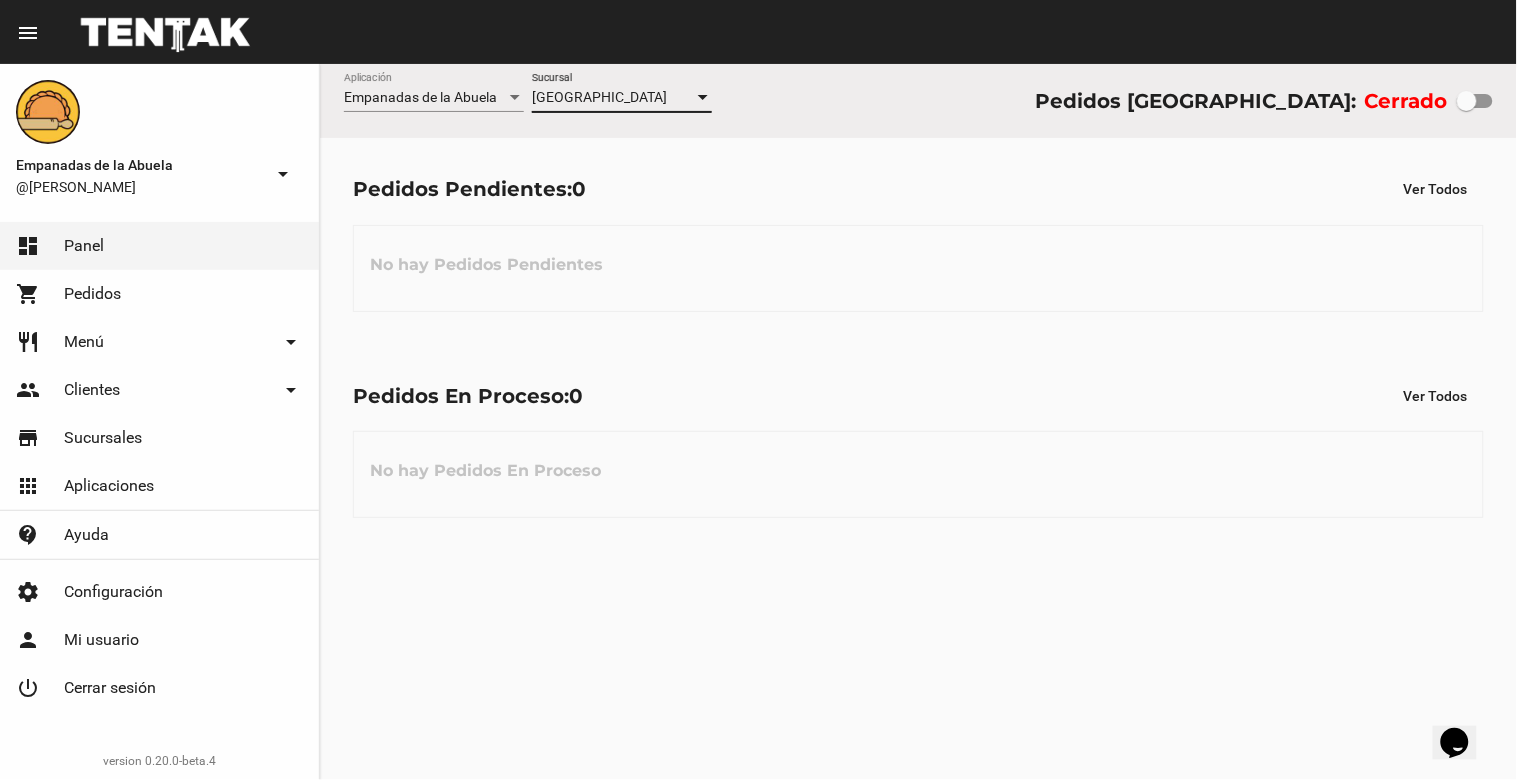 checkbox on "true" 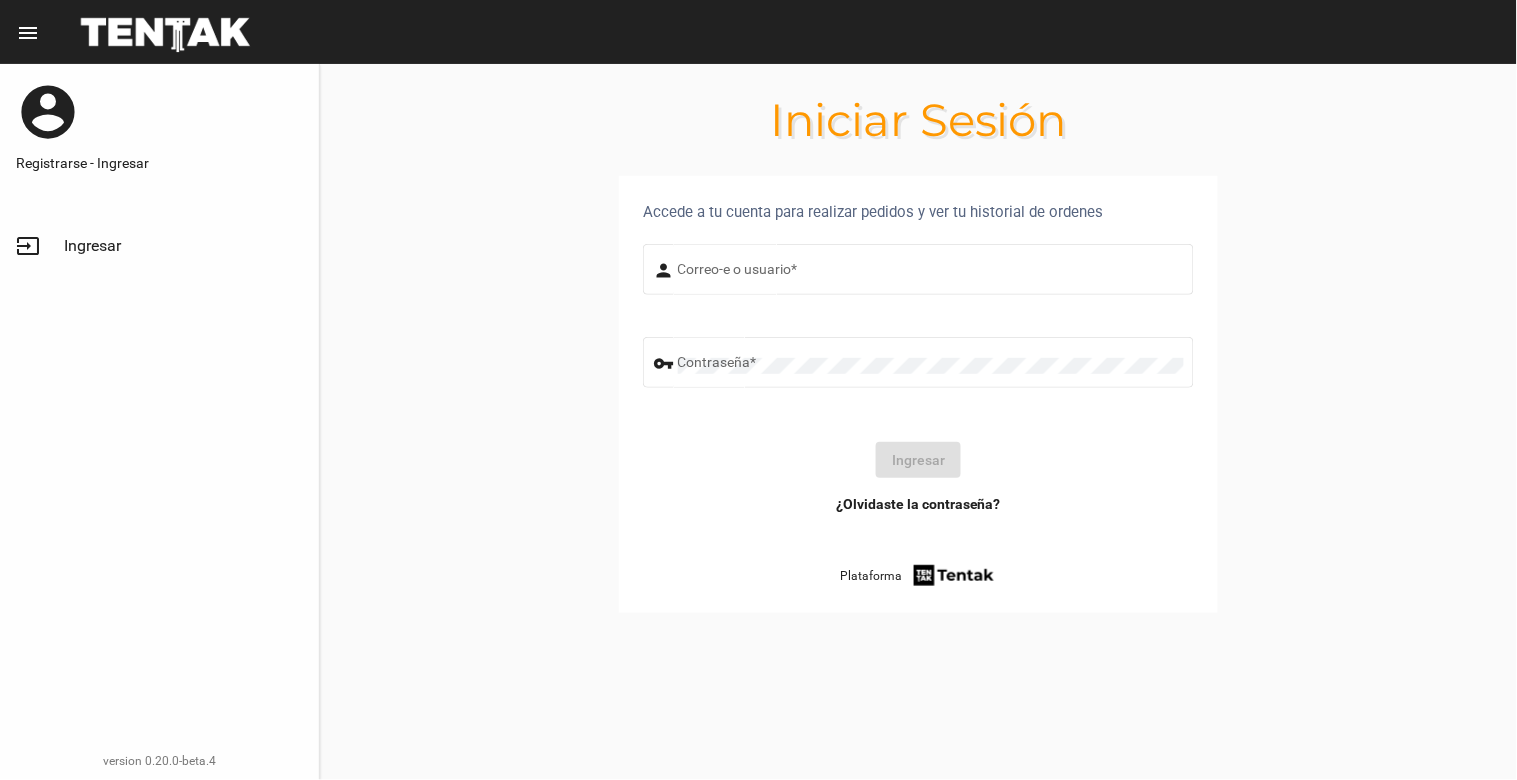 type on "[EMAIL_ADDRESS][DOMAIN_NAME]" 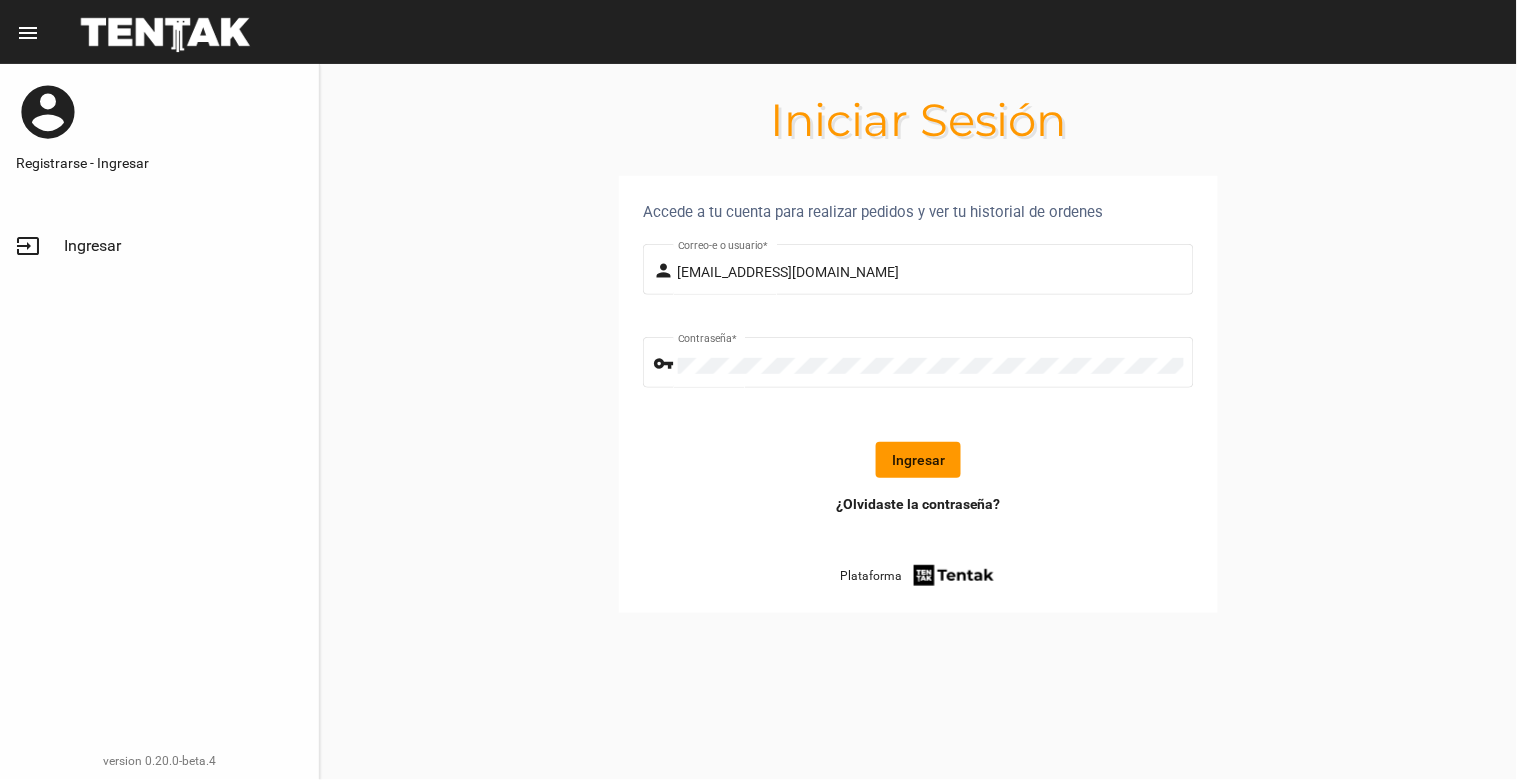 click on "Ingresar" 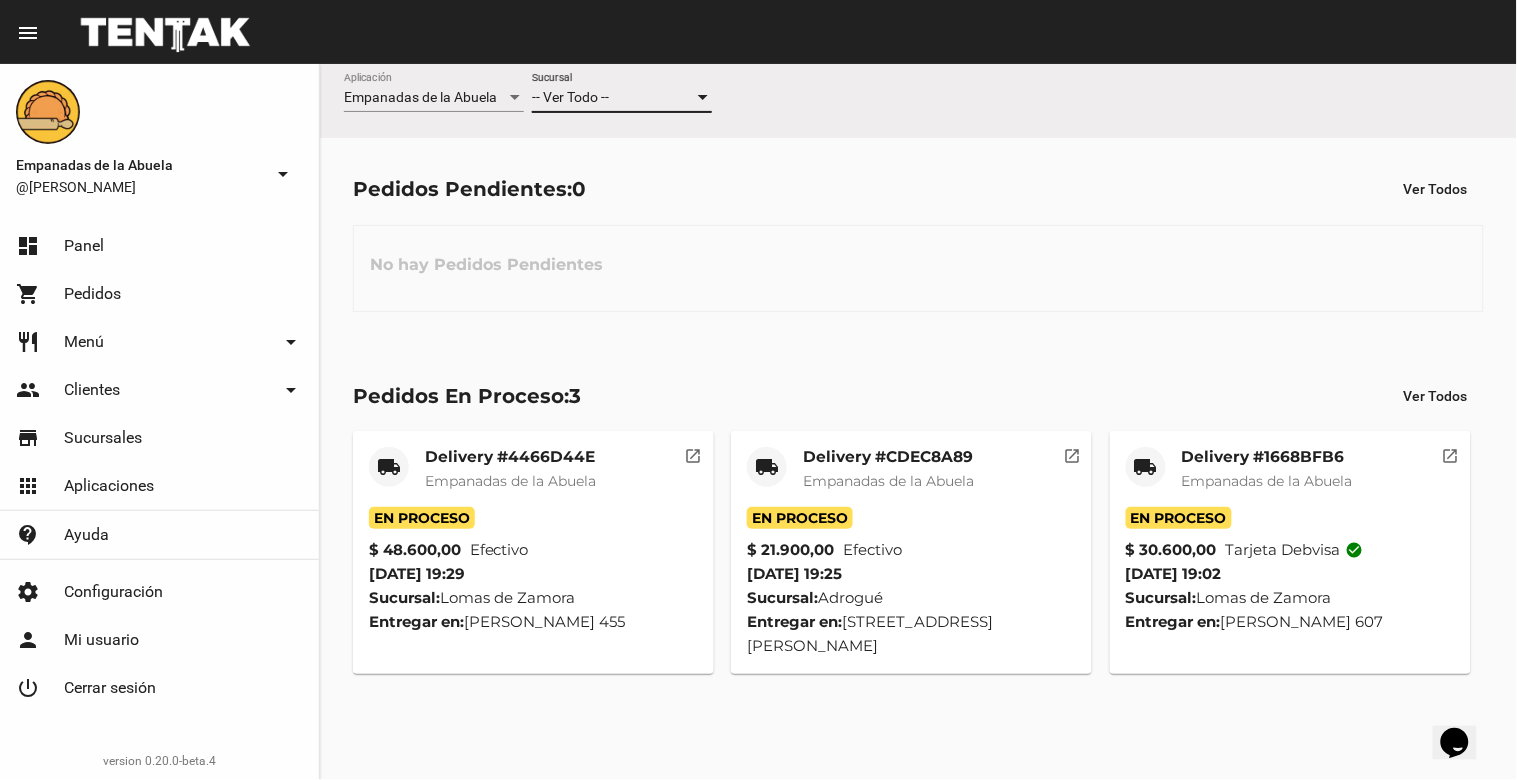 click on "-- Ver Todo --" at bounding box center [570, 97] 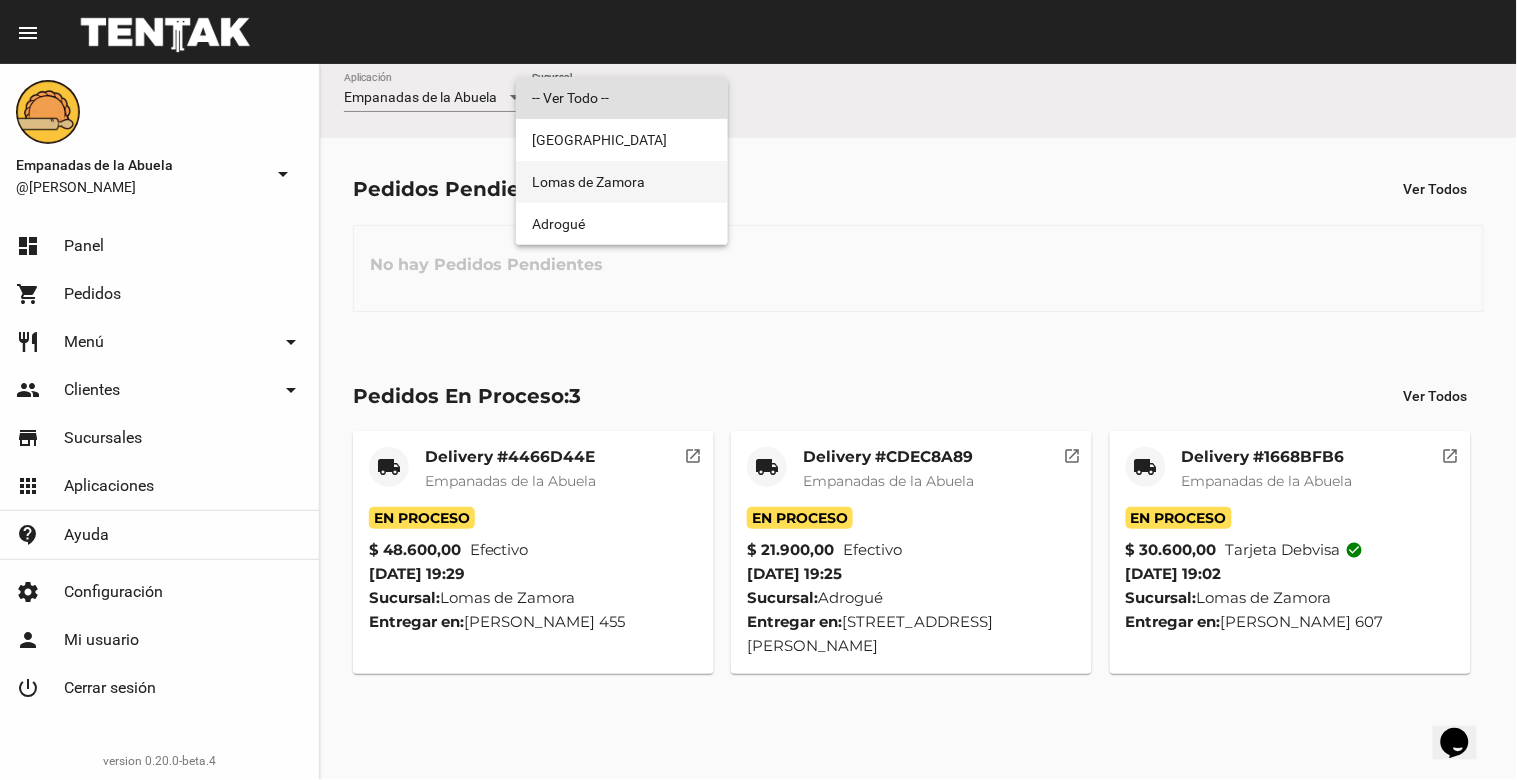 click on "Lomas de Zamora" at bounding box center [622, 182] 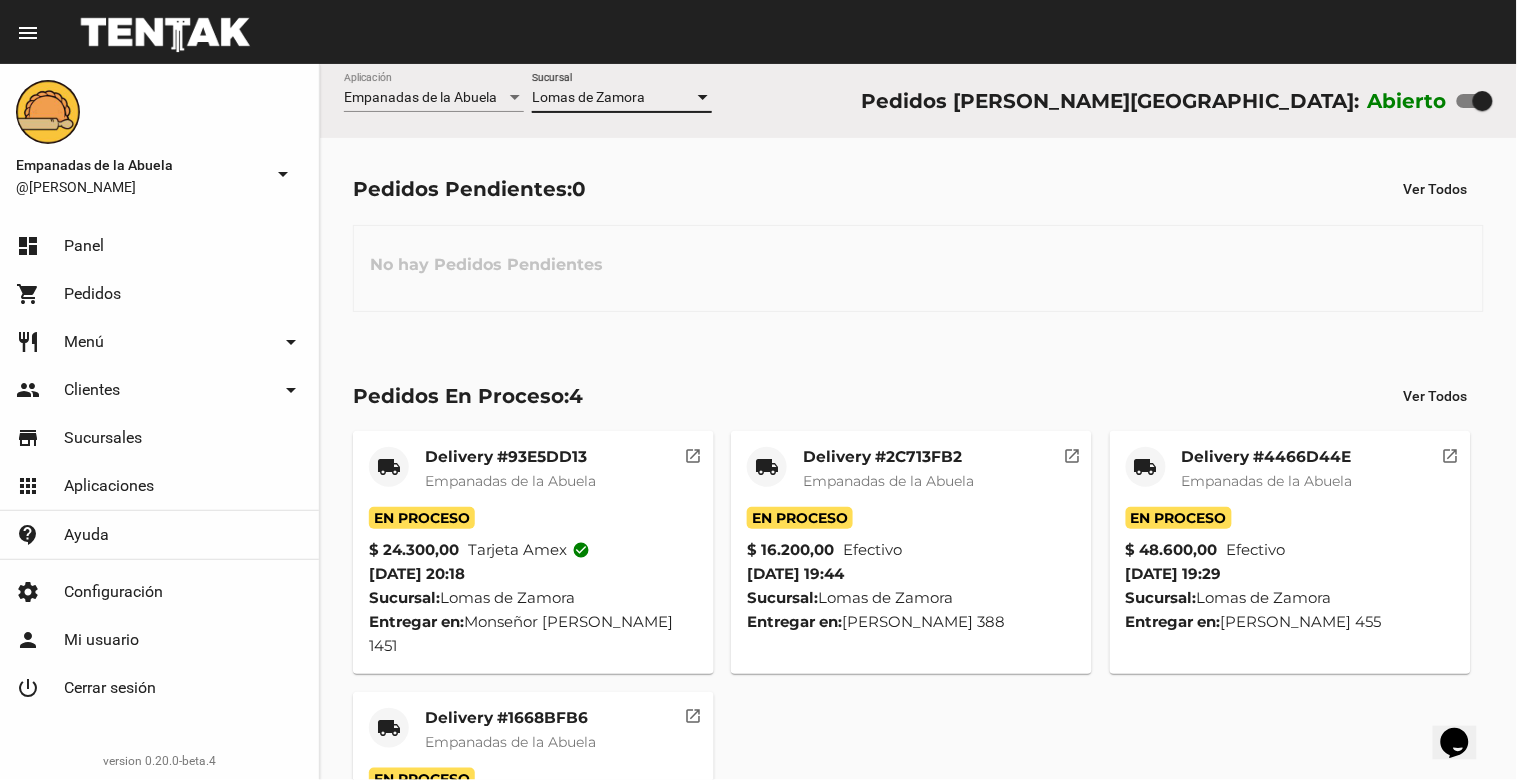 click on "restaurant Menú arrow_drop_down" 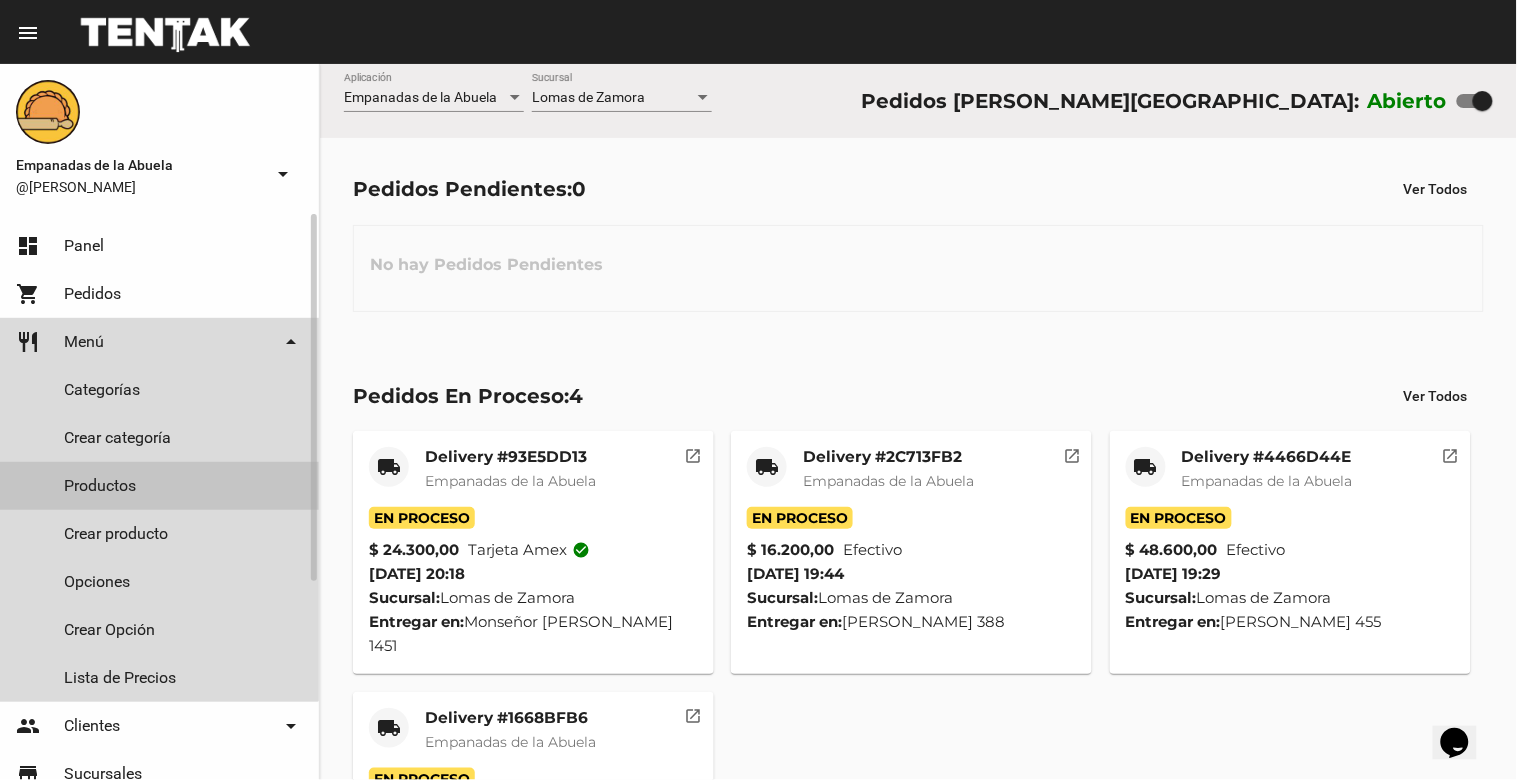 click on "Productos" 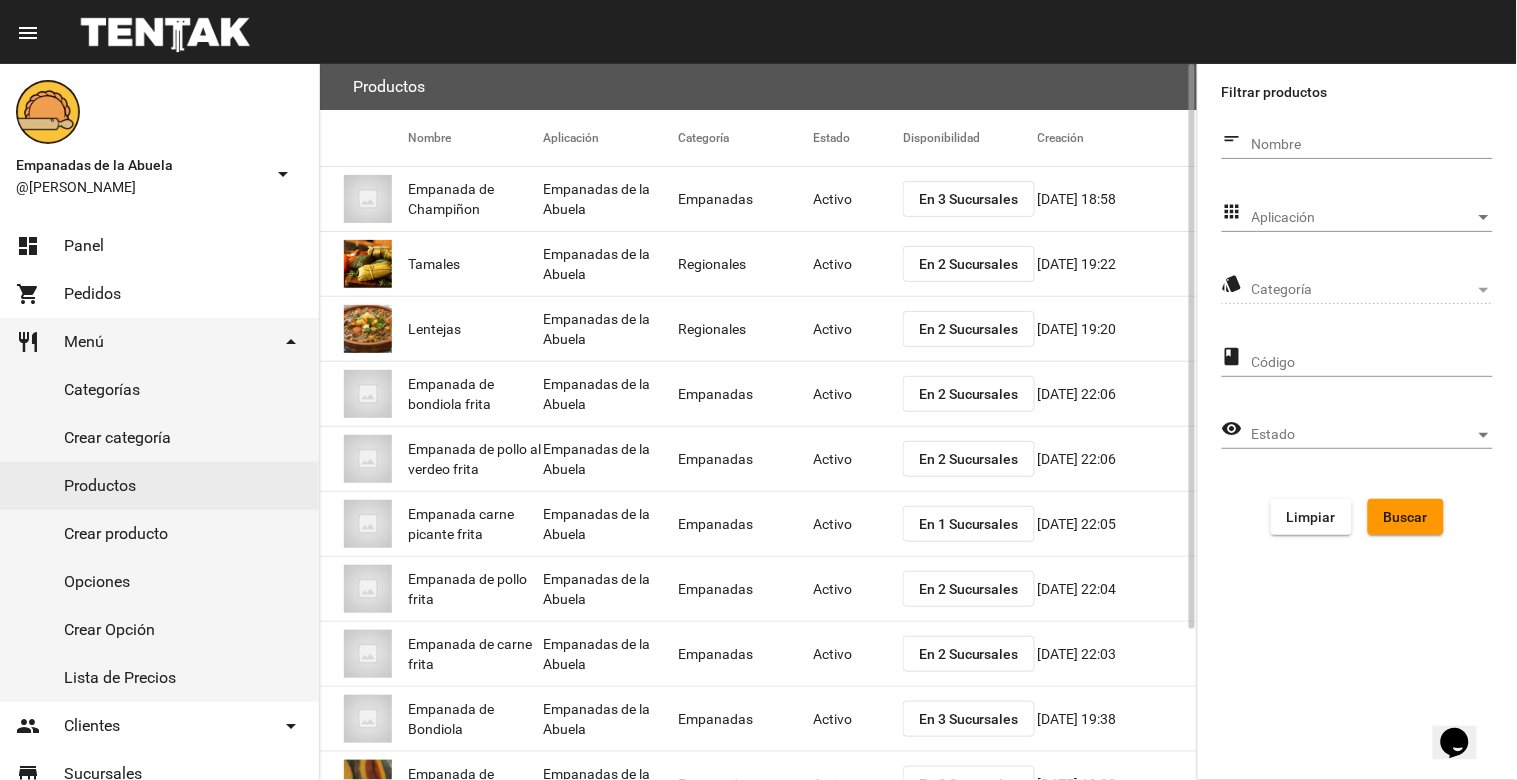 click on "Regionales" 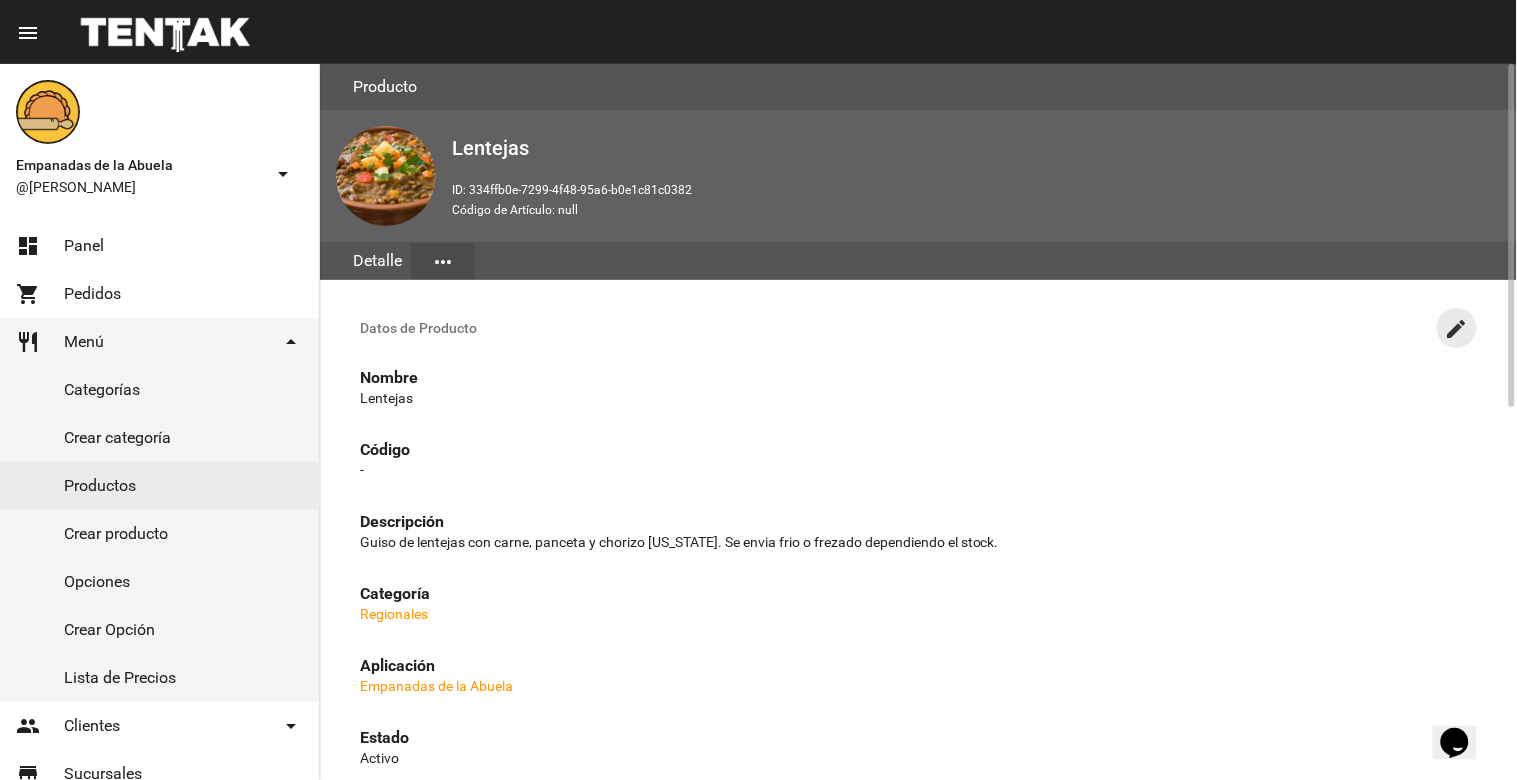 click on "create" 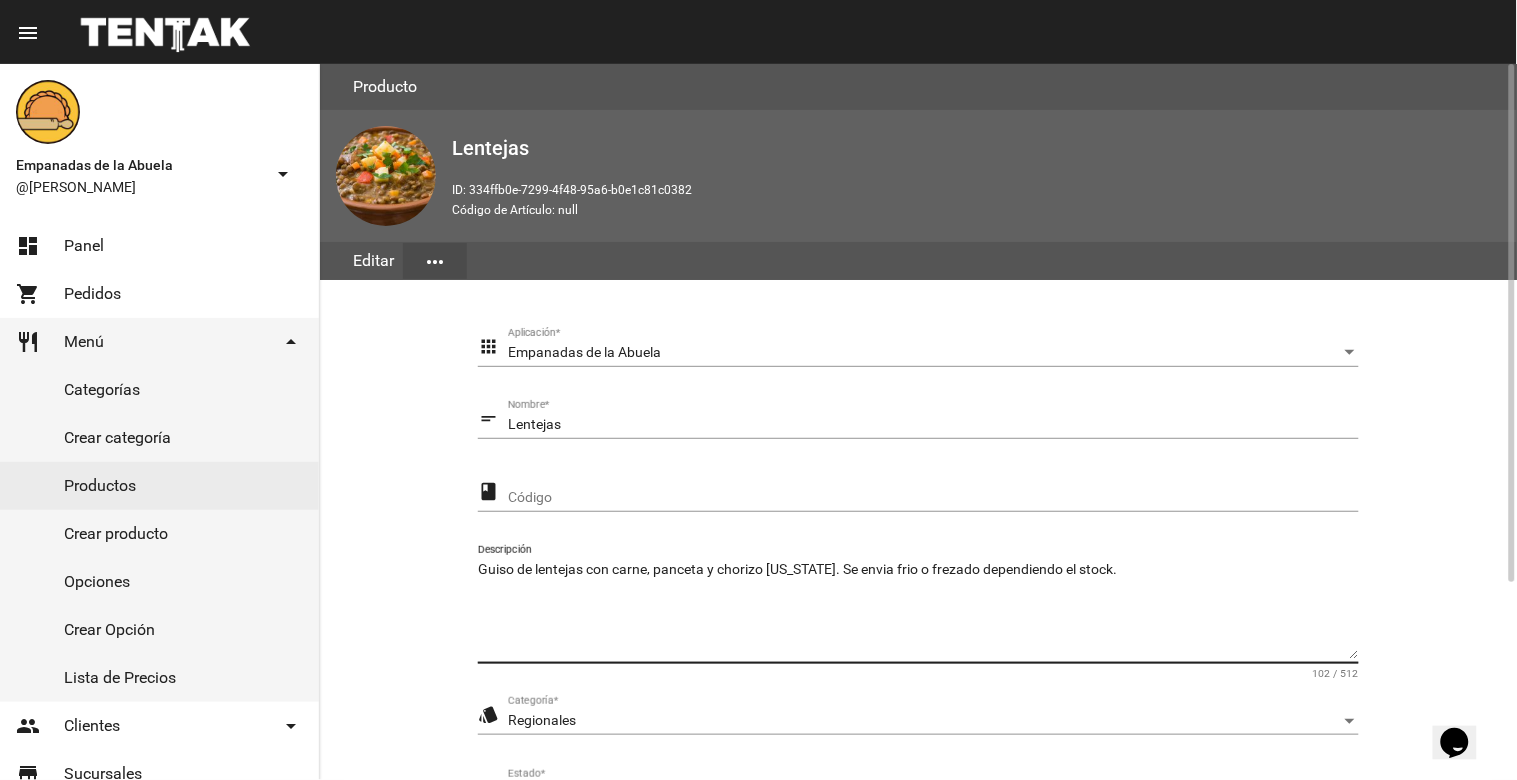 click on "Guiso de lentejas con carne, panceta y chorizo [US_STATE]. Se envia frio o frezado dependiendo el stock." at bounding box center [918, 609] 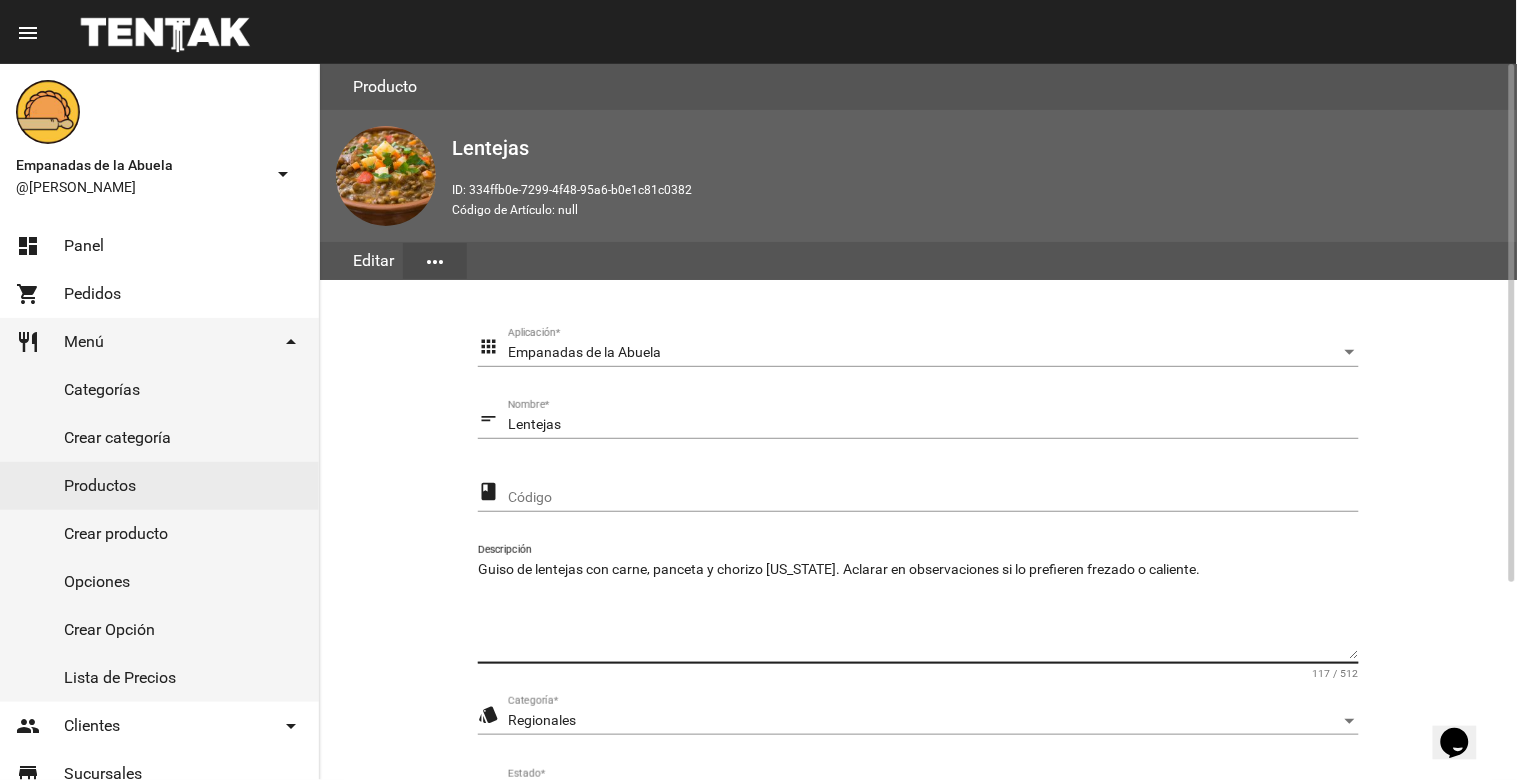 scroll, scrollTop: 273, scrollLeft: 0, axis: vertical 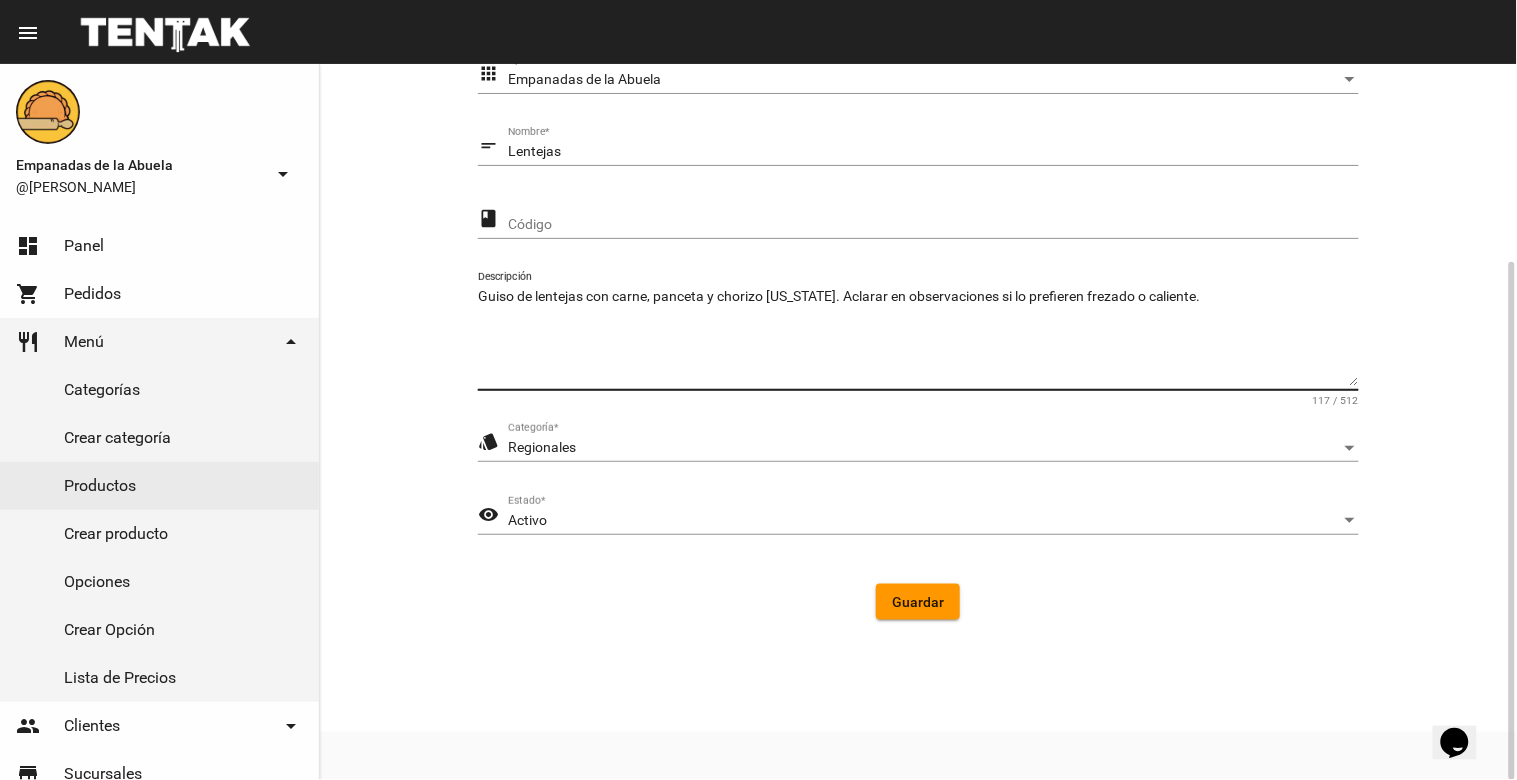 type on "Guiso de lentejas con carne, panceta y chorizo [US_STATE]. Aclarar en observaciones si lo prefieren frezado o caliente." 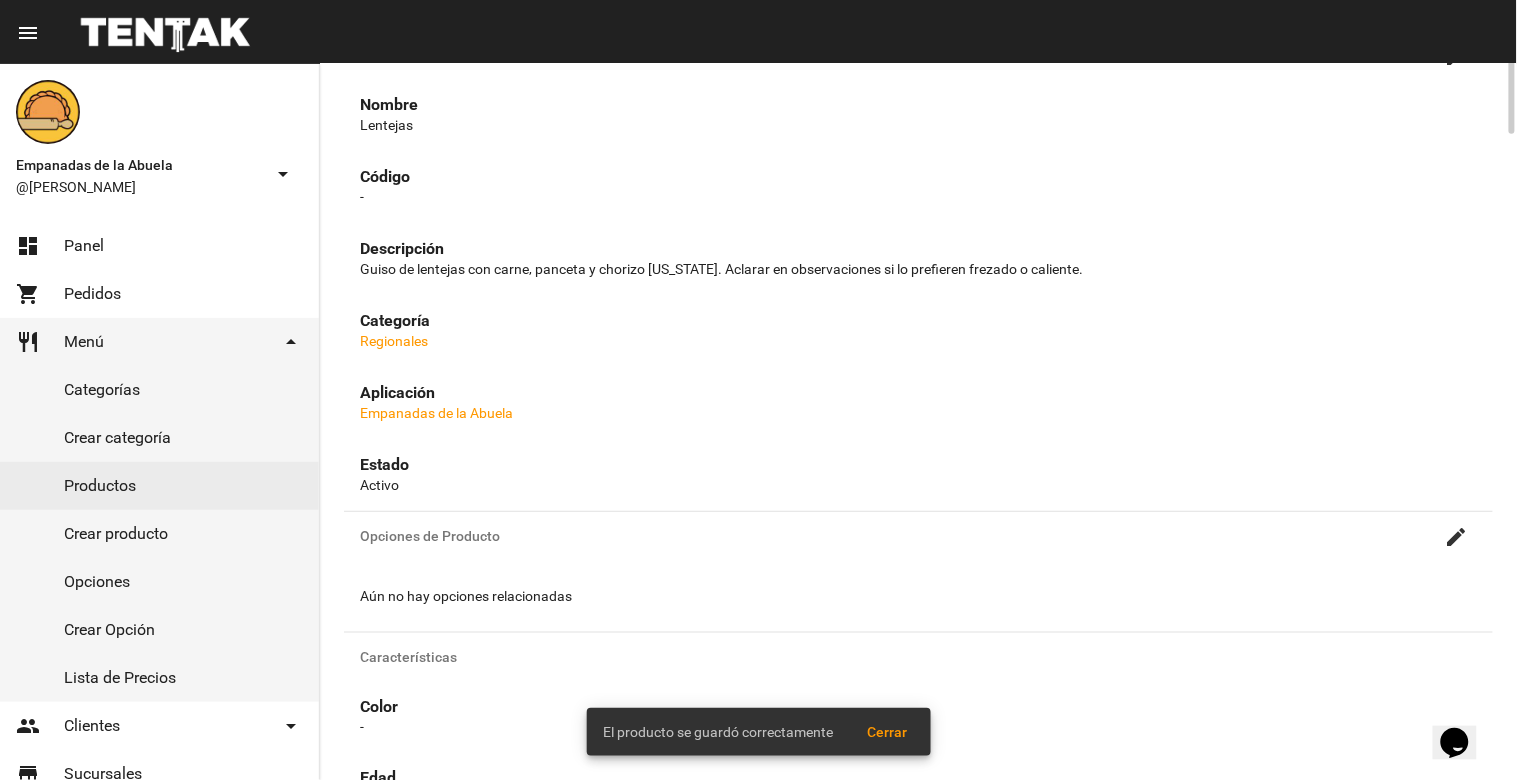 scroll, scrollTop: 0, scrollLeft: 0, axis: both 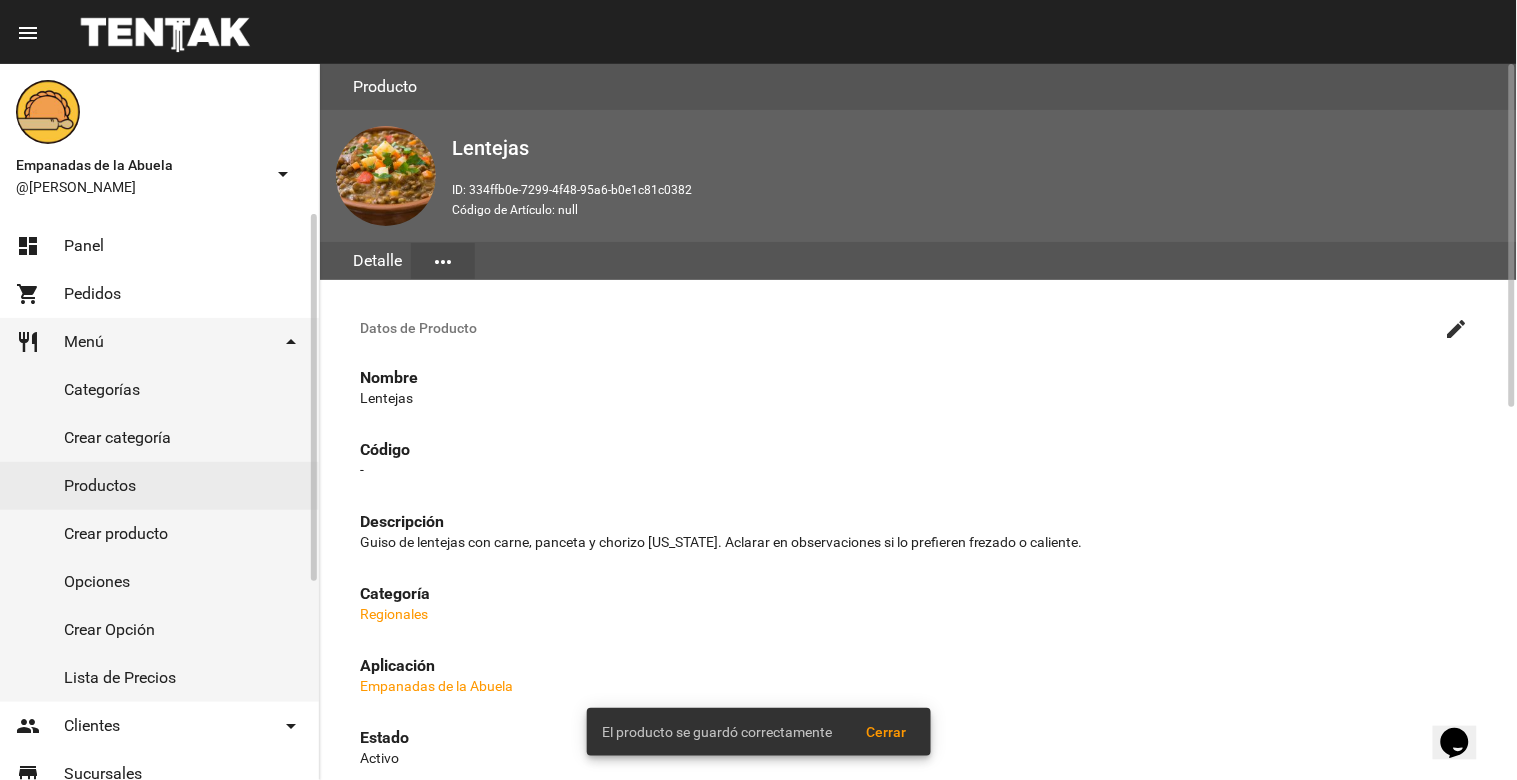 click on "Productos" 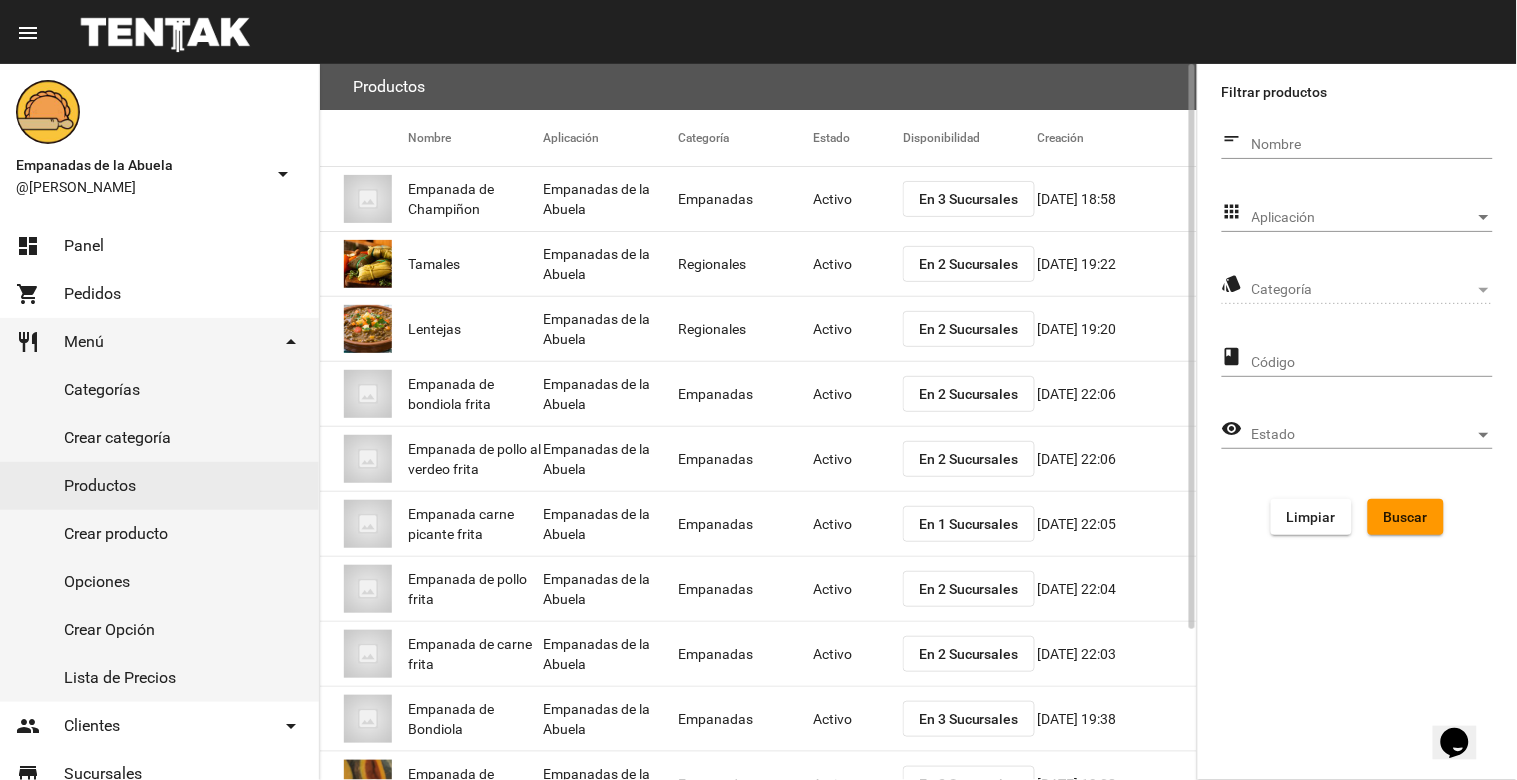 click on "Aplicación Aplicación" 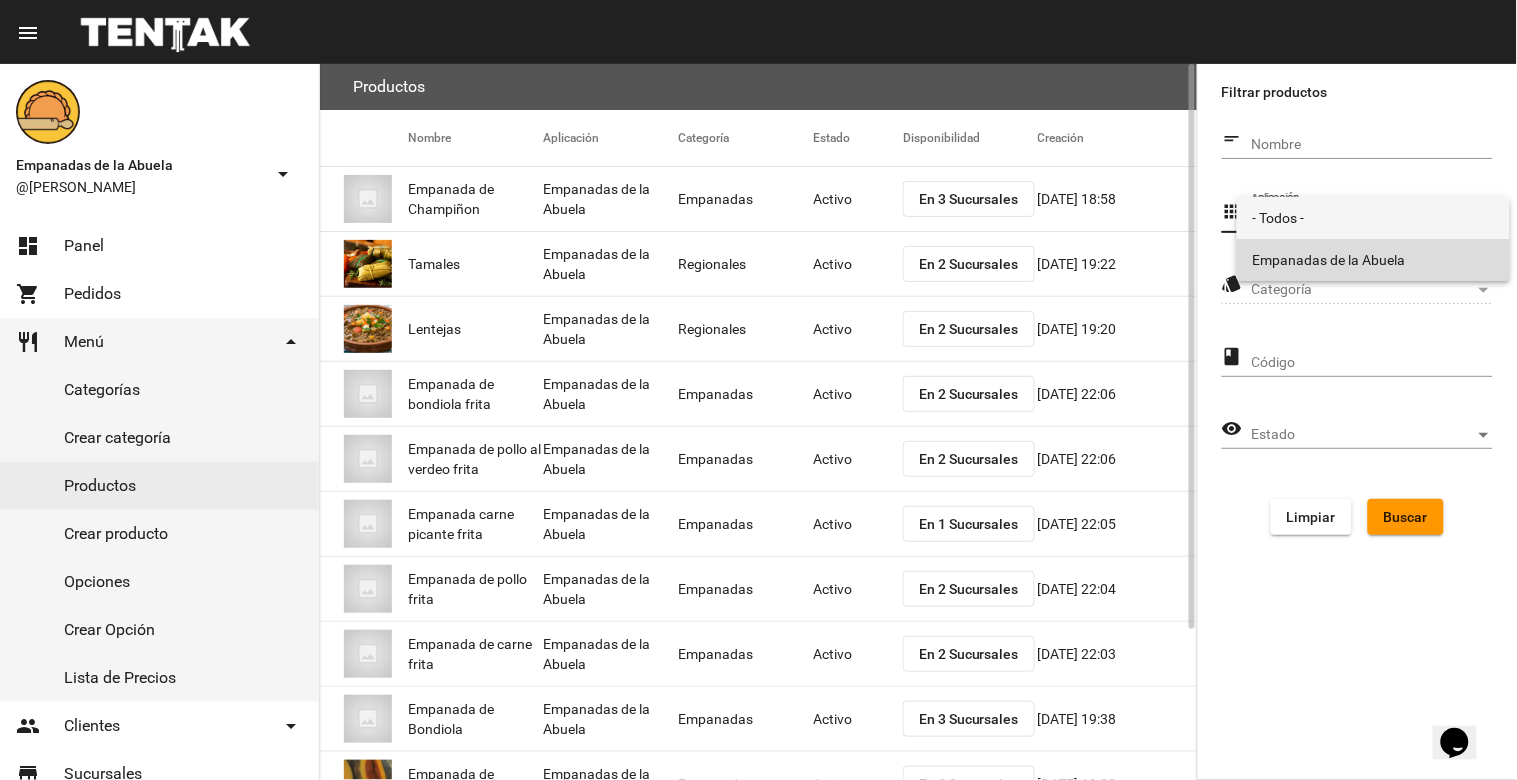 click on "Empanadas de la Abuela" at bounding box center [1373, 260] 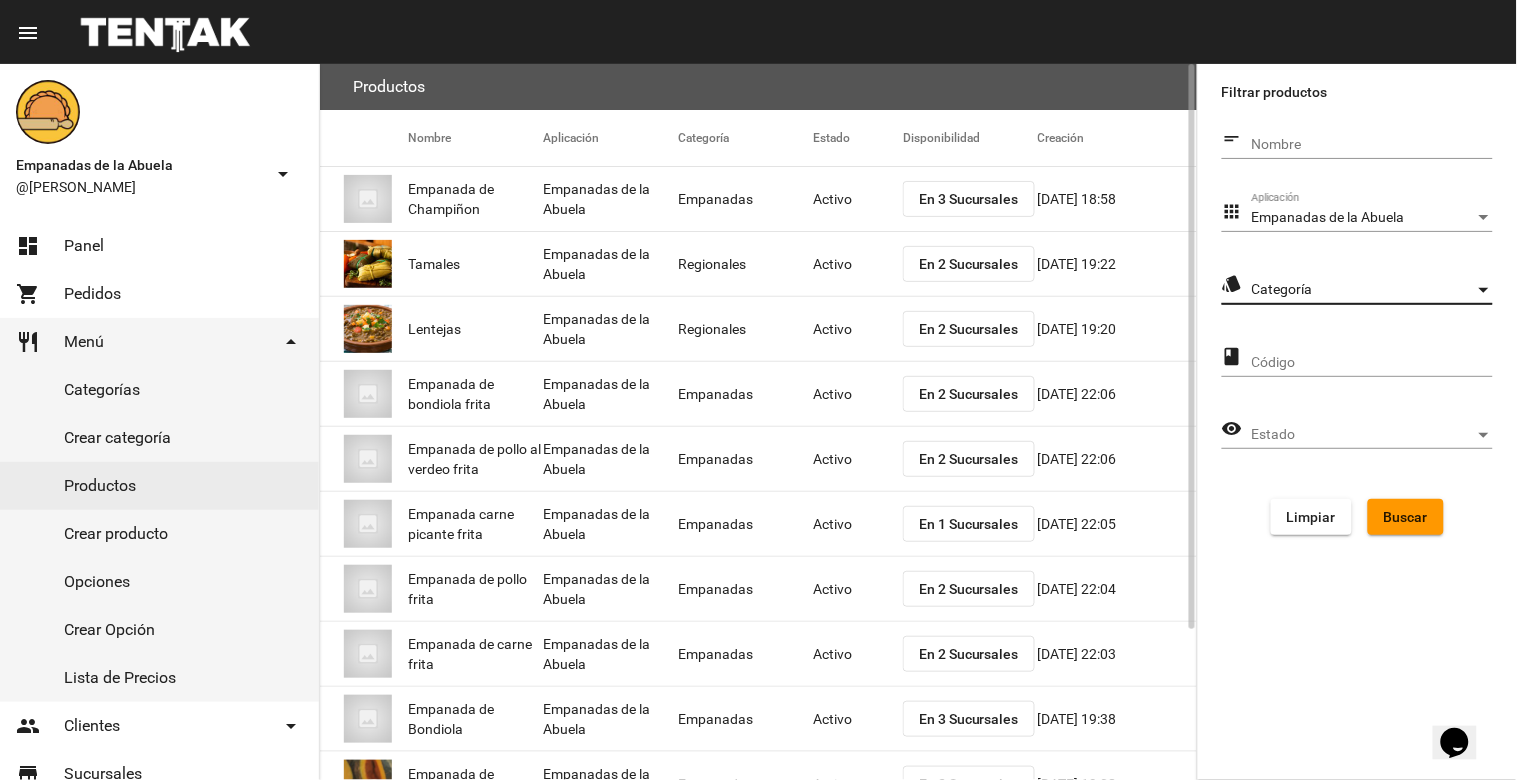 click on "Categoría" at bounding box center (1363, 290) 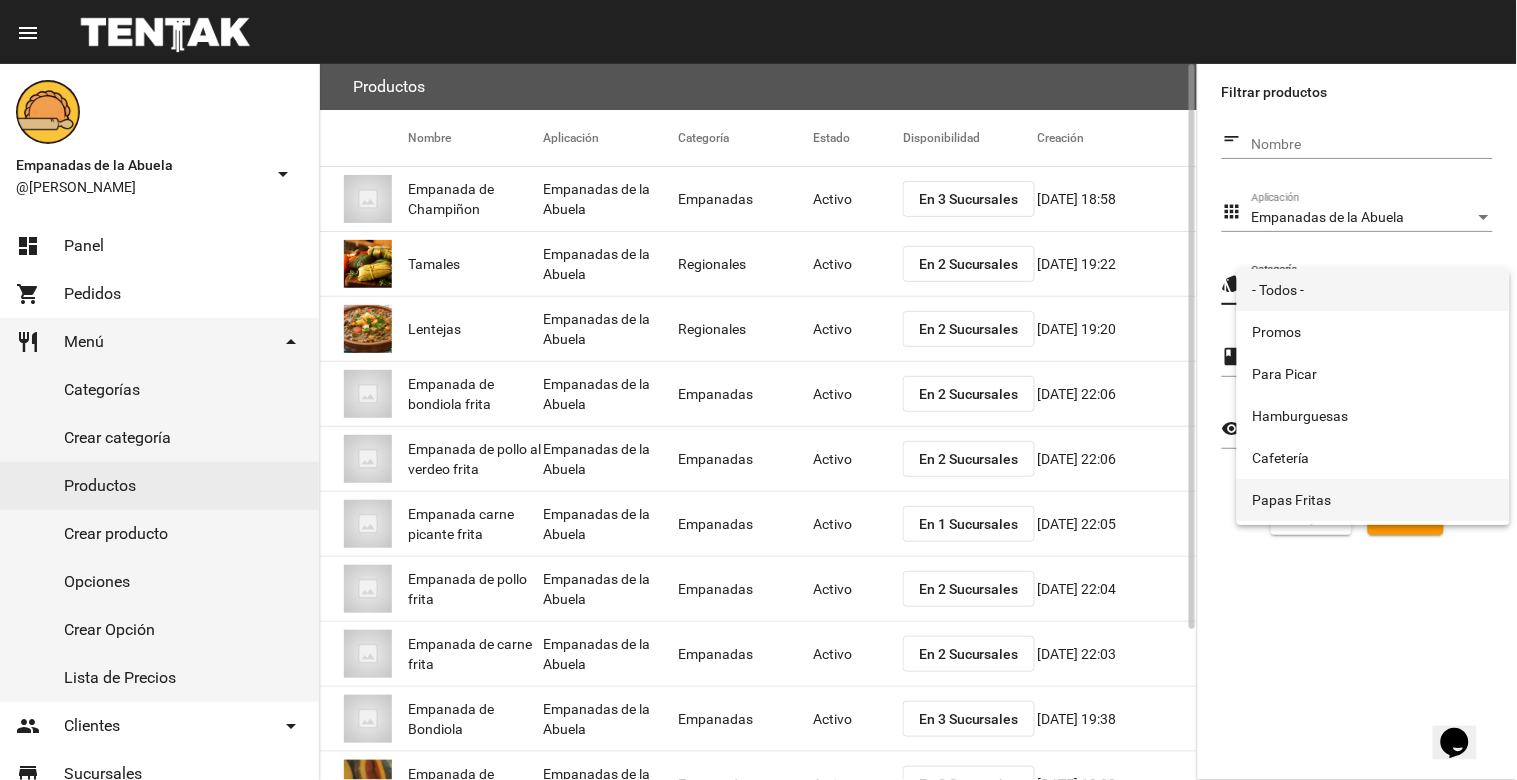 scroll, scrollTop: 332, scrollLeft: 0, axis: vertical 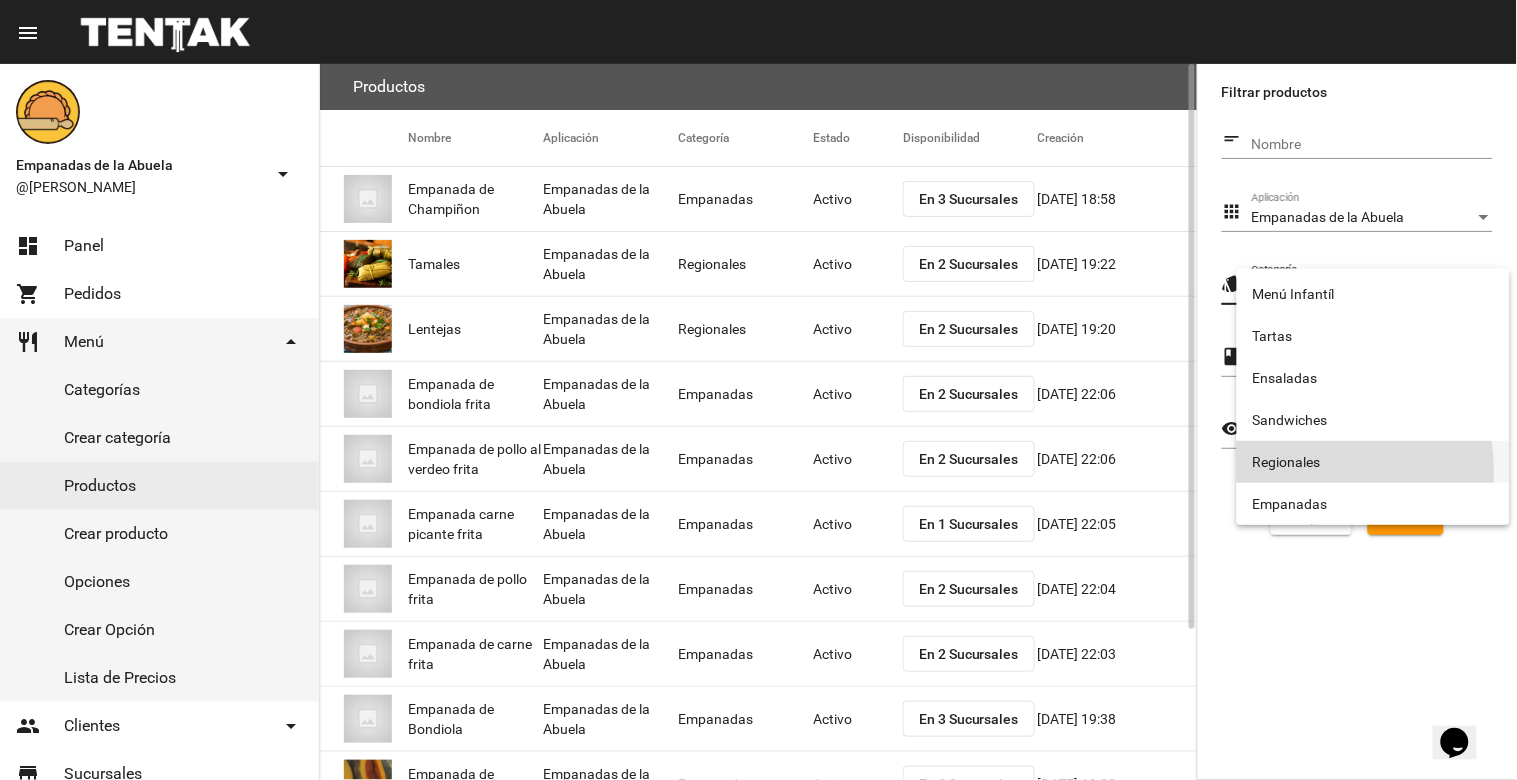 click on "Regionales" at bounding box center [1373, 462] 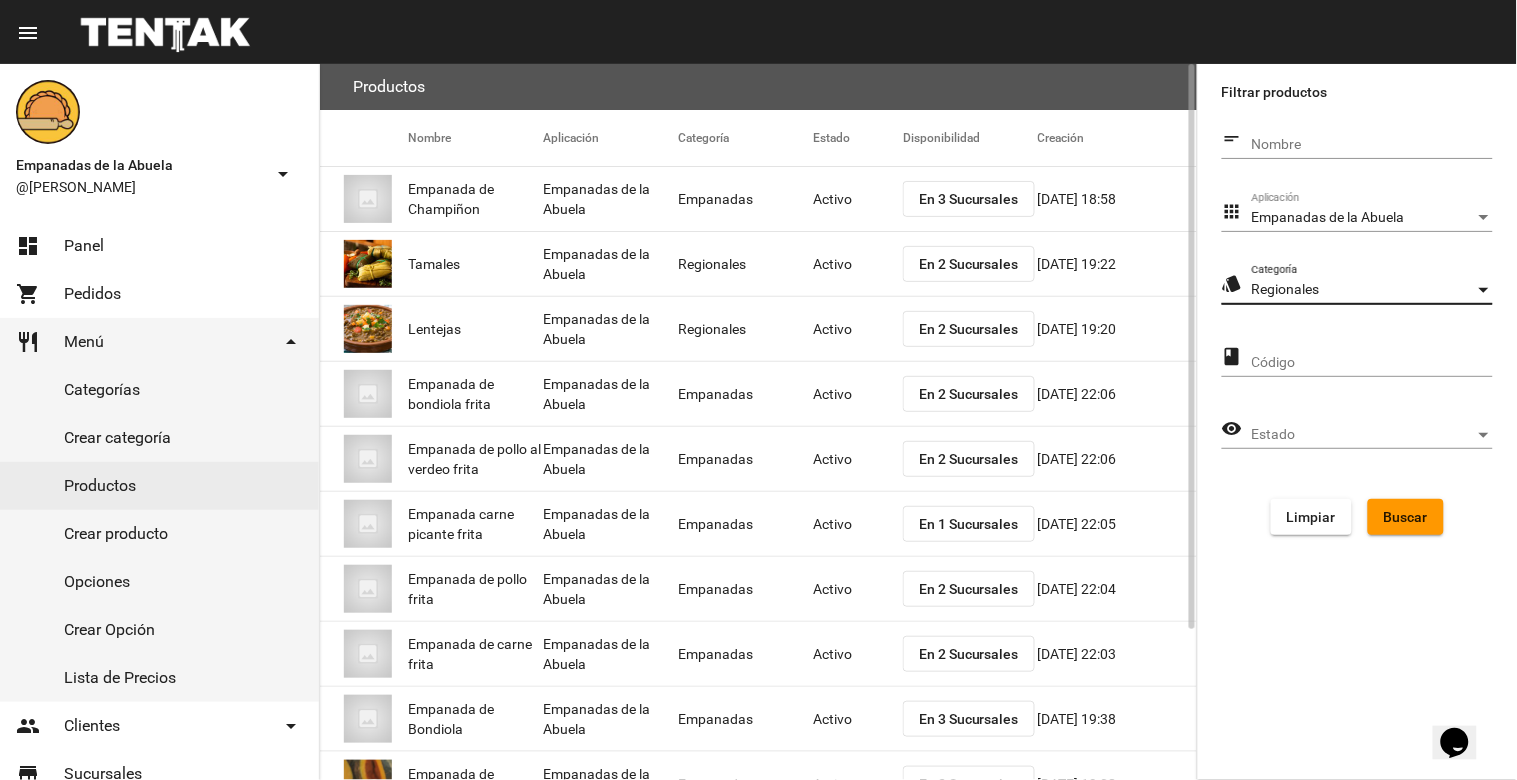 click on "Buscar" 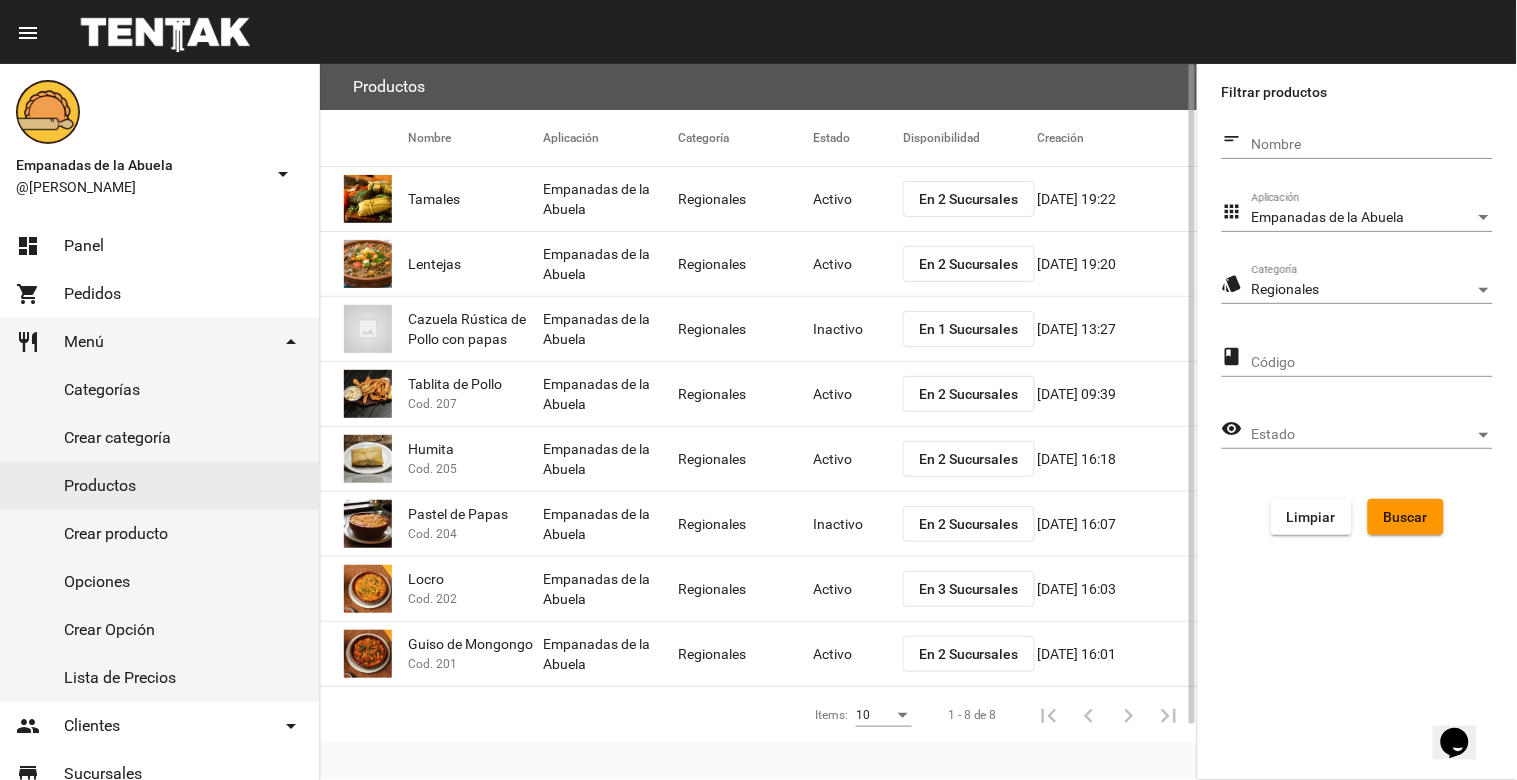 click on "Activo" 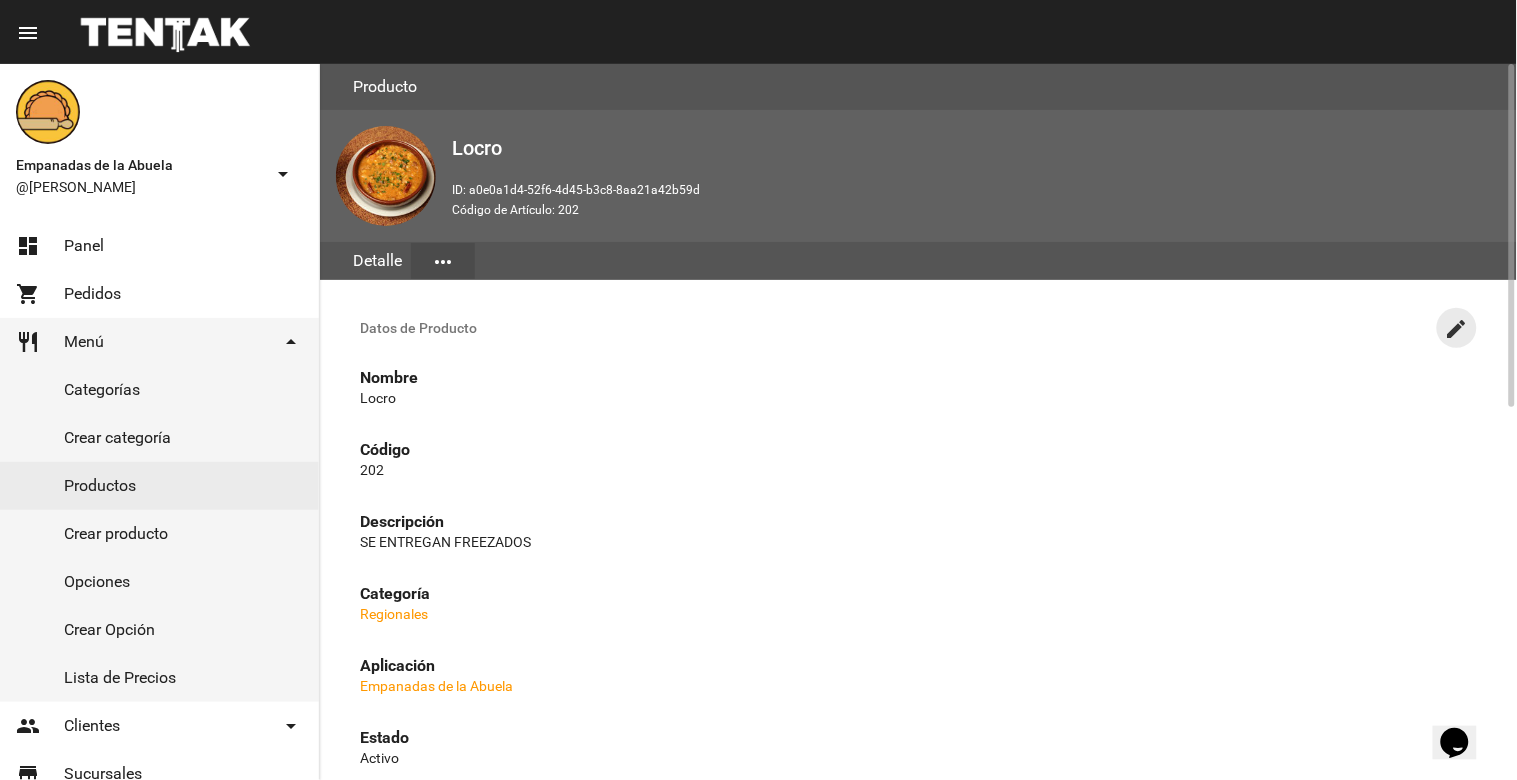 click on "create" 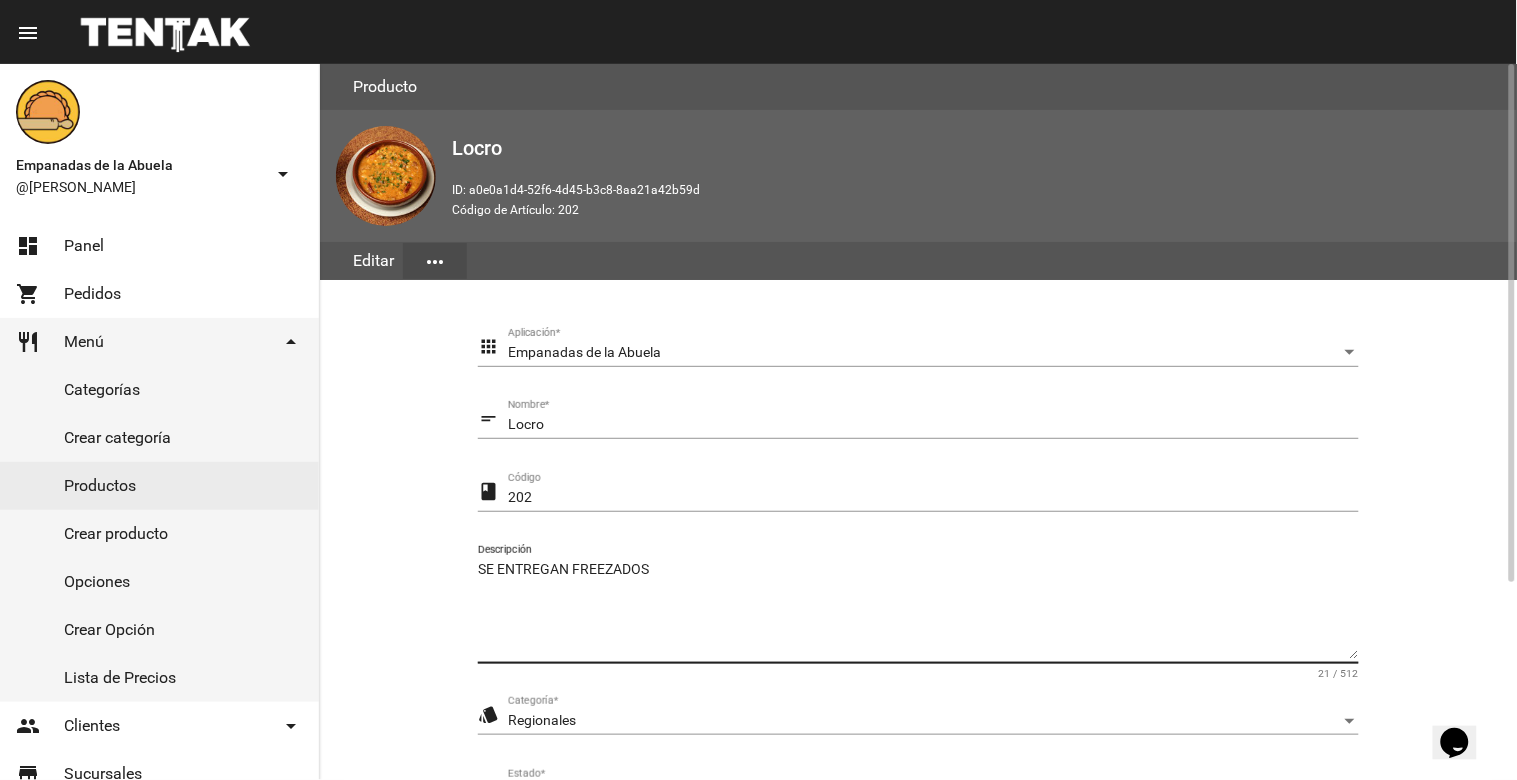 click on "SE ENTREGAN FREEZADOS" at bounding box center (918, 609) 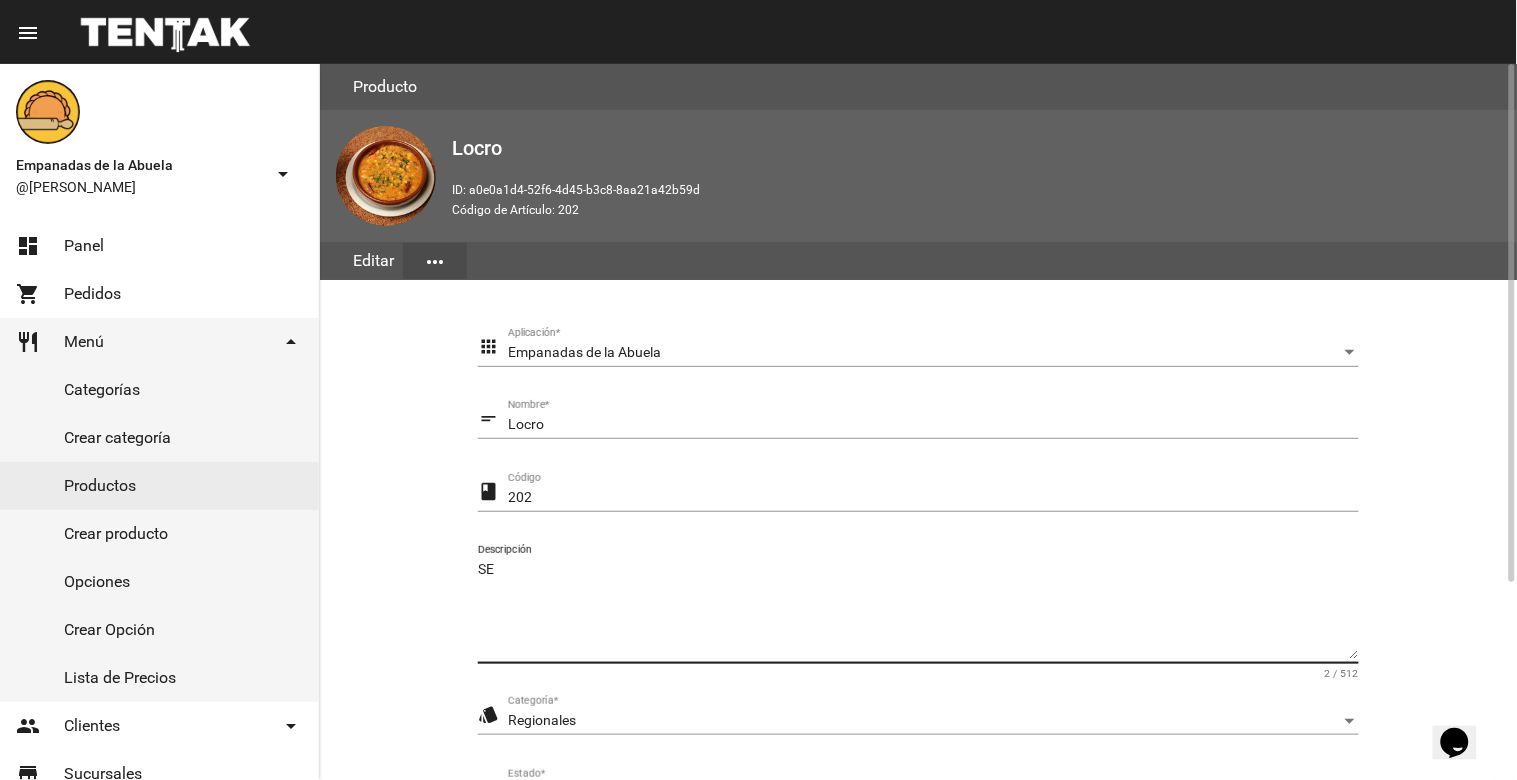 type on "S" 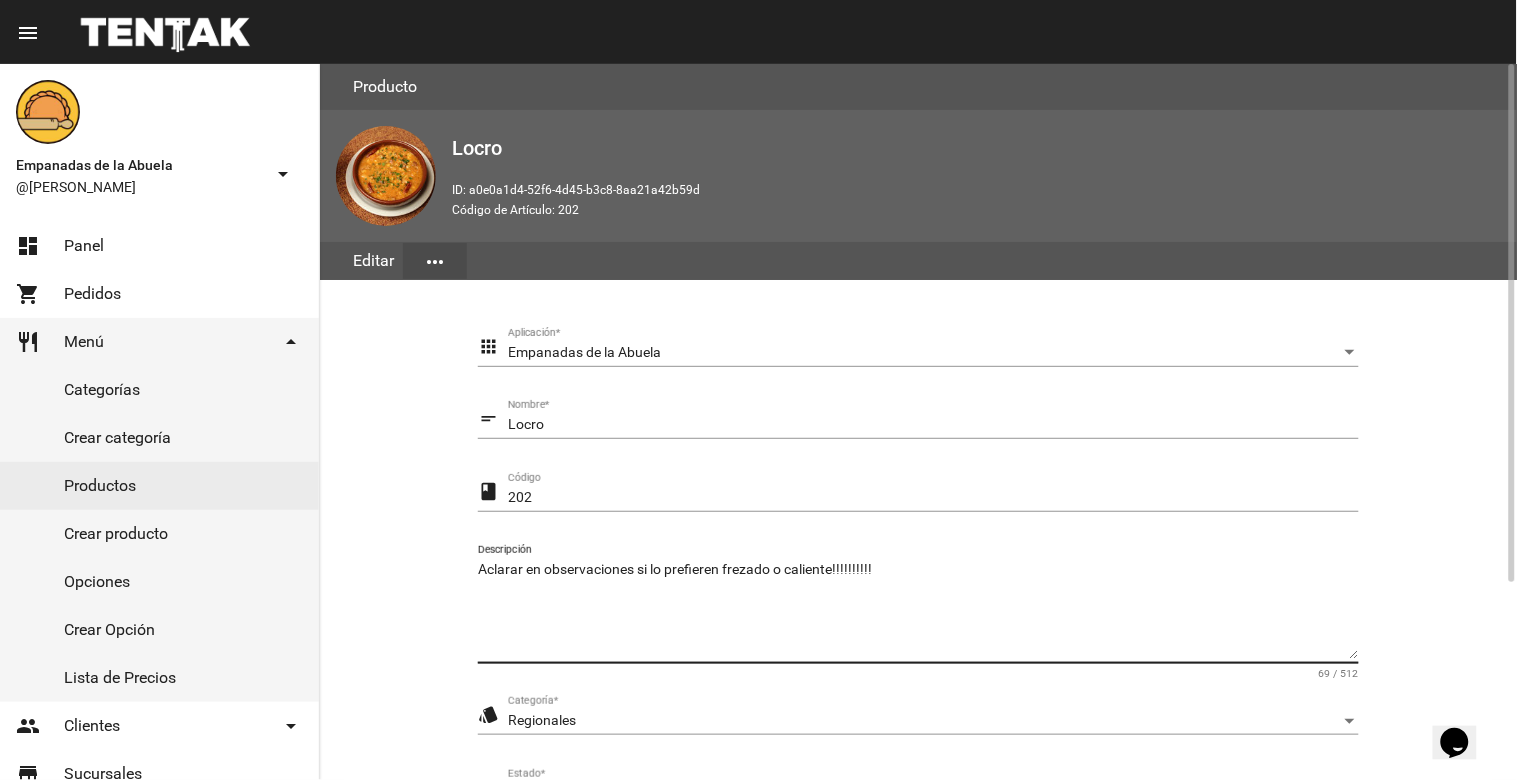 scroll, scrollTop: 273, scrollLeft: 0, axis: vertical 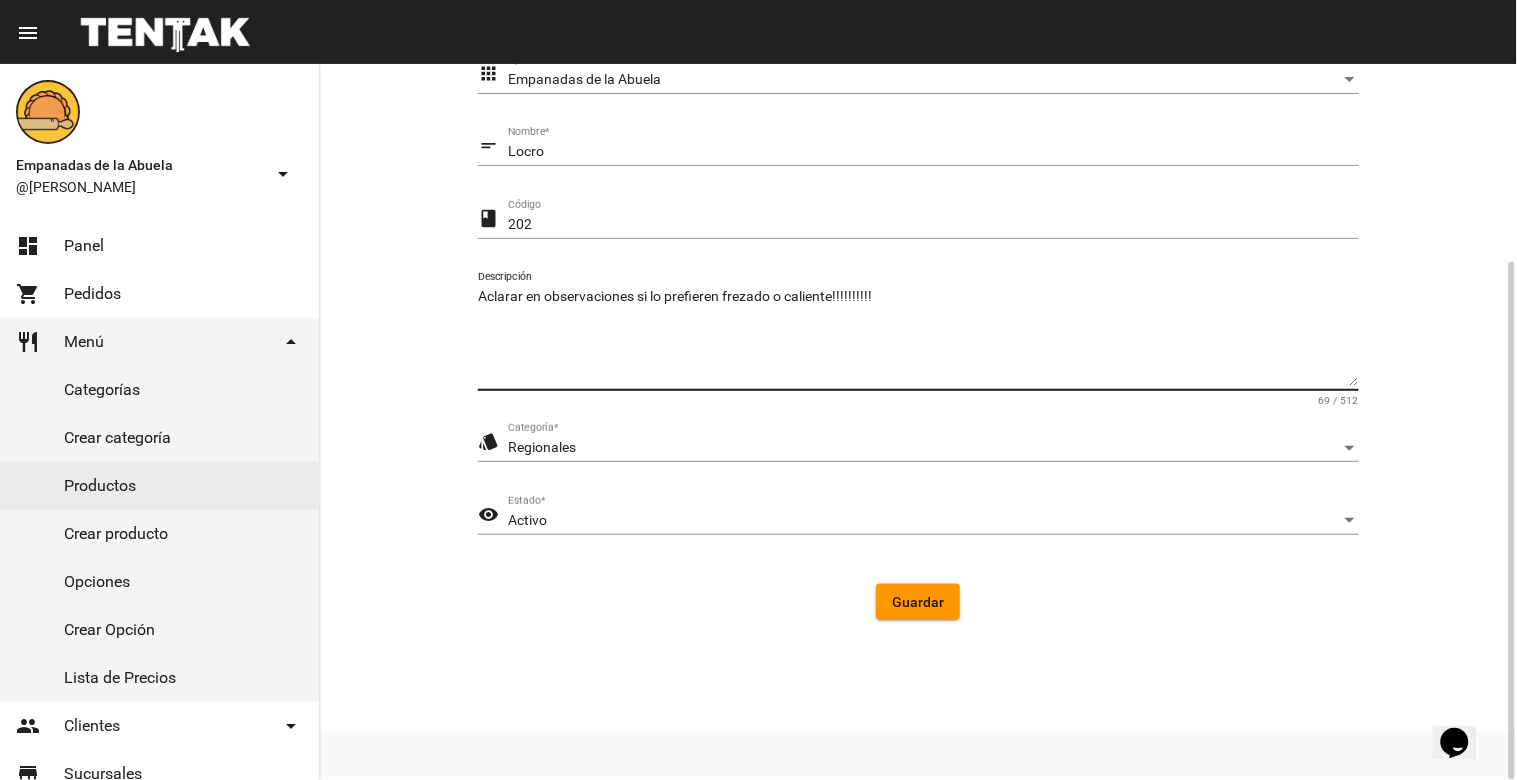 type on "Aclarar en observaciones si lo prefieren frezado o caliente!!!!!!!!!!" 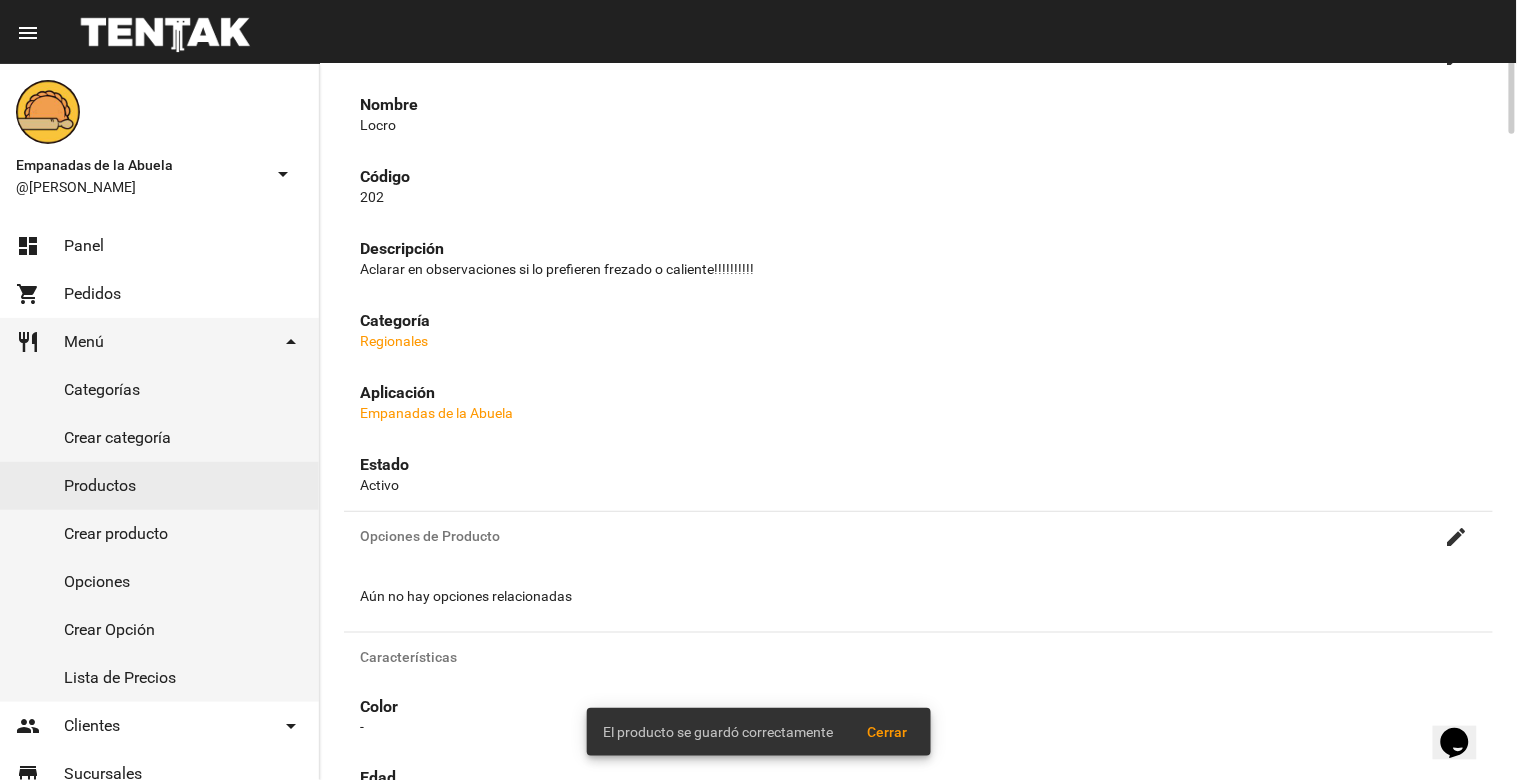 scroll, scrollTop: 0, scrollLeft: 0, axis: both 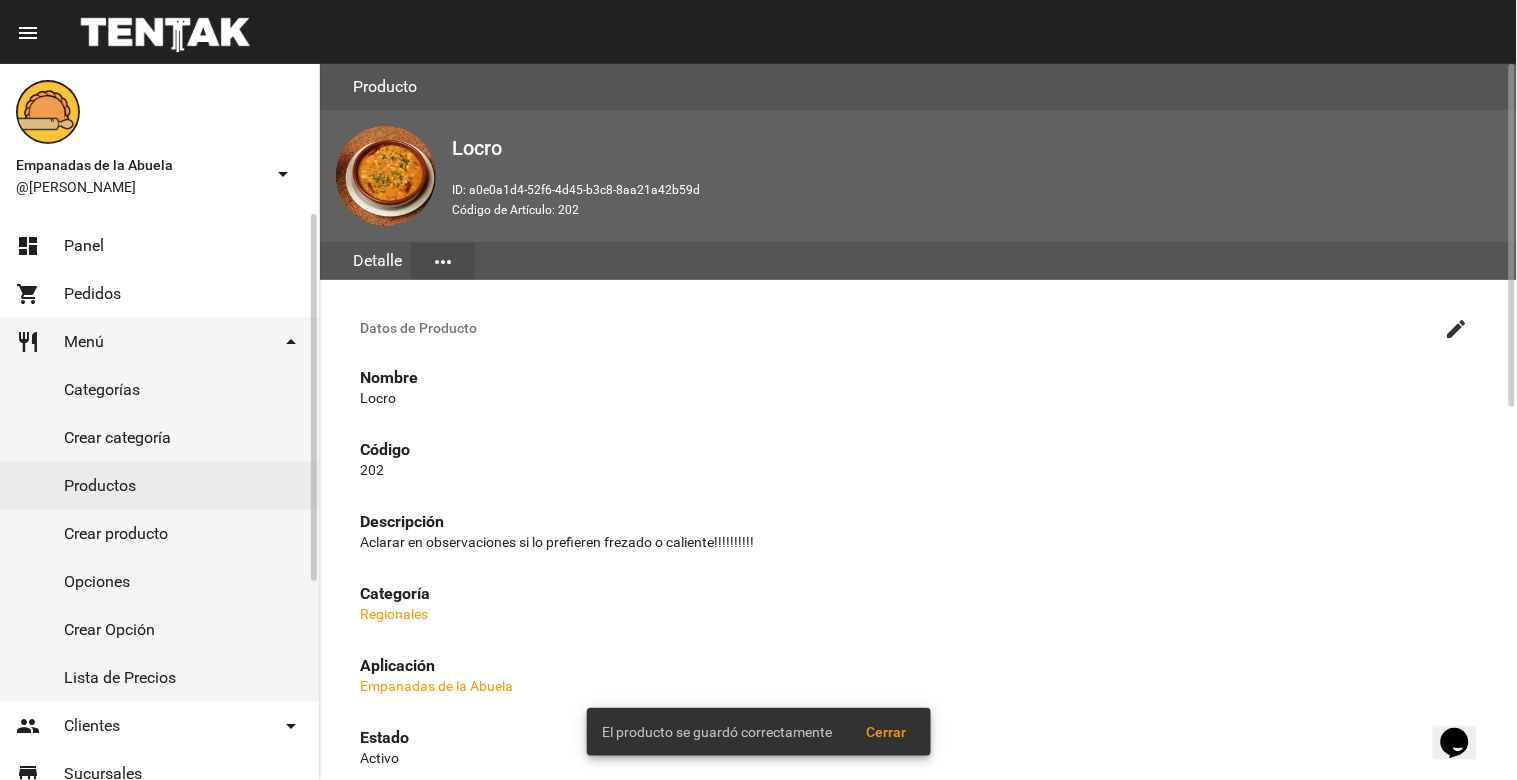 click on "Productos" 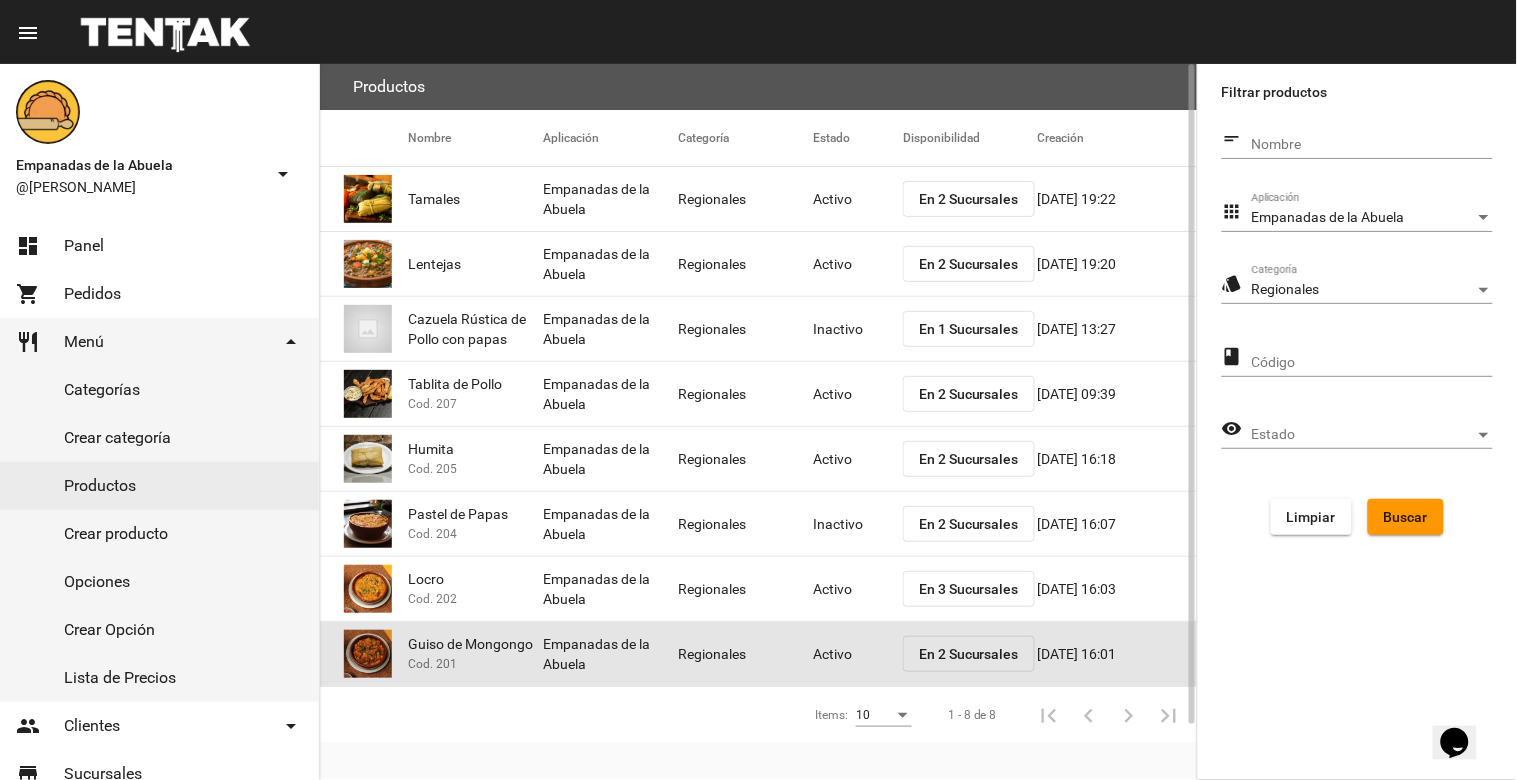 click on "Regionales" 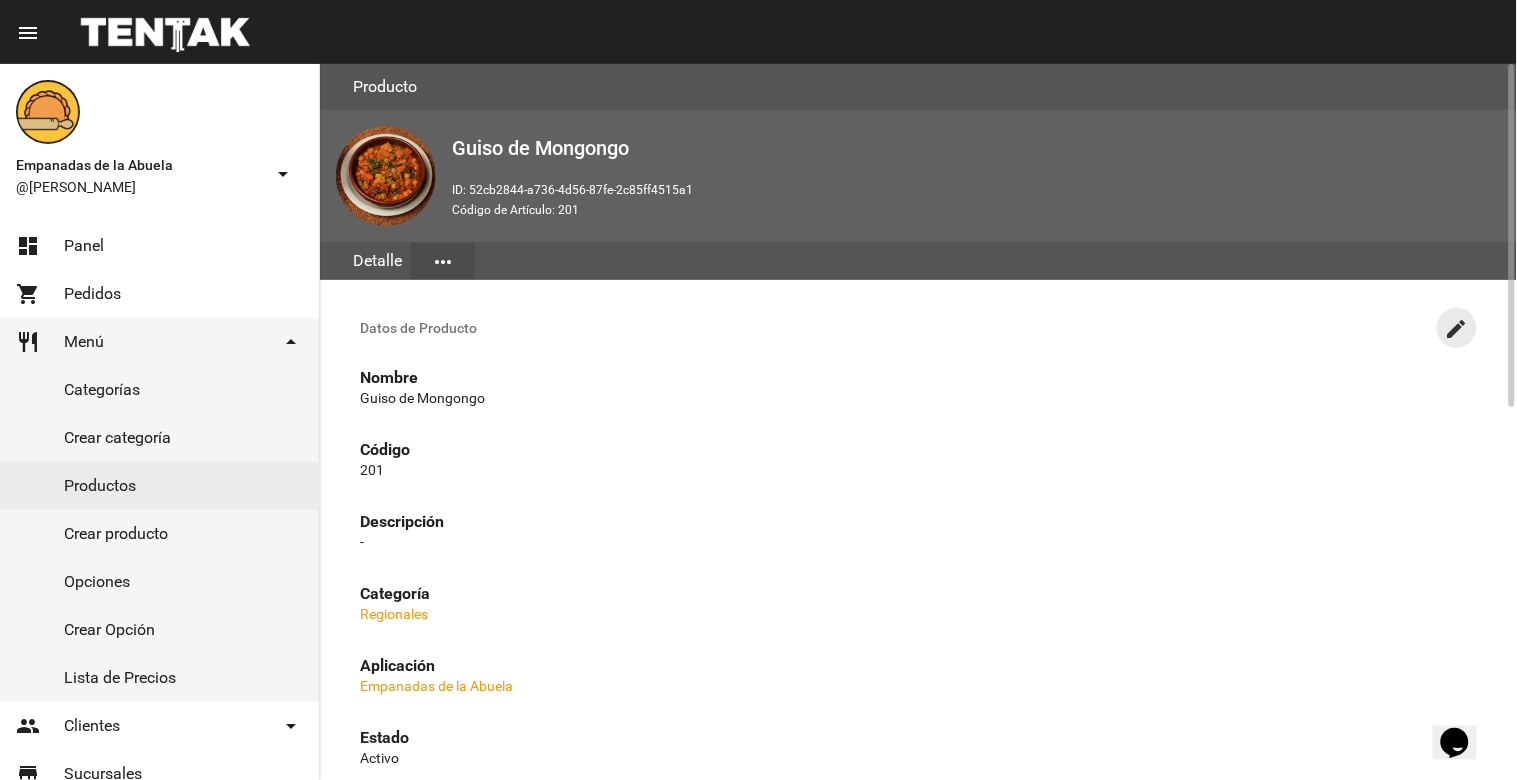 click on "create" 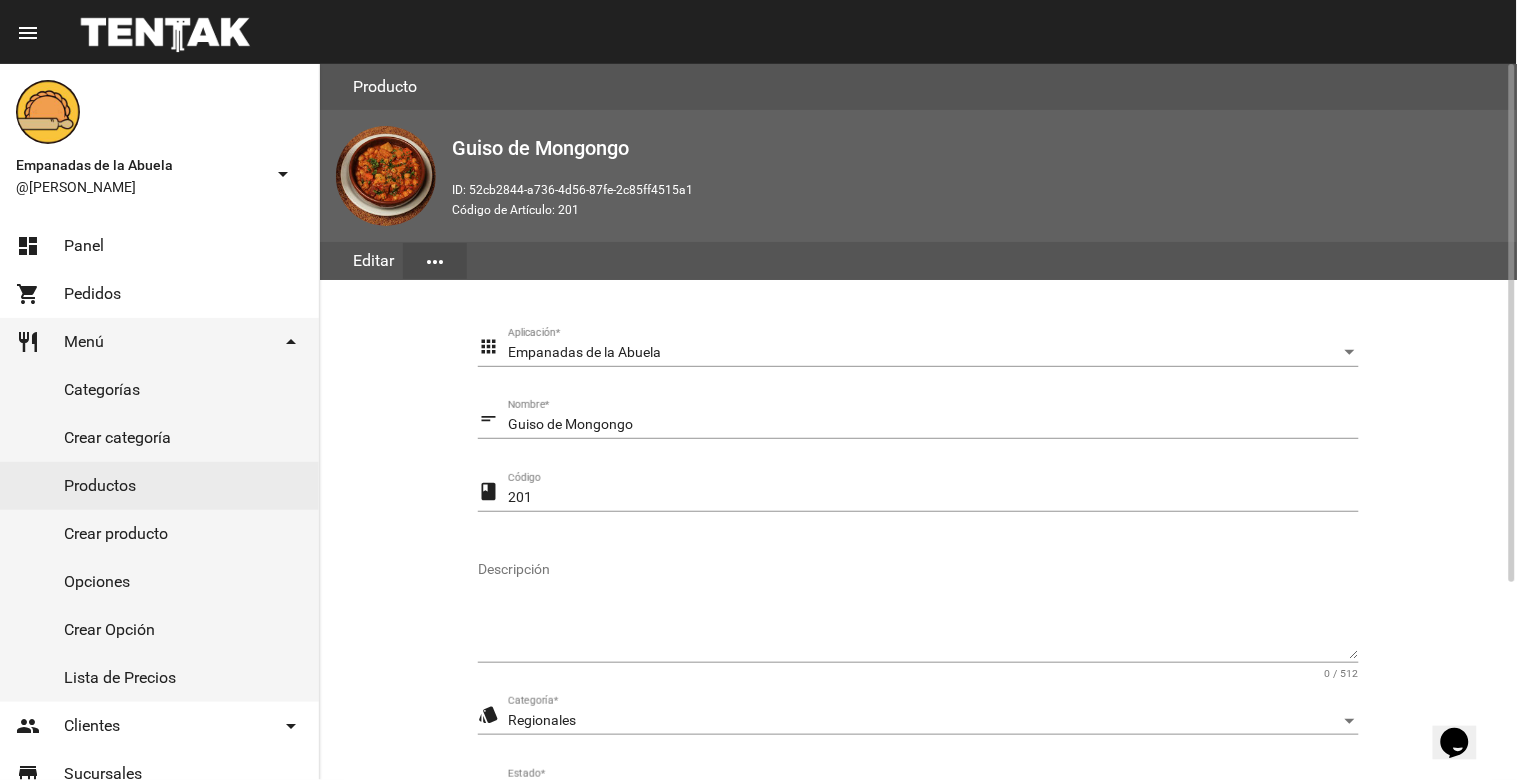 click on "Descripción" at bounding box center (918, 609) 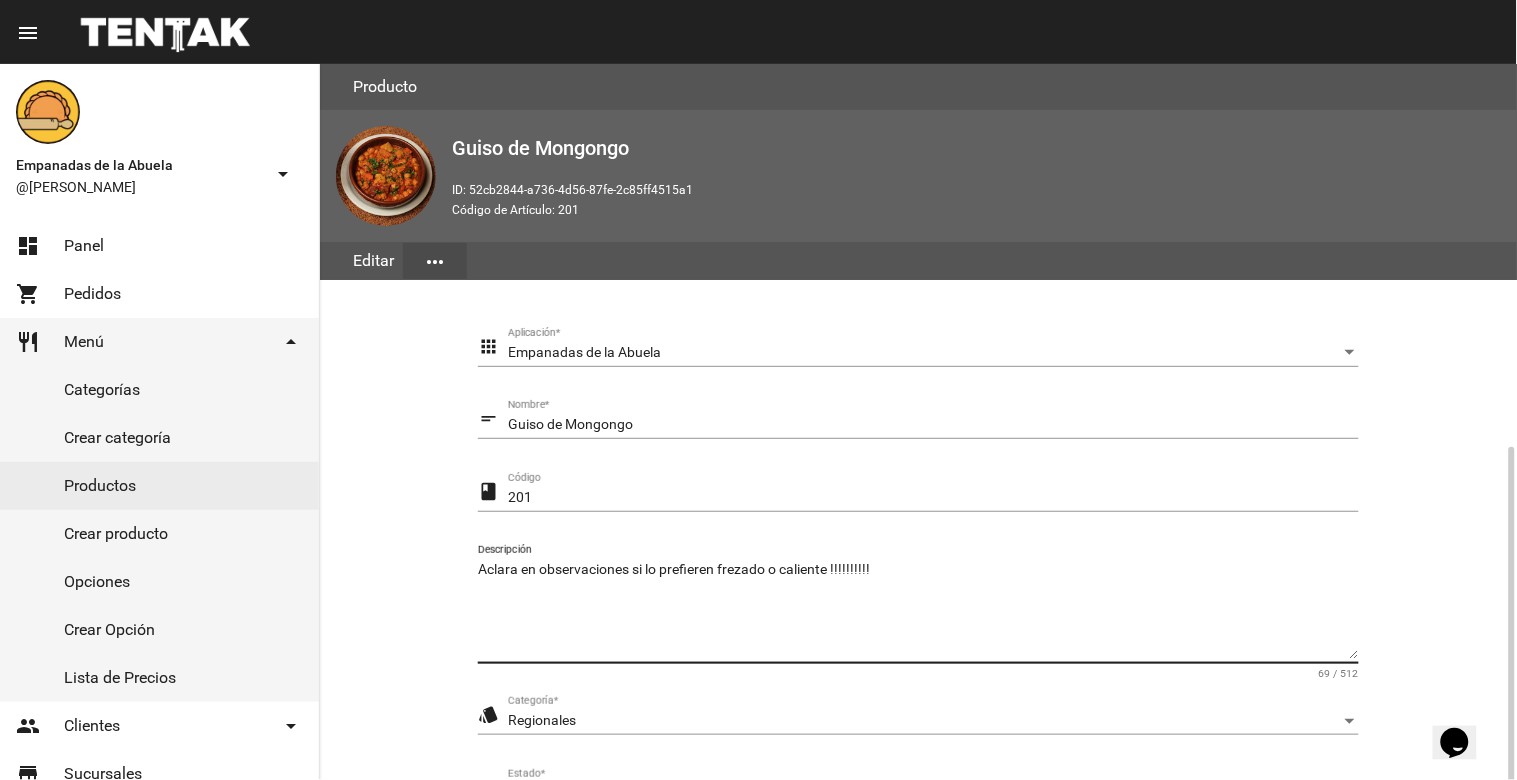 scroll, scrollTop: 273, scrollLeft: 0, axis: vertical 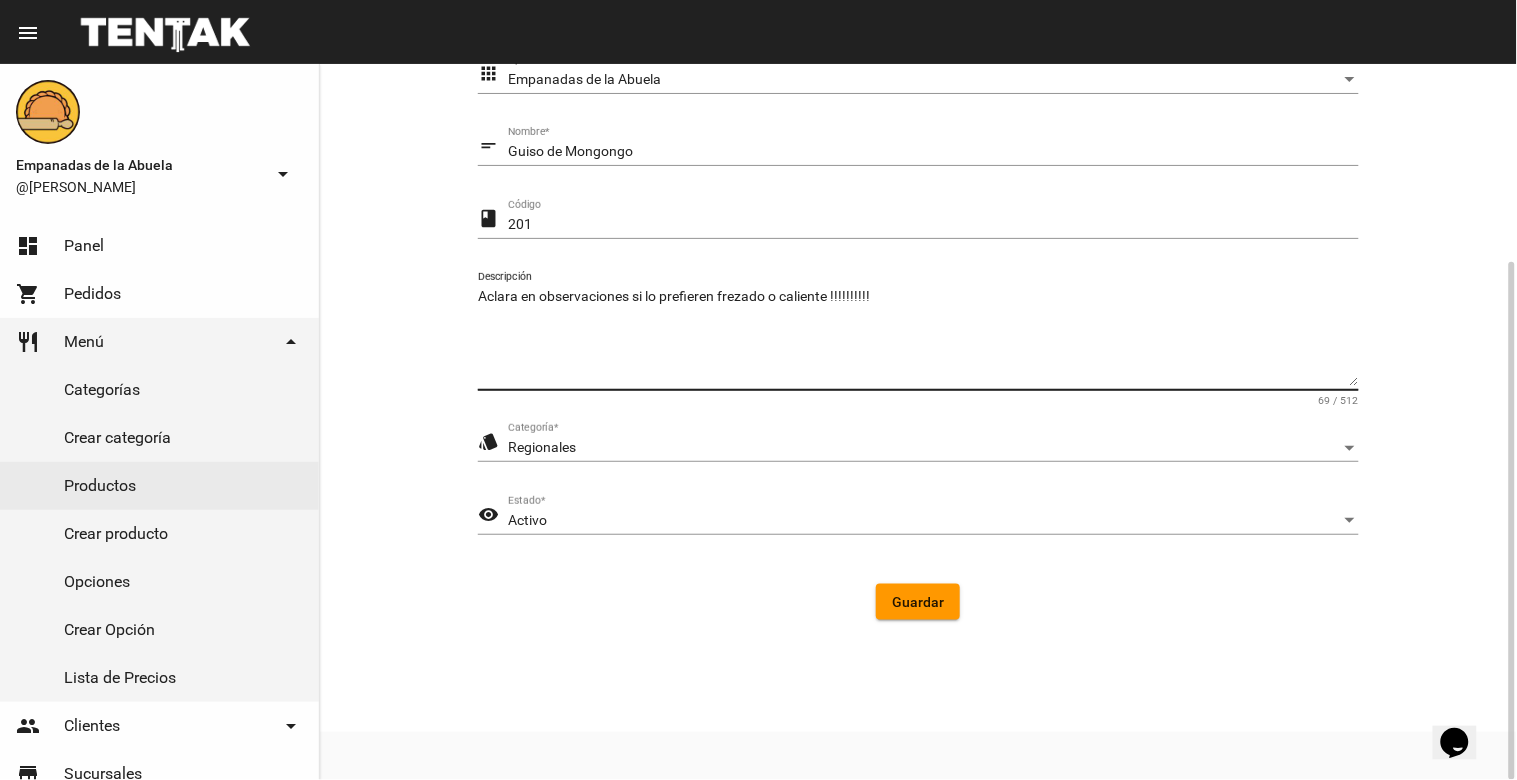 type on "Aclara en observaciones si lo prefieren frezado o caliente !!!!!!!!!!" 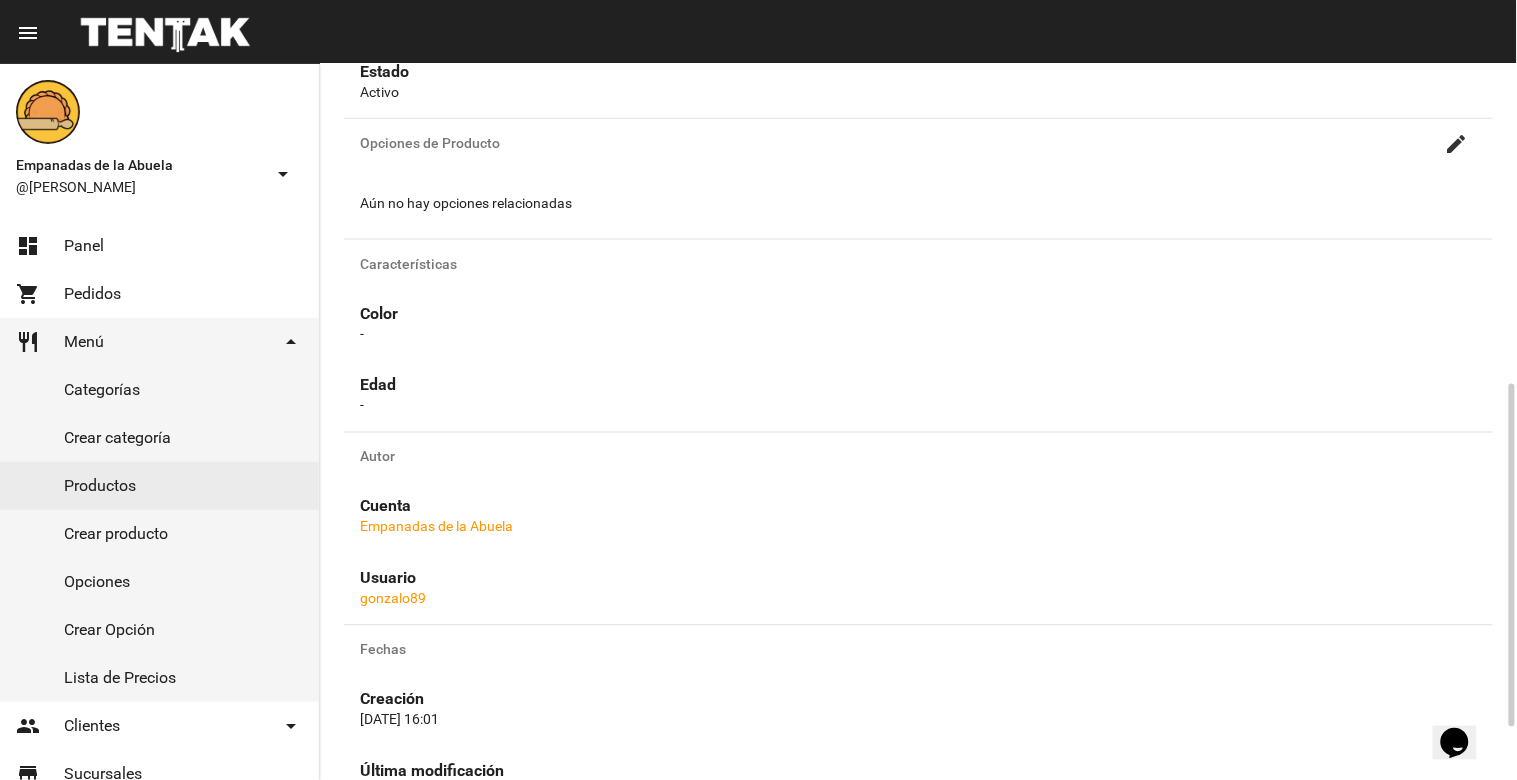 scroll, scrollTop: 776, scrollLeft: 0, axis: vertical 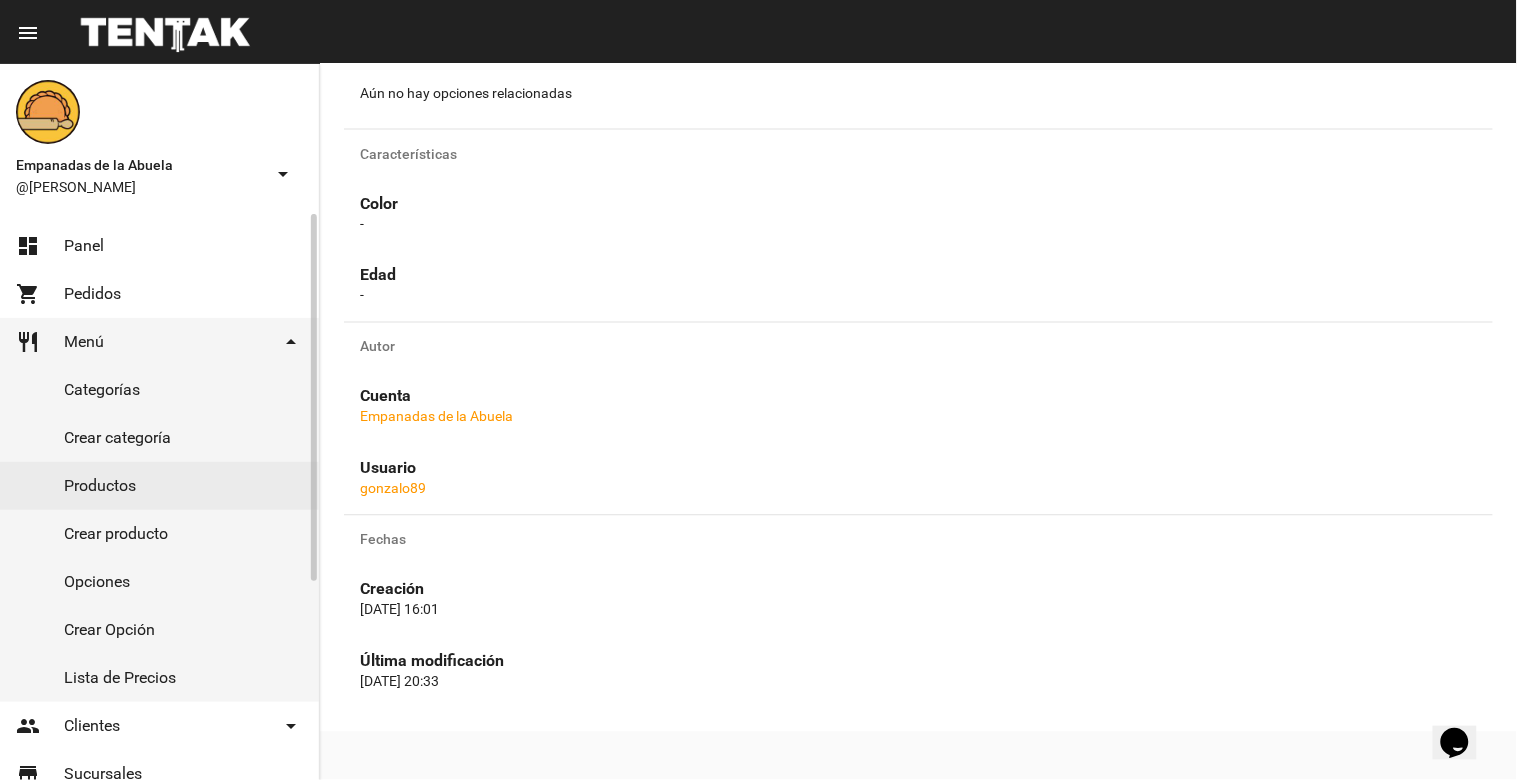 click on "dashboard Panel" 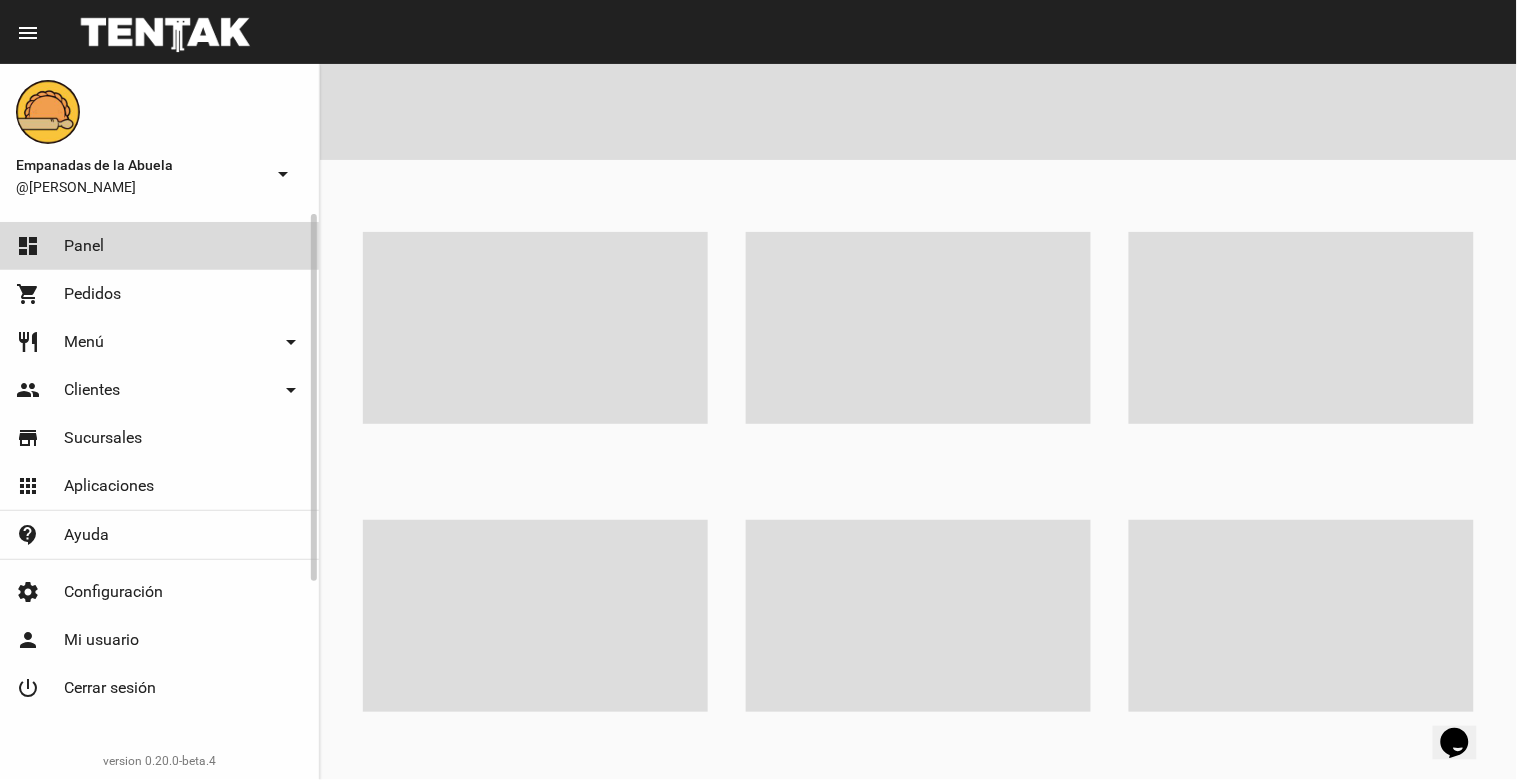 scroll, scrollTop: 0, scrollLeft: 0, axis: both 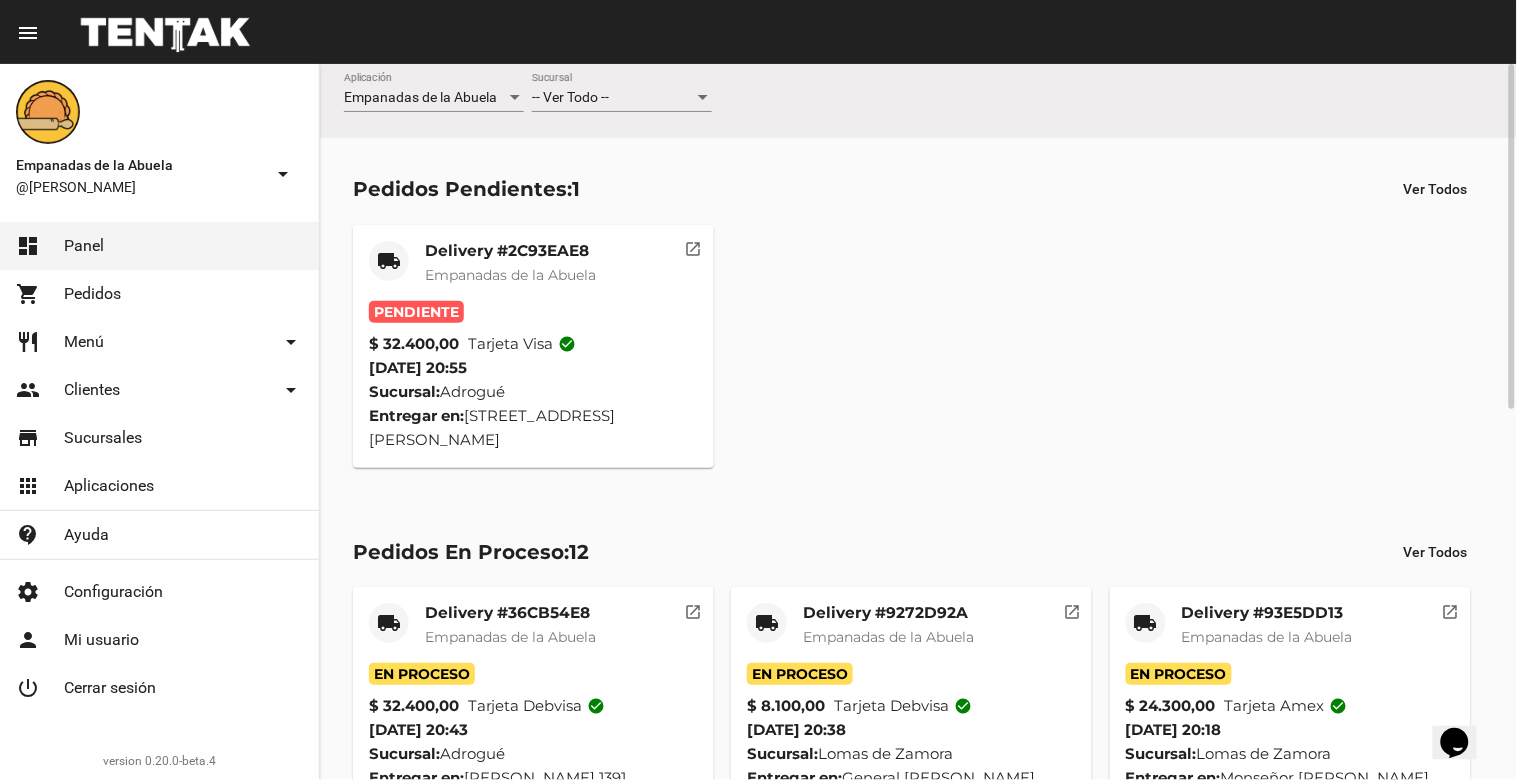 click on "-- Ver Todo -- Sucursal" 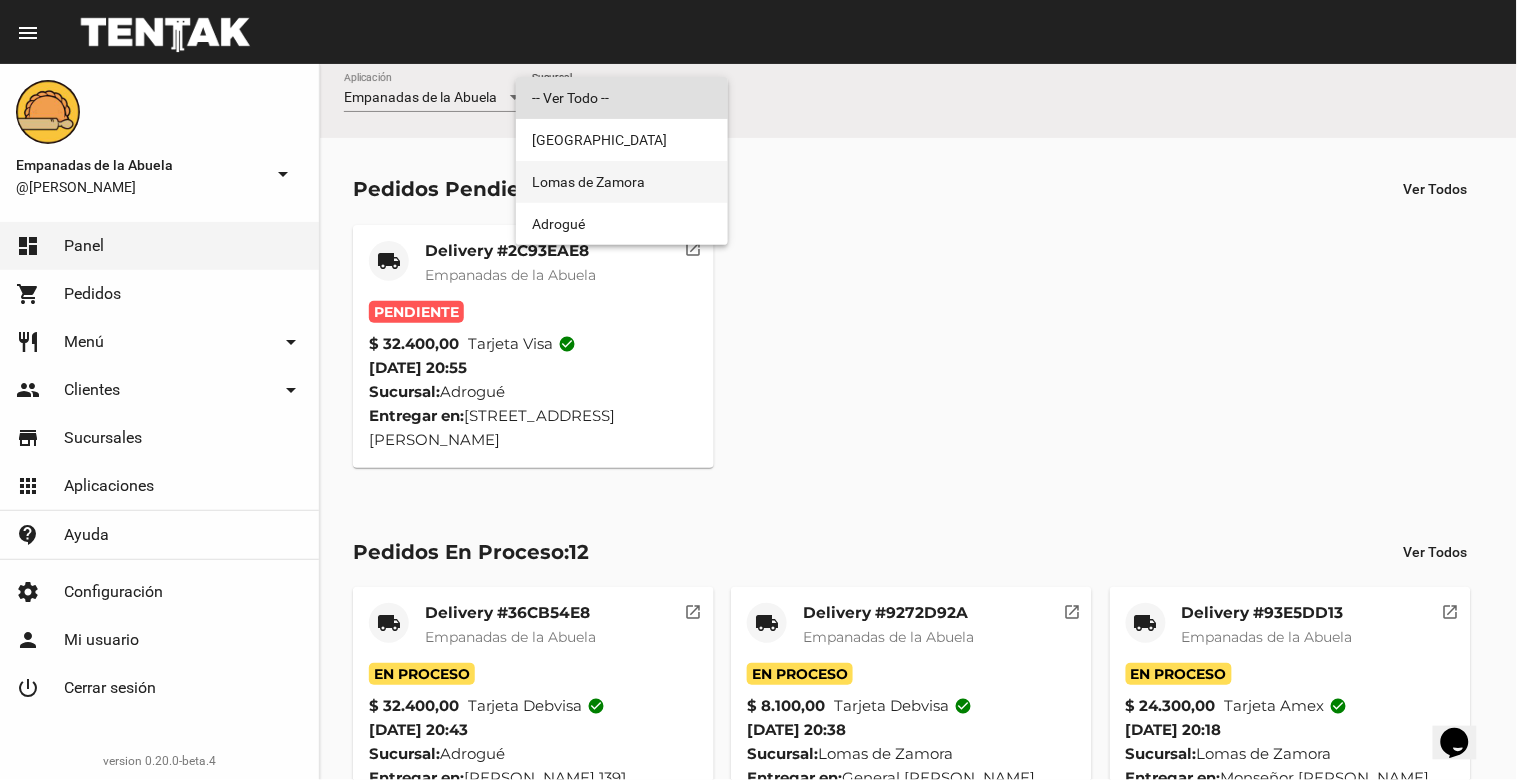 click on "Lomas de Zamora" at bounding box center [622, 182] 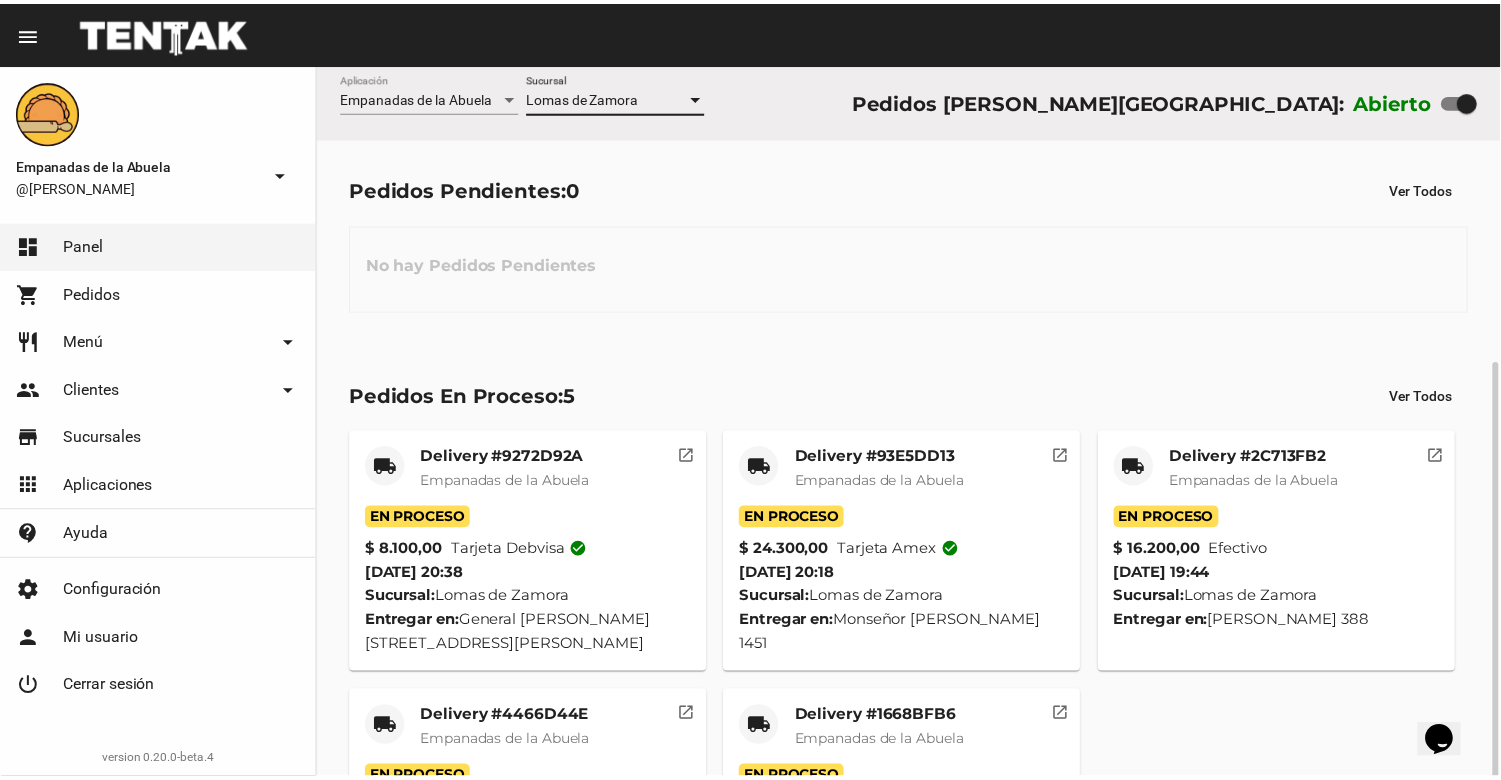 scroll, scrollTop: 164, scrollLeft: 0, axis: vertical 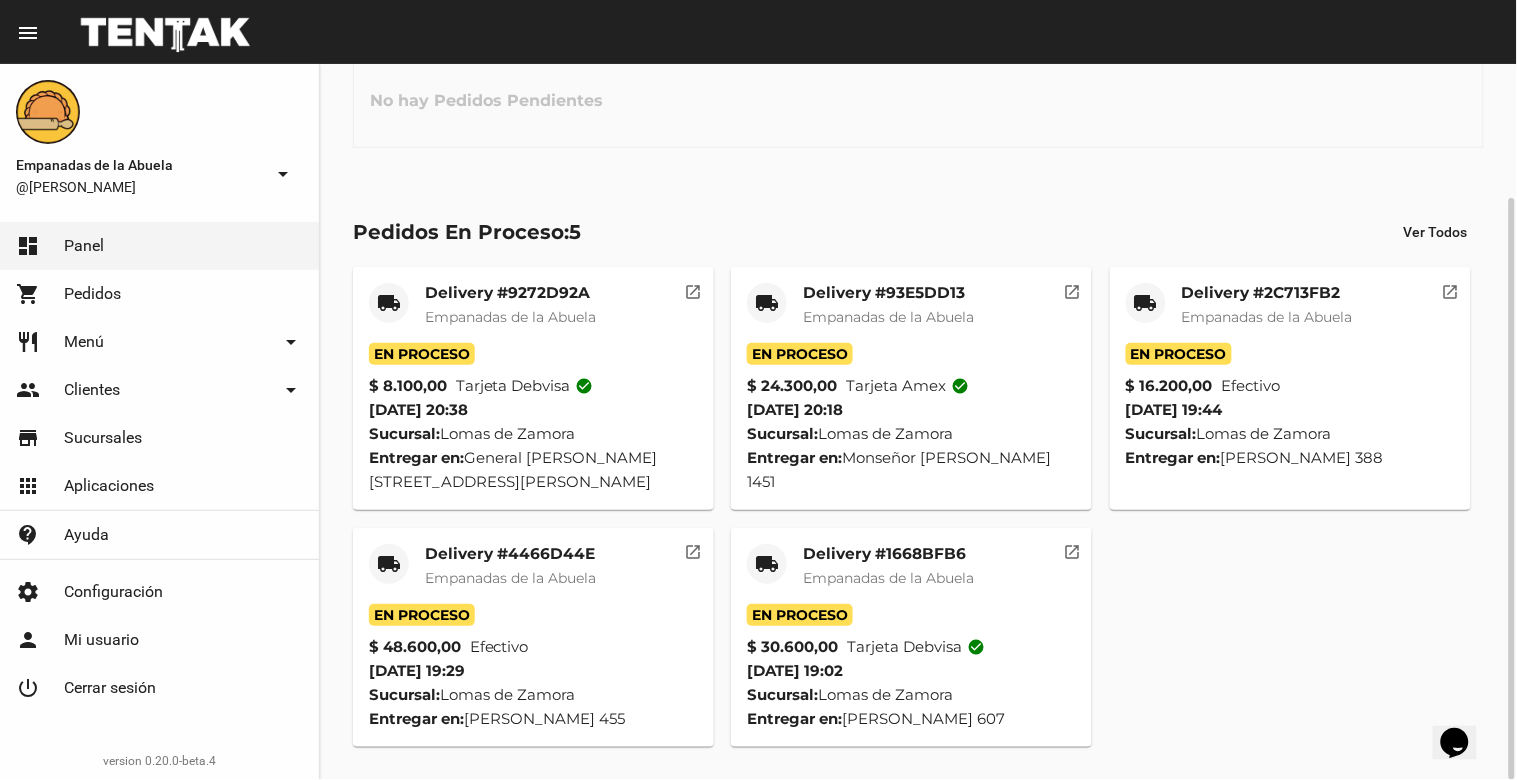click on "Empanadas de la Abuela" 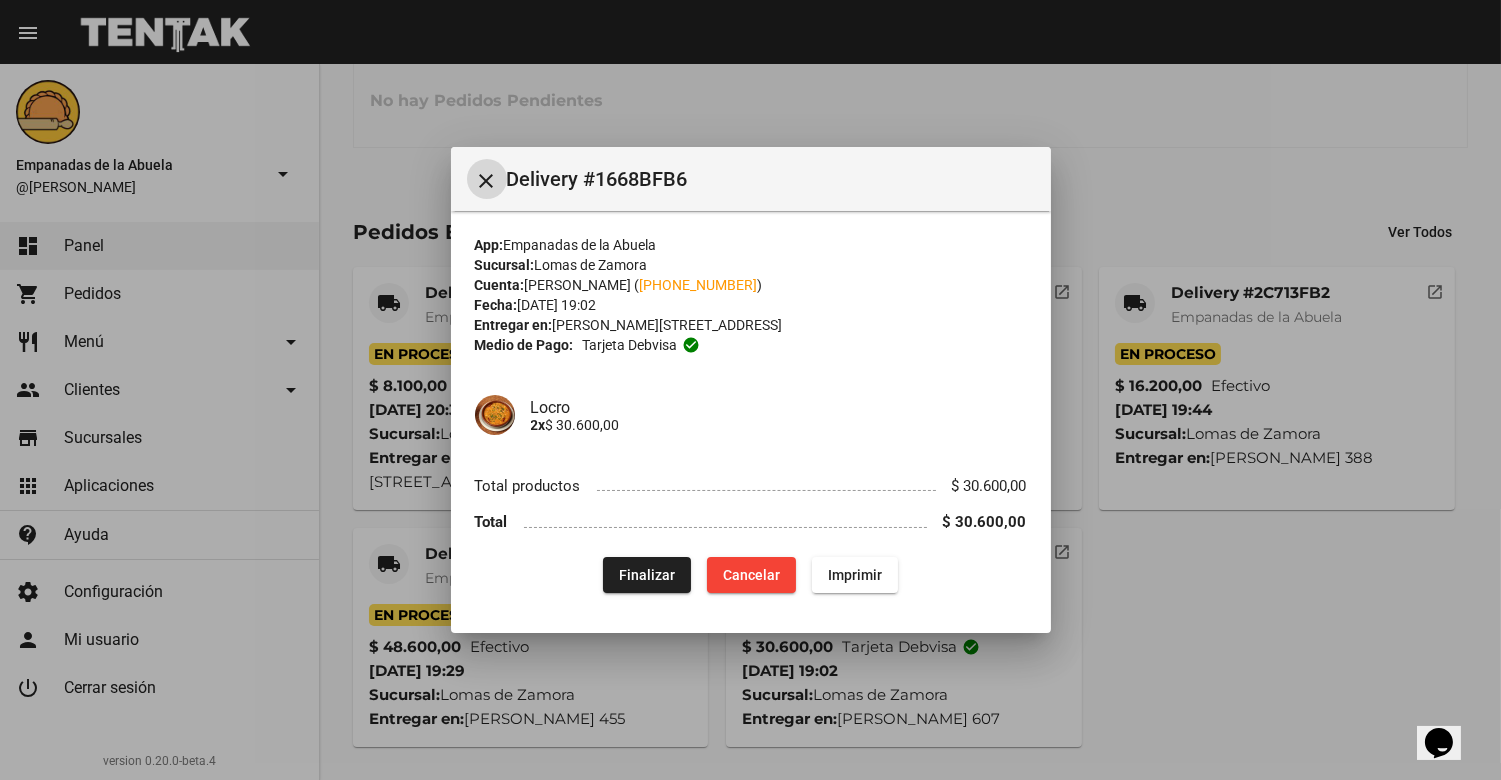 click on "Finalizar" 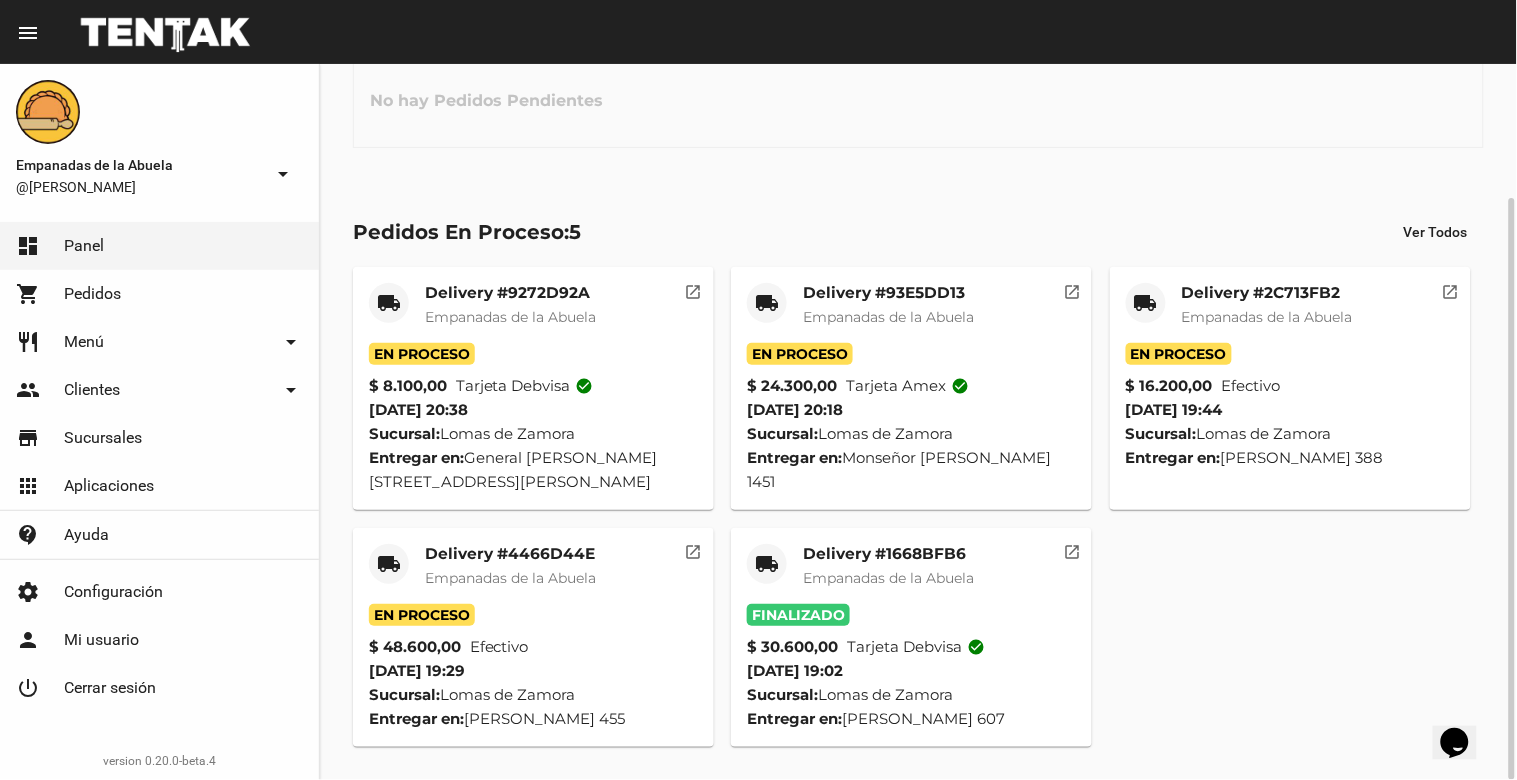 click on "Empanadas de la Abuela" 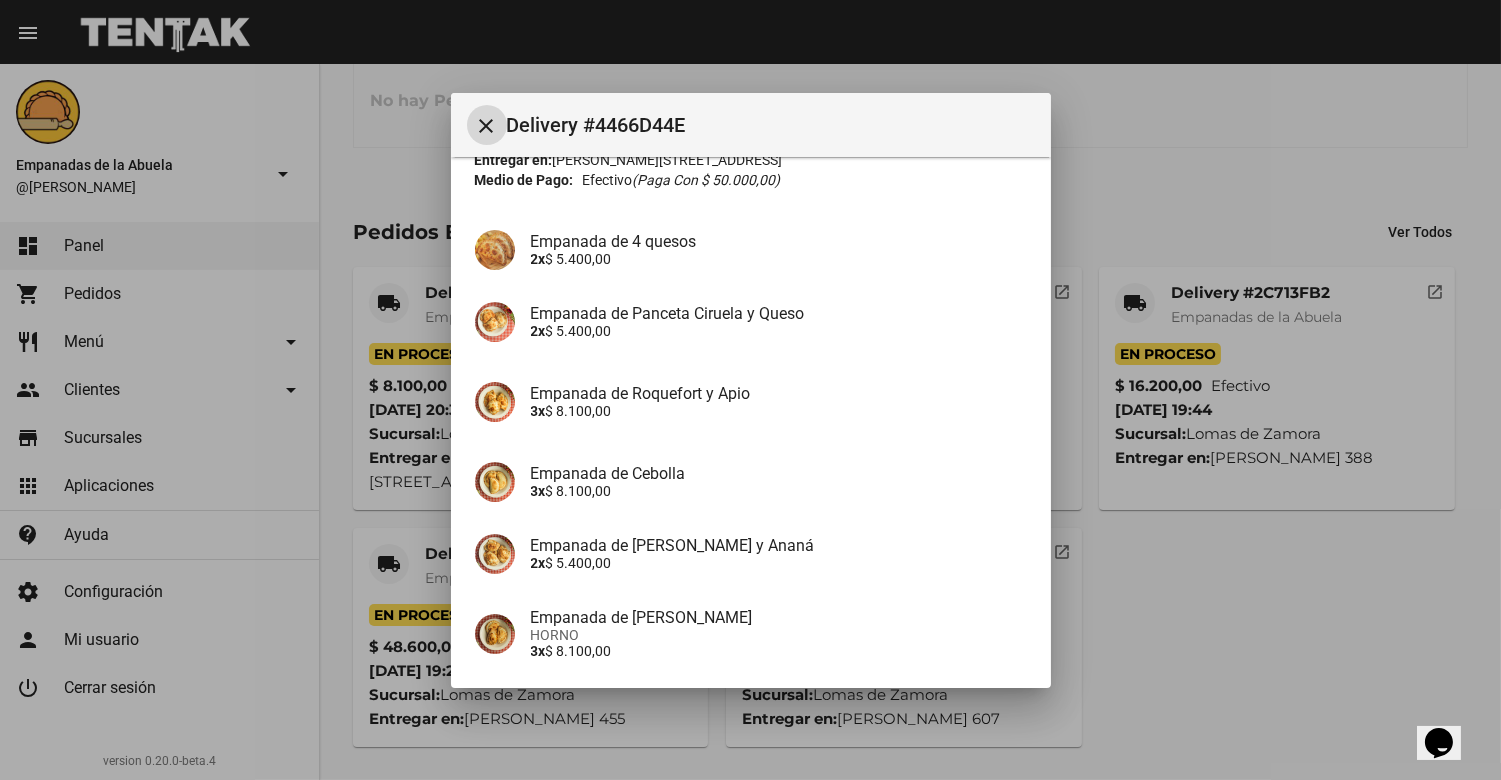 scroll, scrollTop: 458, scrollLeft: 0, axis: vertical 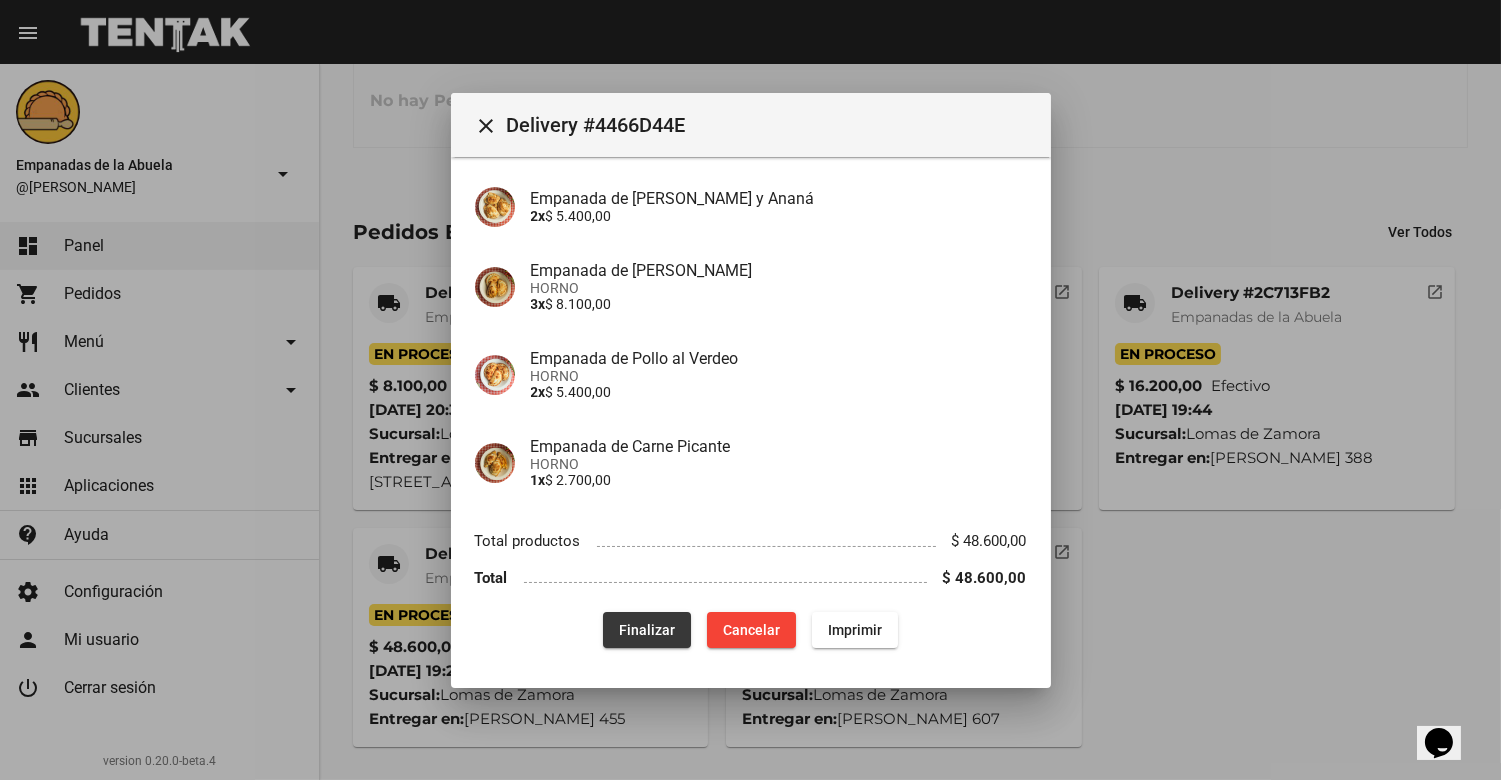 click on "Finalizar" 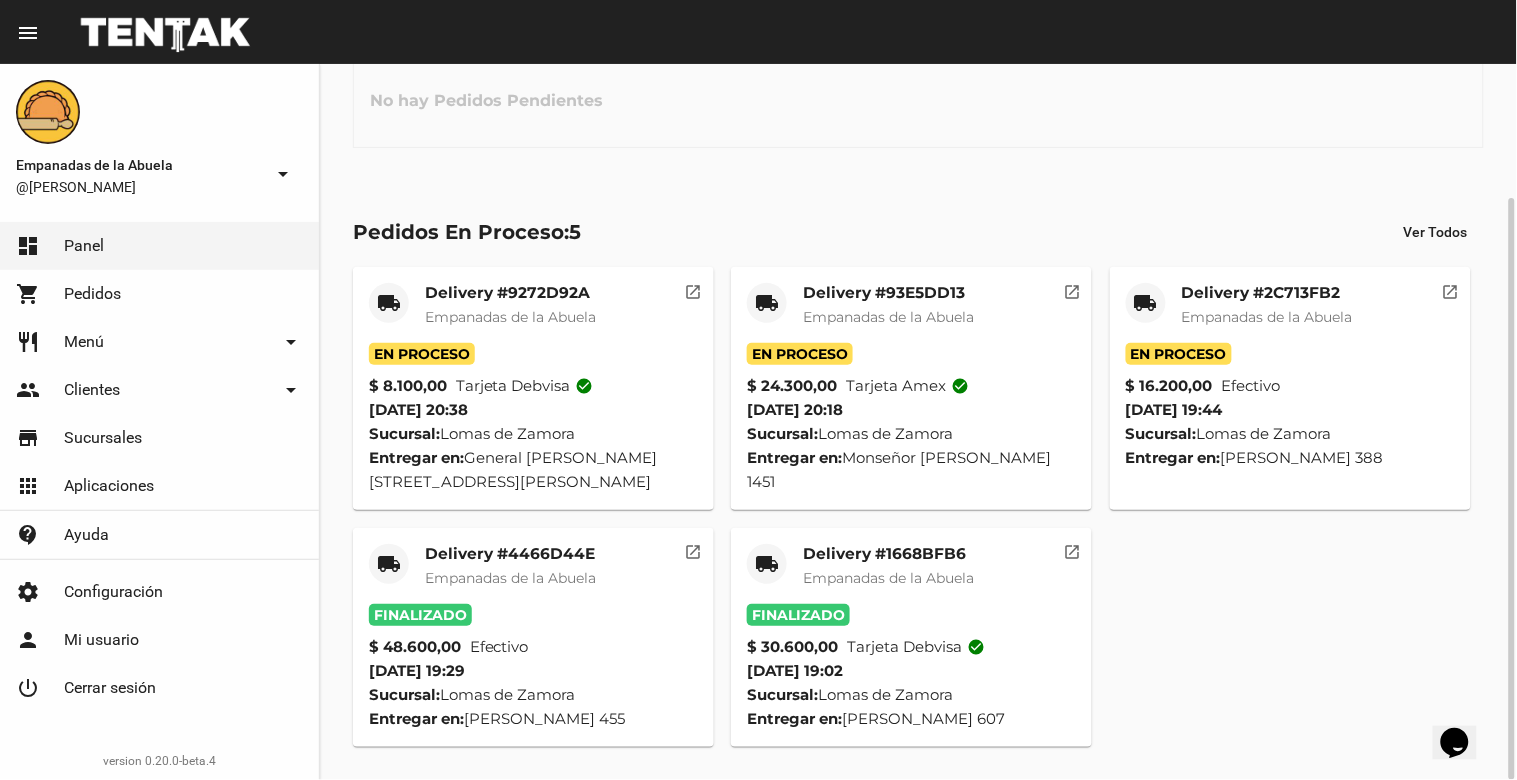 click on "Delivery #2C713FB2" 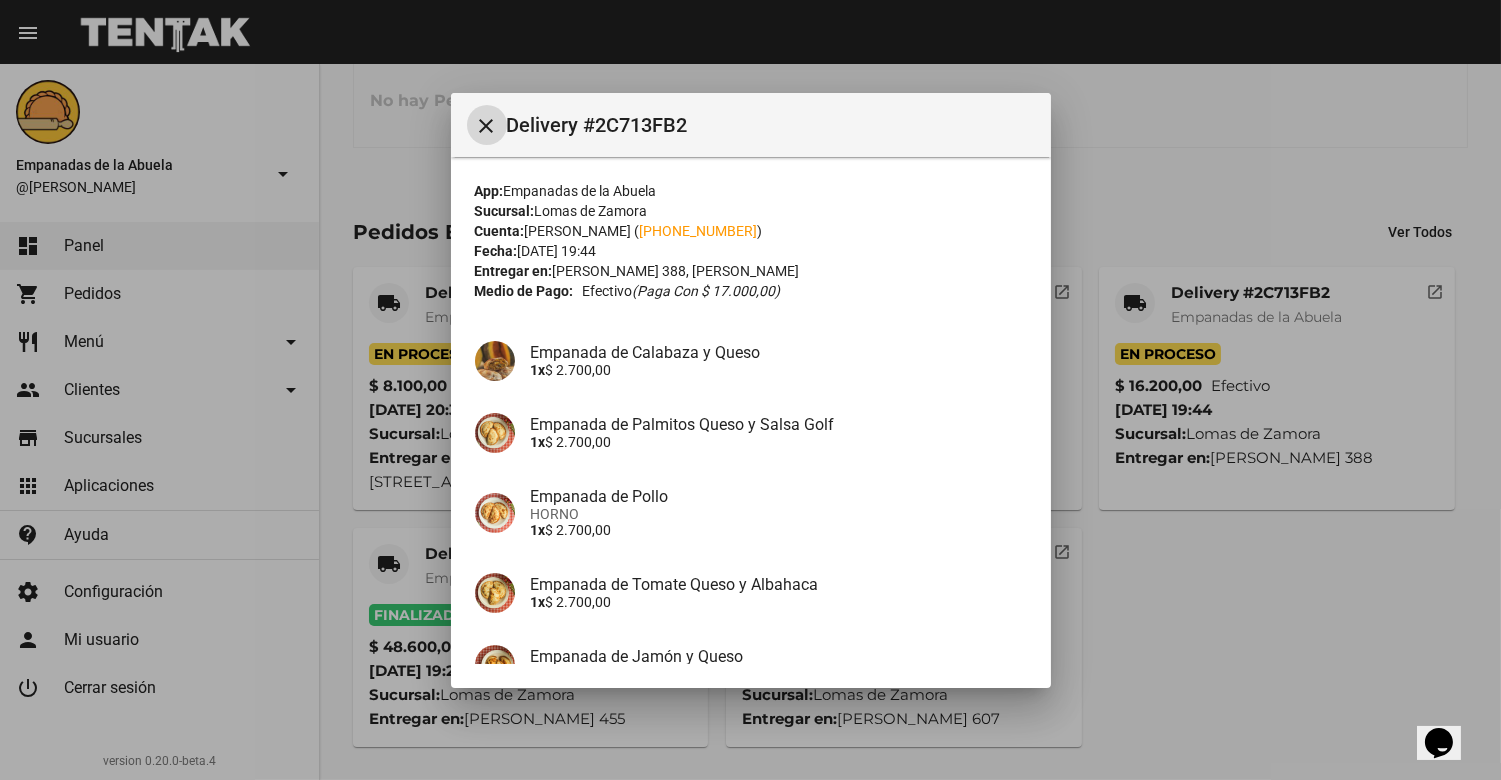 scroll, scrollTop: 194, scrollLeft: 0, axis: vertical 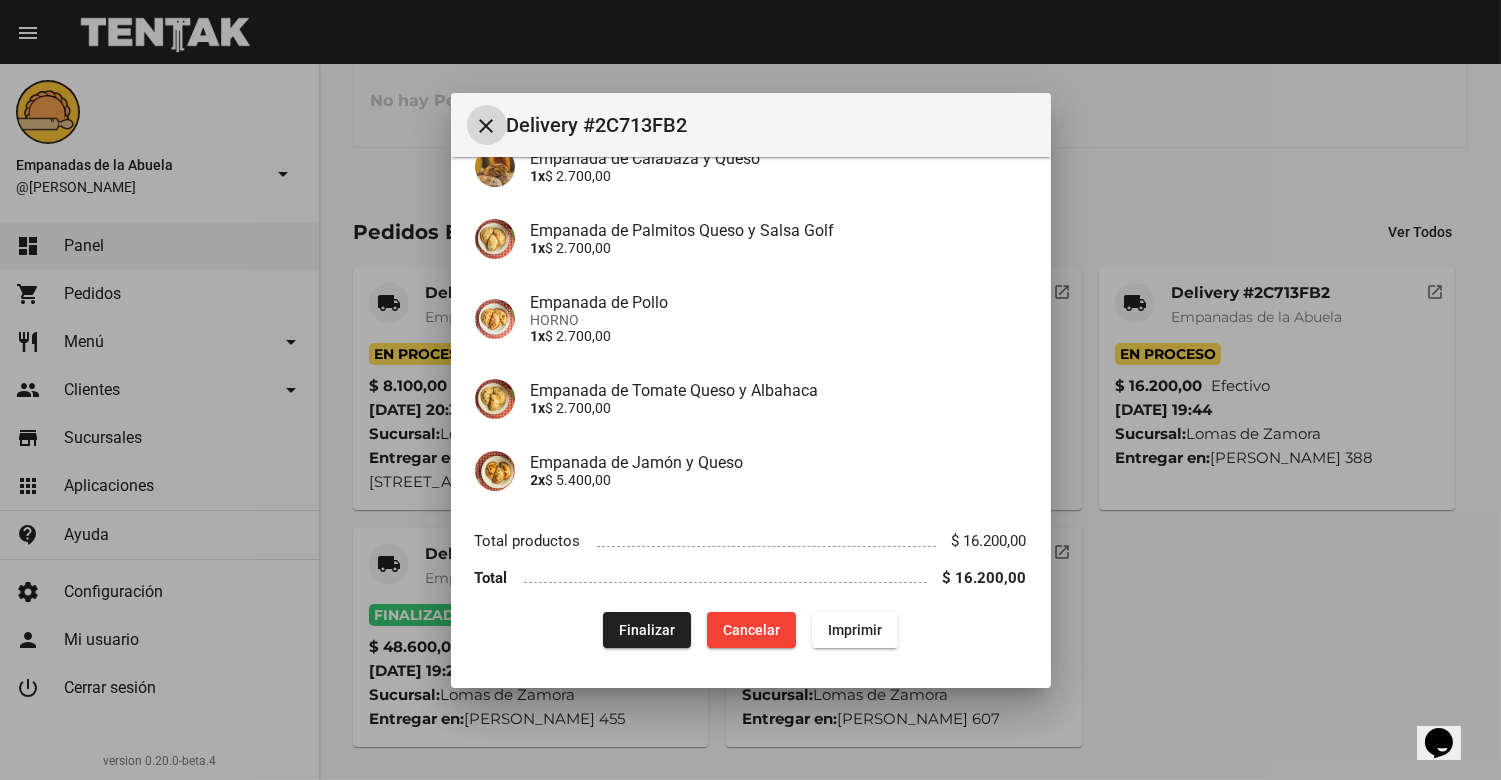 click on "Finalizar" 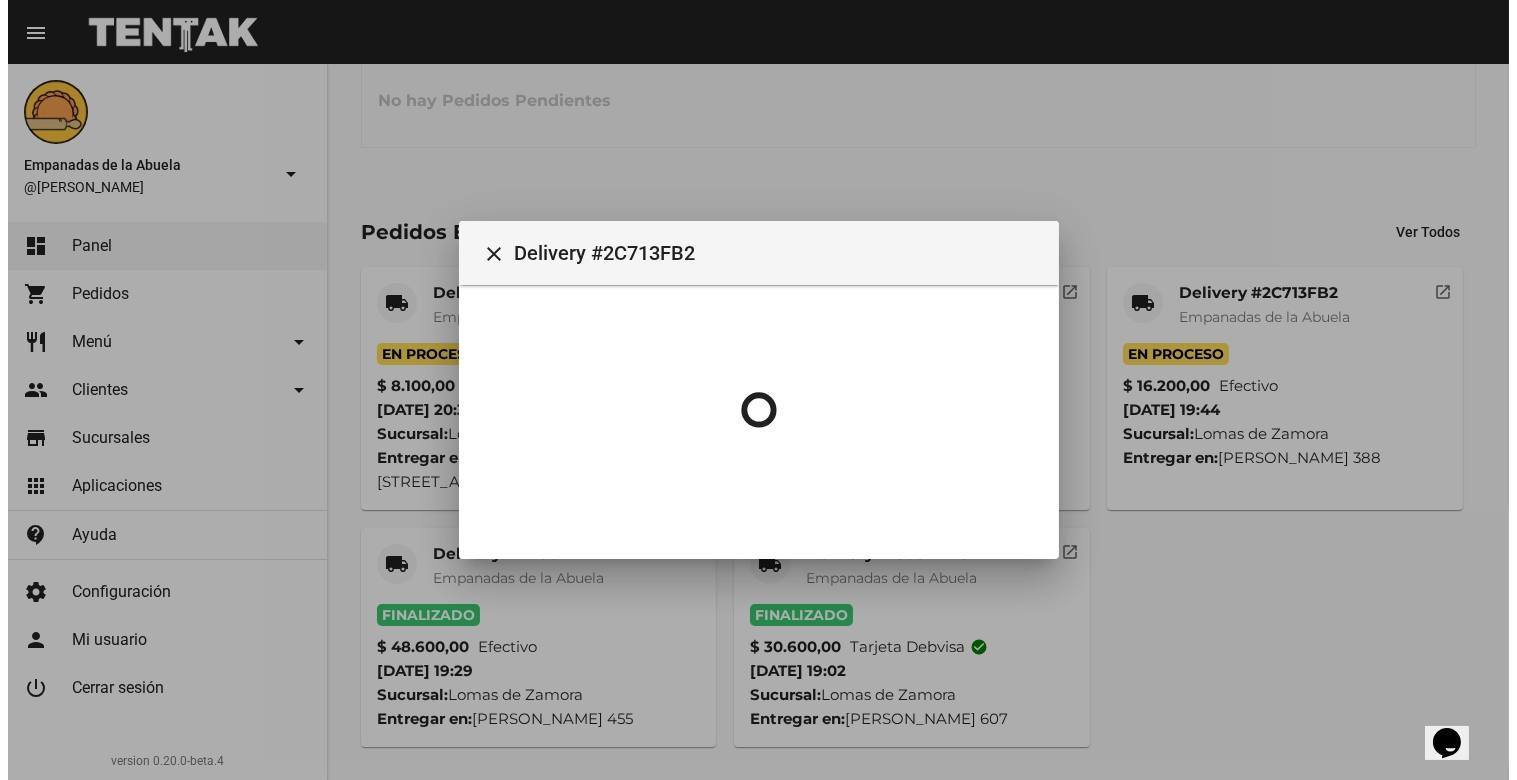 scroll, scrollTop: 0, scrollLeft: 0, axis: both 